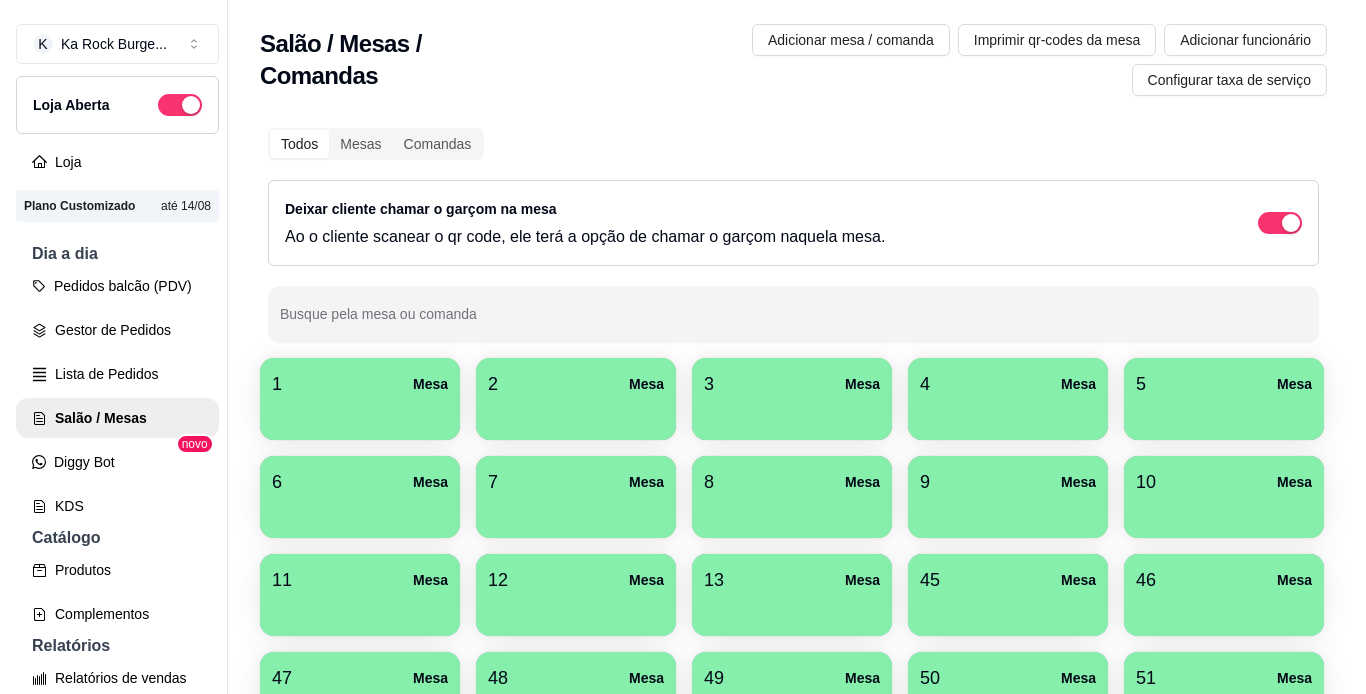 scroll, scrollTop: 0, scrollLeft: 0, axis: both 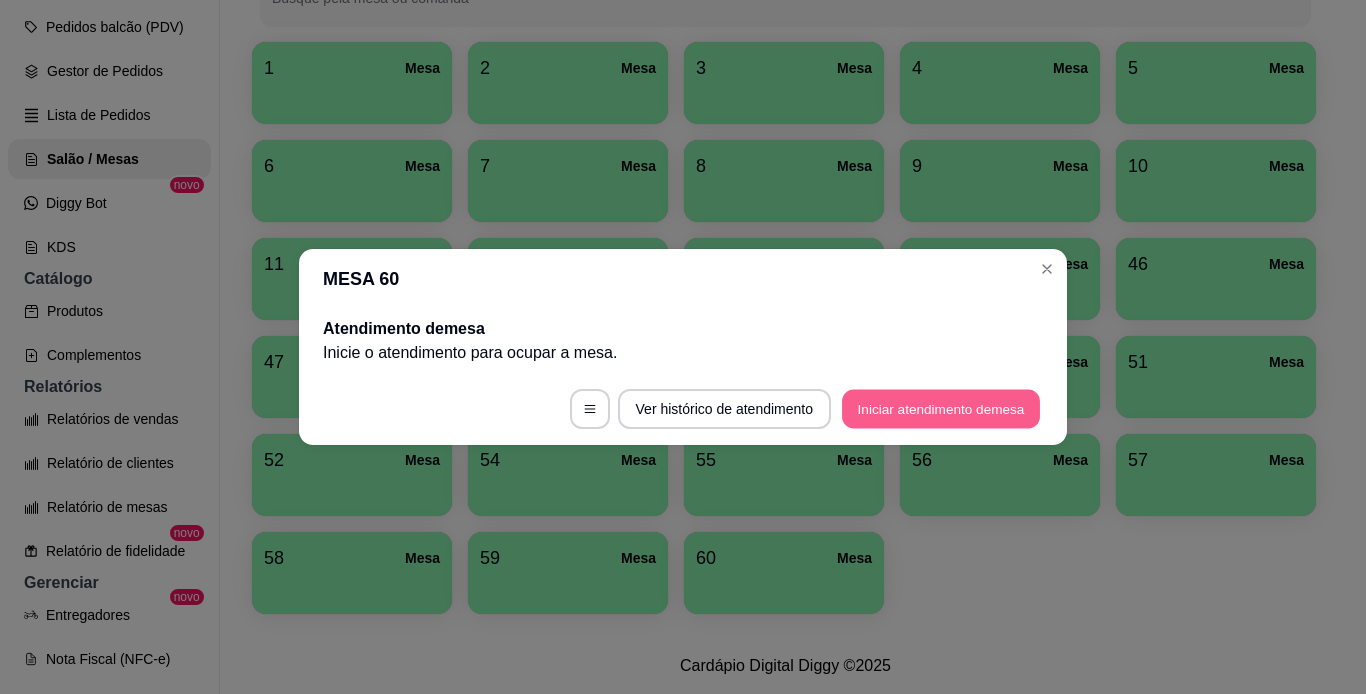 click on "Iniciar atendimento de  mesa" at bounding box center (941, 409) 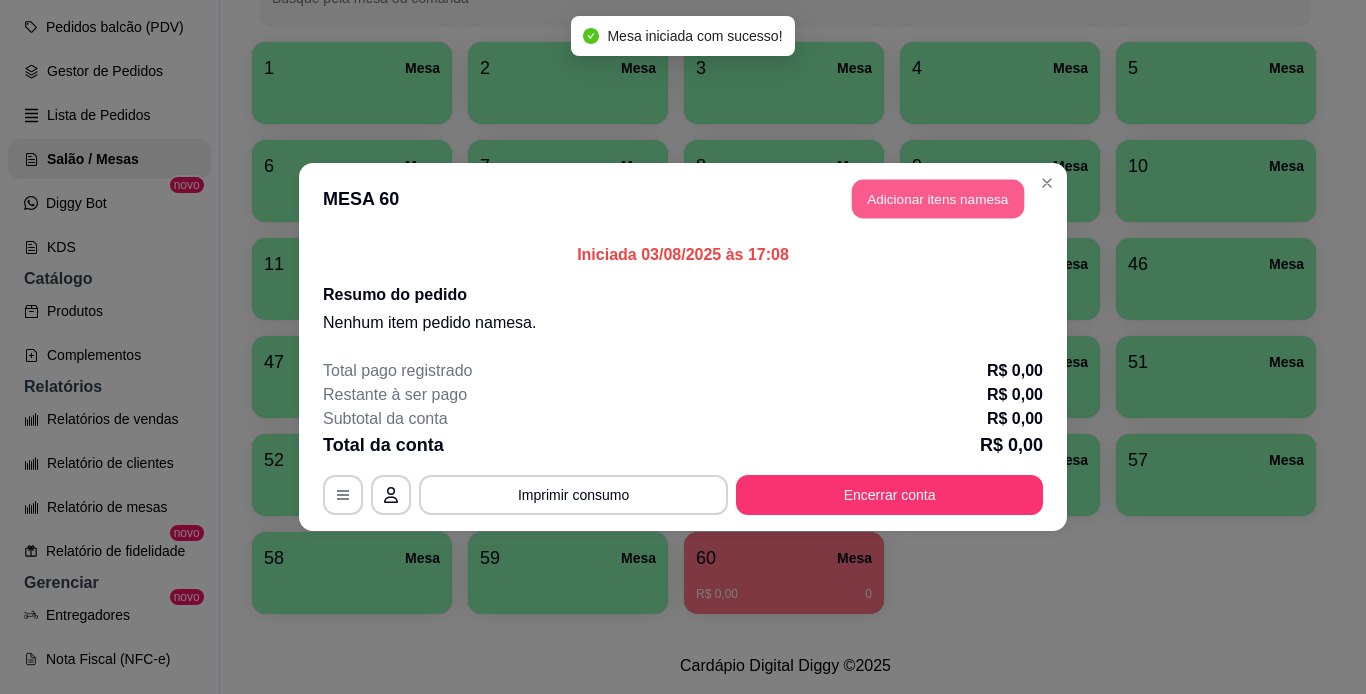 click on "Adicionar itens na  mesa" at bounding box center [938, 199] 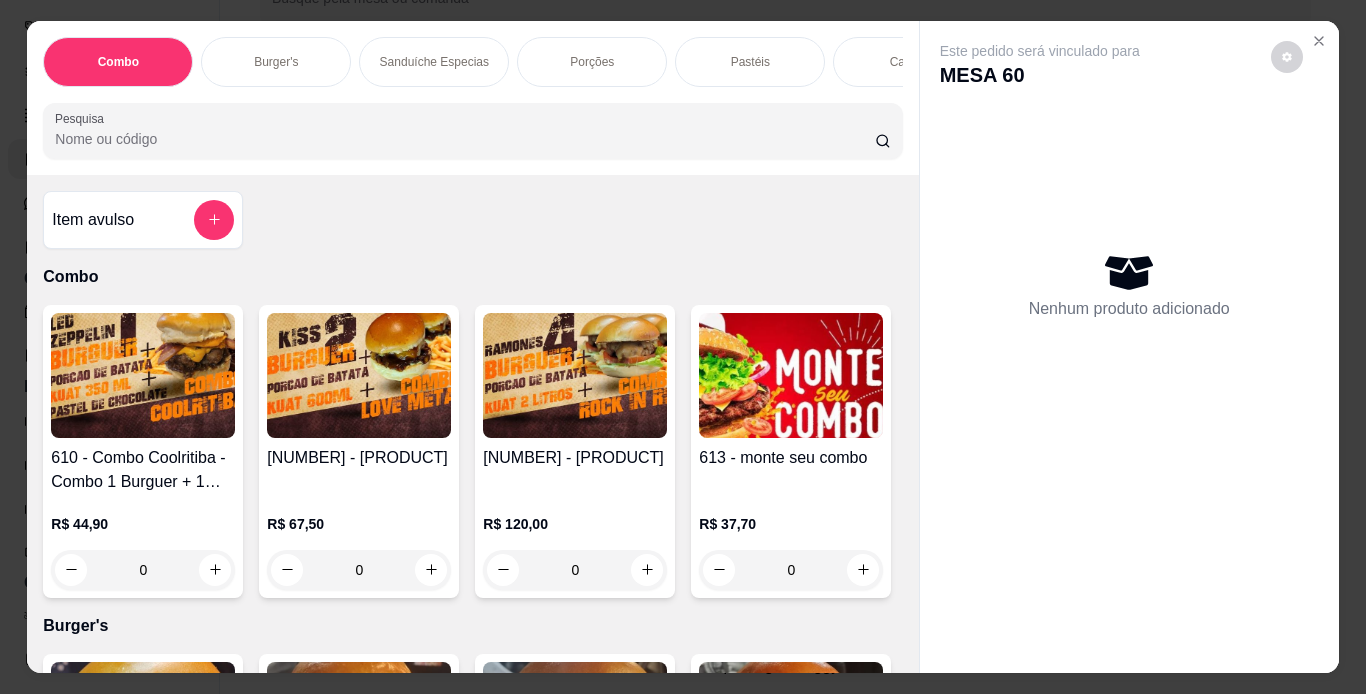 drag, startPoint x: 911, startPoint y: 212, endPoint x: 291, endPoint y: 96, distance: 630.7583 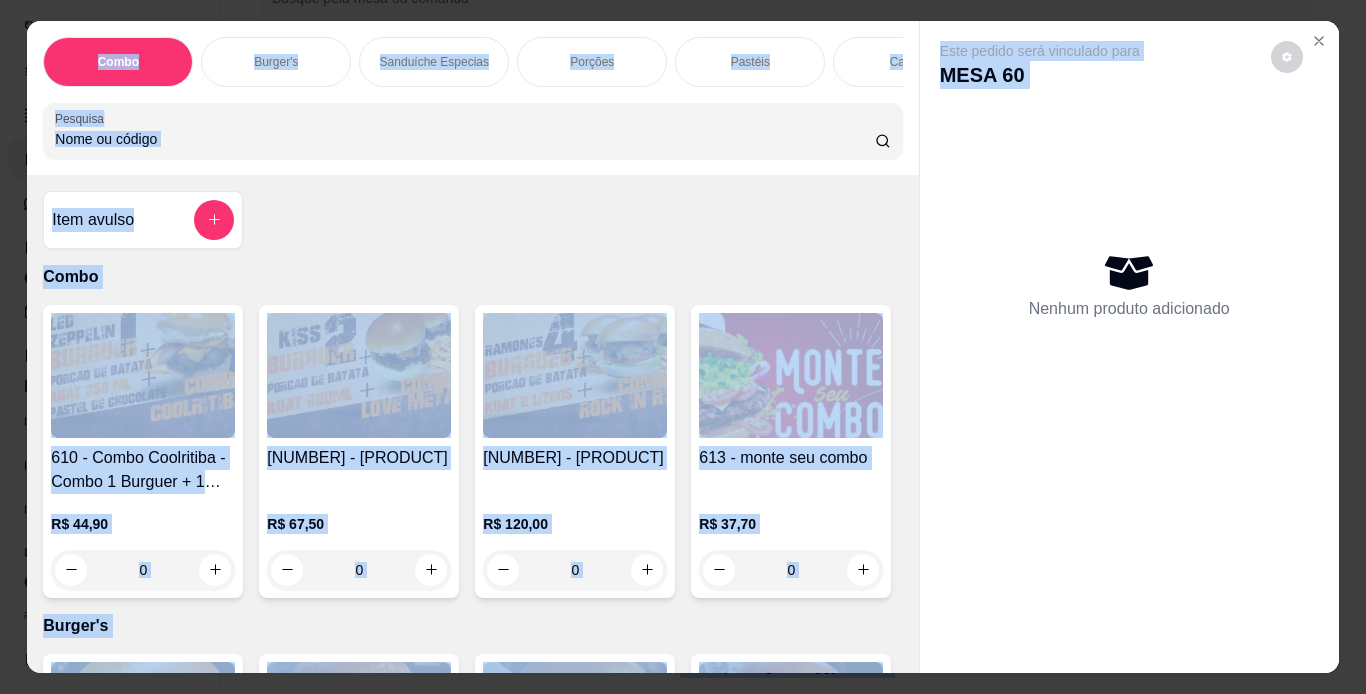 scroll, scrollTop: 0, scrollLeft: 752, axis: horizontal 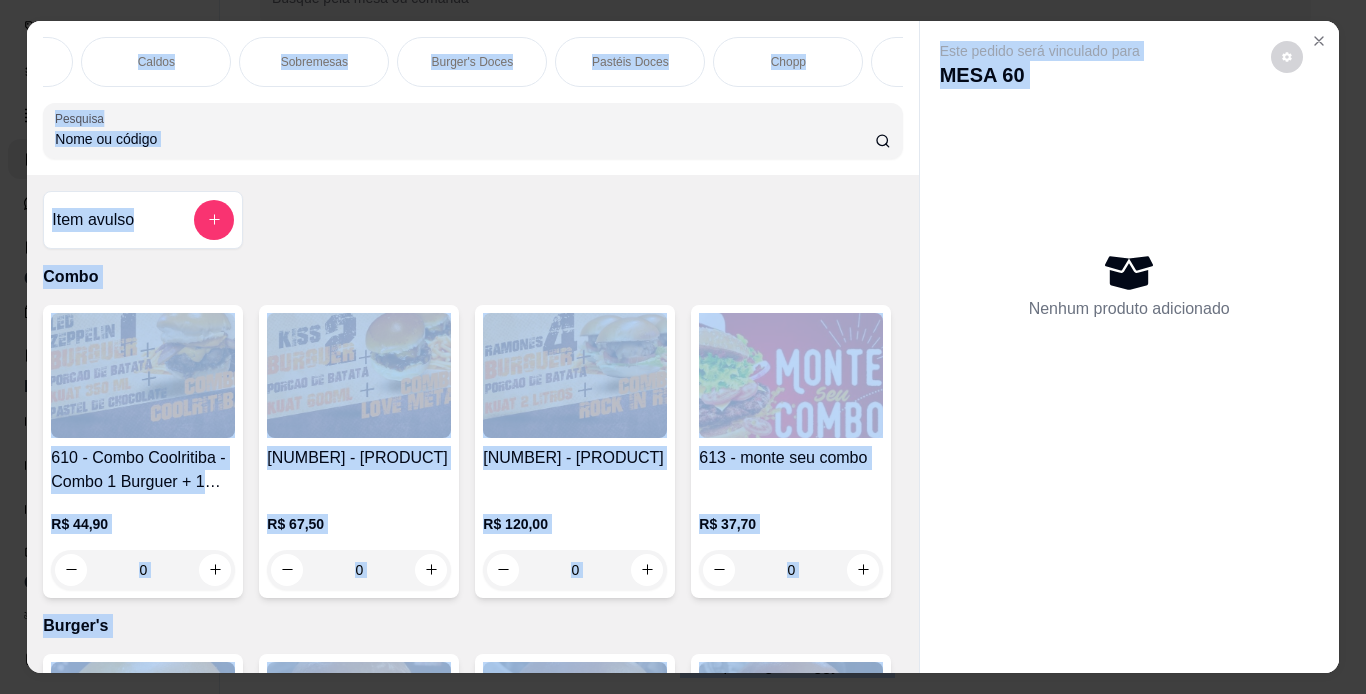 click on "Item avulso Combo  [NUMBER] - [PRODUCT] - Combo 1 Burguer + 1 Pastel   R$ 44,90 0 [NUMBER] - [PRODUCT] - Combo 2 Burguers   R$ 67,50 0 [NUMBER] - [PRODUCT] - Combo 4 Burguers   R$ 120,00 0 [NUMBER] - [PRODUCT]    R$ 37,70 0 Burger's  1 - [PRODUCT] [PERSON]    R$ 21,90 0 2 - [PRODUCT] [PERSON]   R$ 25,90 0 3 - [PRODUCT] [PERSON]    R$ 25,90 0 4 - [PRODUCT] [PERSON]    R$ 26,90 0 5 - [PRODUCT] [PERSON]    R$ 25,90 0 6 - [PRODUCT] [PERSON]    R$ 33,90 0 7 - [PRODUCT] [PERSON]    R$ 26,90 0 8 - [PRODUCT] [PERSON]   R$ 28,90 0 9 - [PRODUCT] [PERSON]   R$ 28,90 0 10 - [PRODUCT] [PERSON]   R$ 30,90 0 11 - [PRODUCT] [PERSON]    R$ 27,90 0 12 - [PRODUCT] [PERSON]    R$ 34,90 0 13 - [PRODUCT] [PERSON]   R$ 25,90 0 14 - [PRODUCT] [PERSON]   R$ 15,90 0 15 - [PRODUCT] [PERSON]   R$ 23,90 0 16 - [PRODUCT] [PERSON]   R$ 22,90 0 17 - [PRODUCT] [PERSON]    R$ 20,90 0 18 - [PRODUCT] [PERSON]    R$ 33,90 0 19 - [PRODUCT] [PERSON]    R$ 39,90 0 20 - [NUMBER] - [PRODUCT]   R$ 22,90 0 21 - [PRODUCT]   R$ 32,90 0   0" at bounding box center [472, 424] 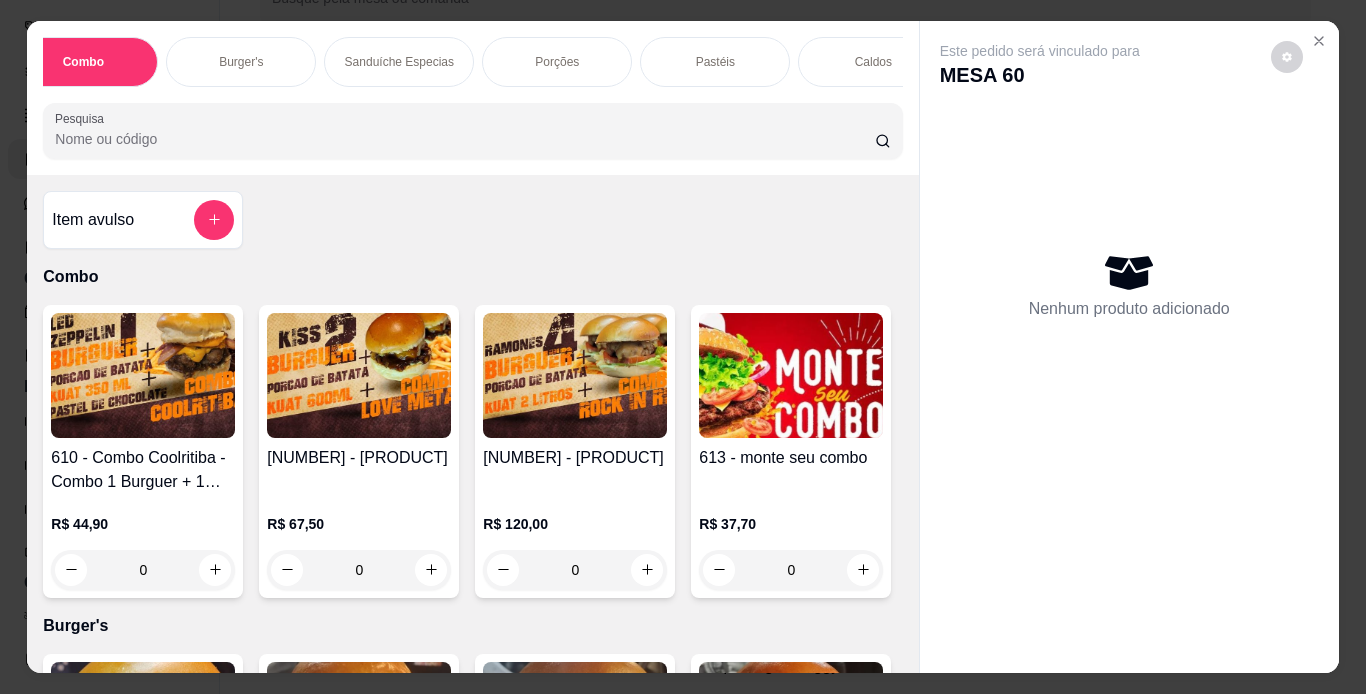 scroll, scrollTop: 0, scrollLeft: 0, axis: both 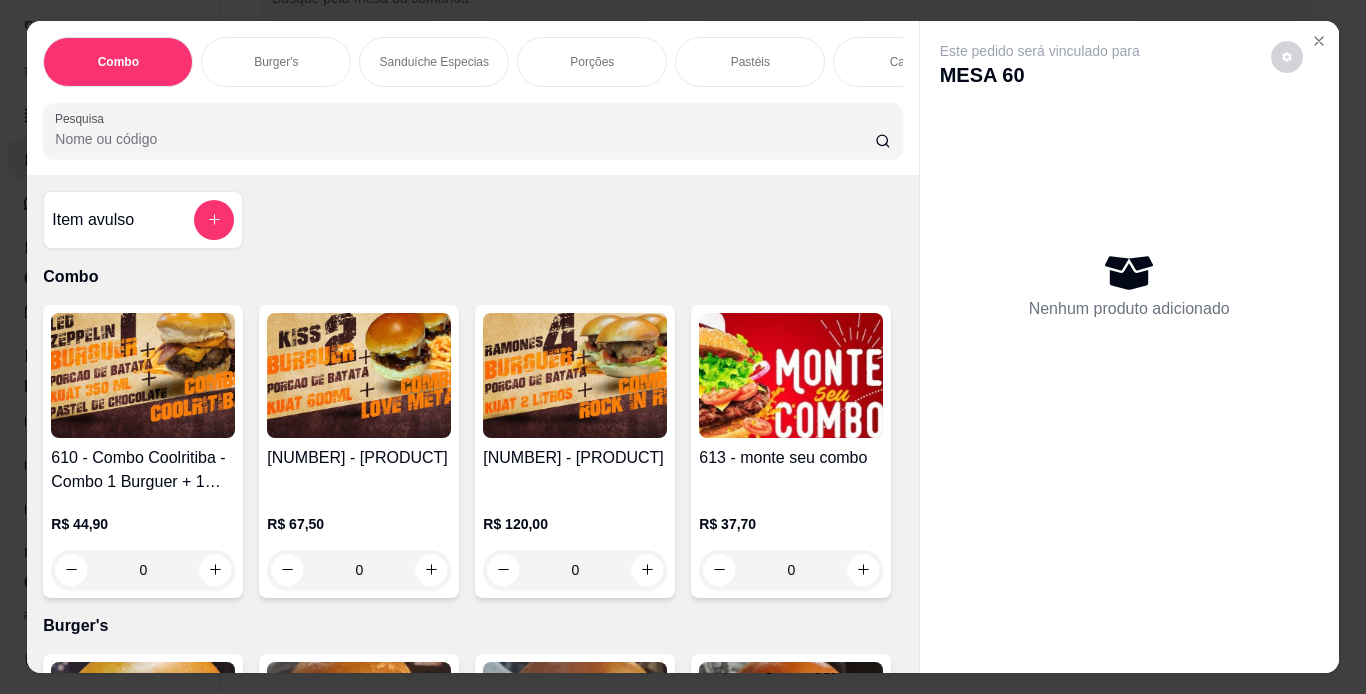 click on "Porções" at bounding box center (592, 62) 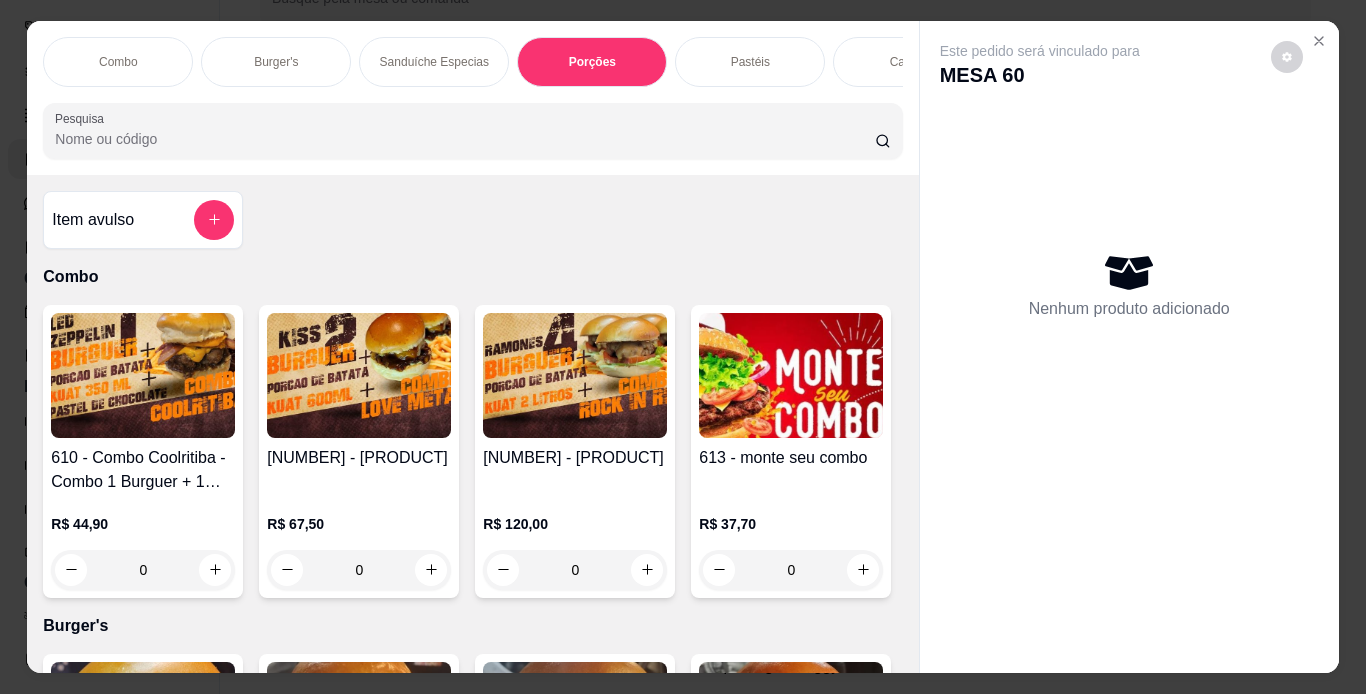 scroll, scrollTop: 3441, scrollLeft: 0, axis: vertical 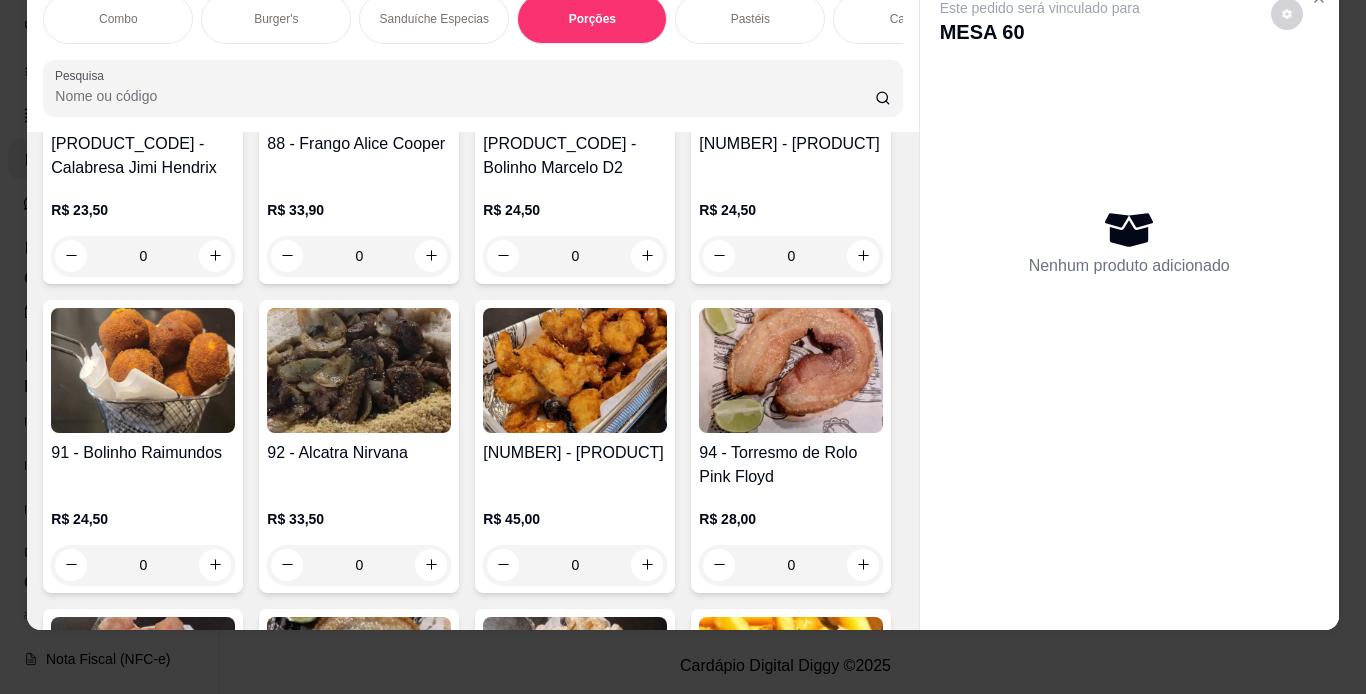 click on "Sanduíche Especias" at bounding box center (434, 19) 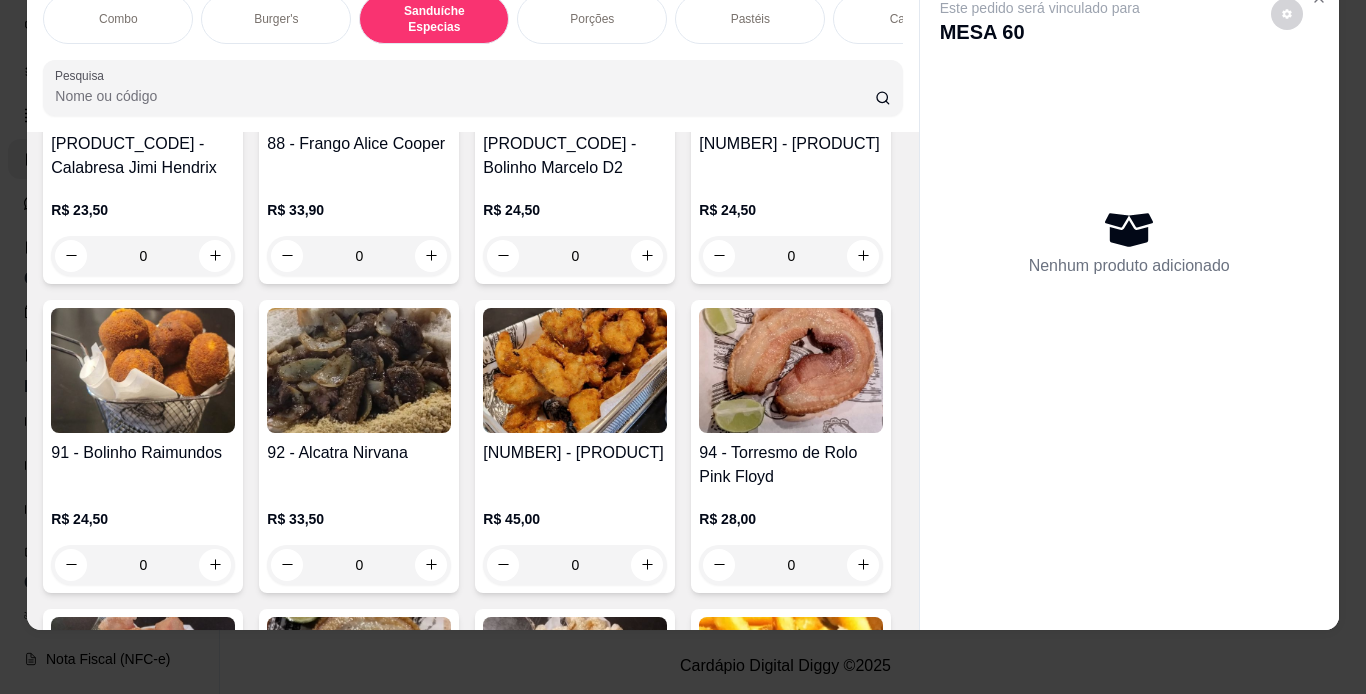 scroll, scrollTop: 3092, scrollLeft: 0, axis: vertical 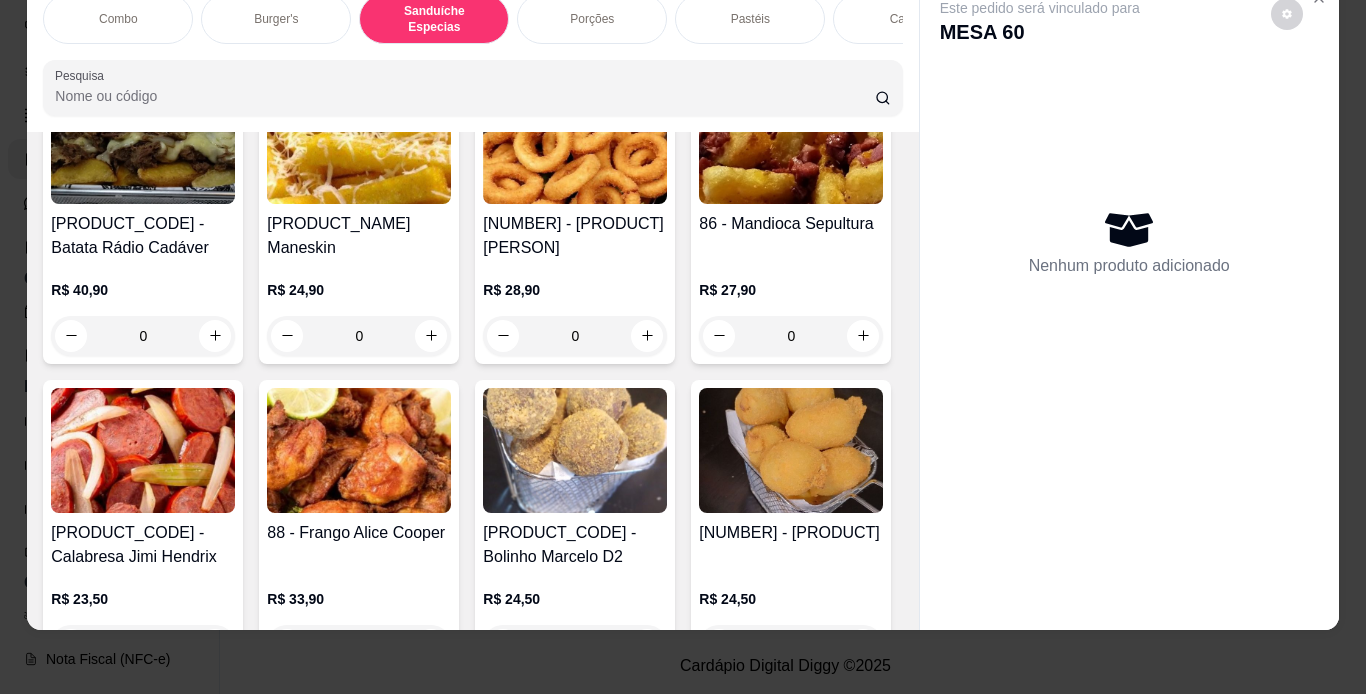 click 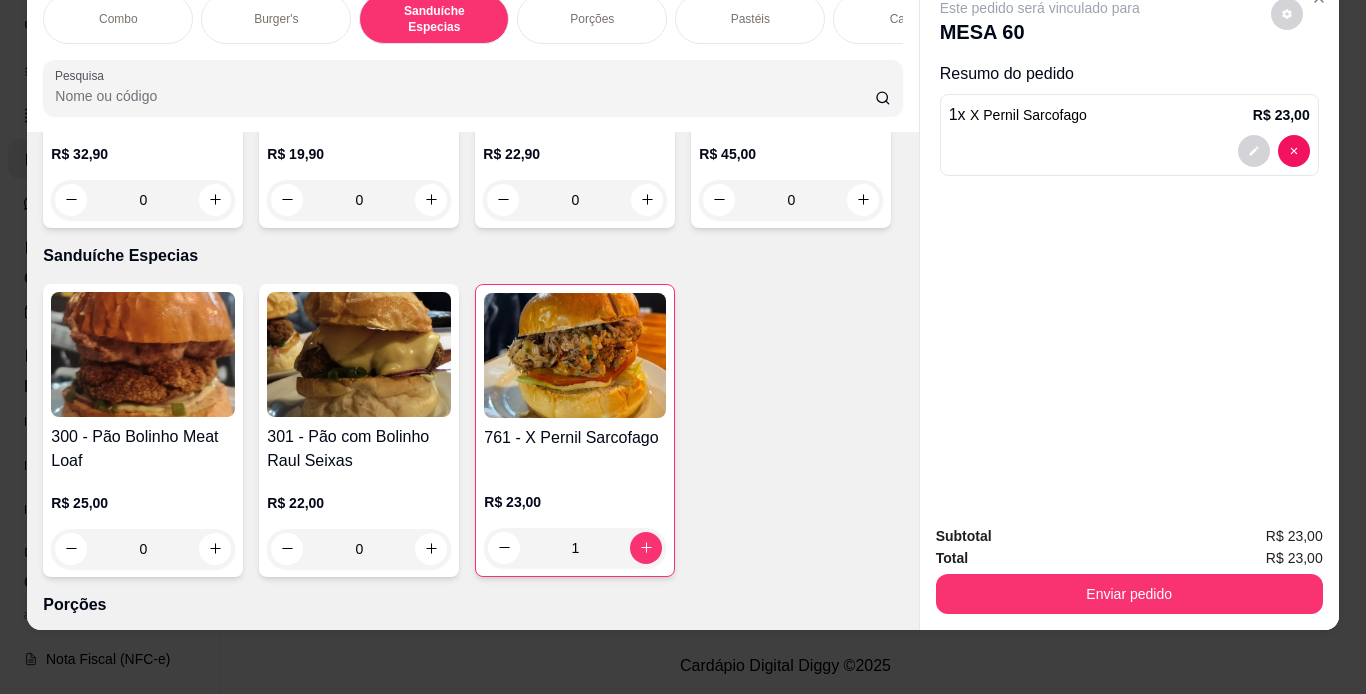scroll, scrollTop: 2172, scrollLeft: 0, axis: vertical 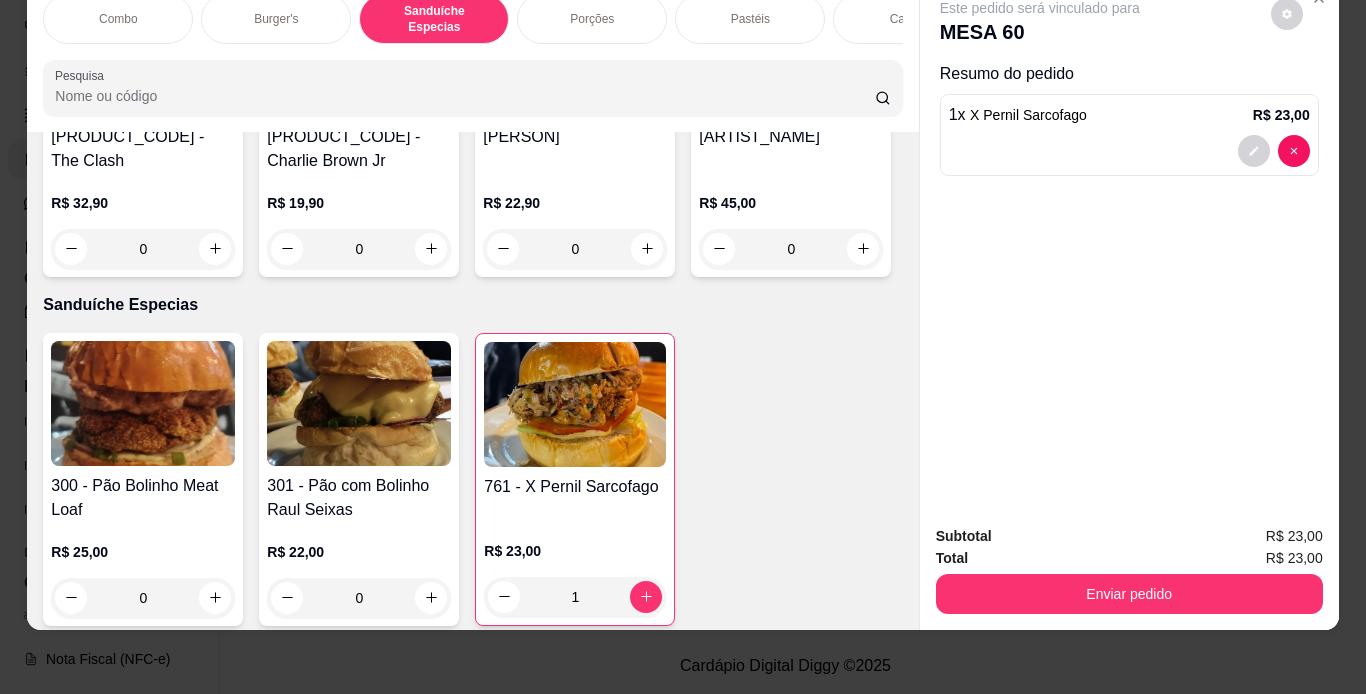 click at bounding box center [791, -564] 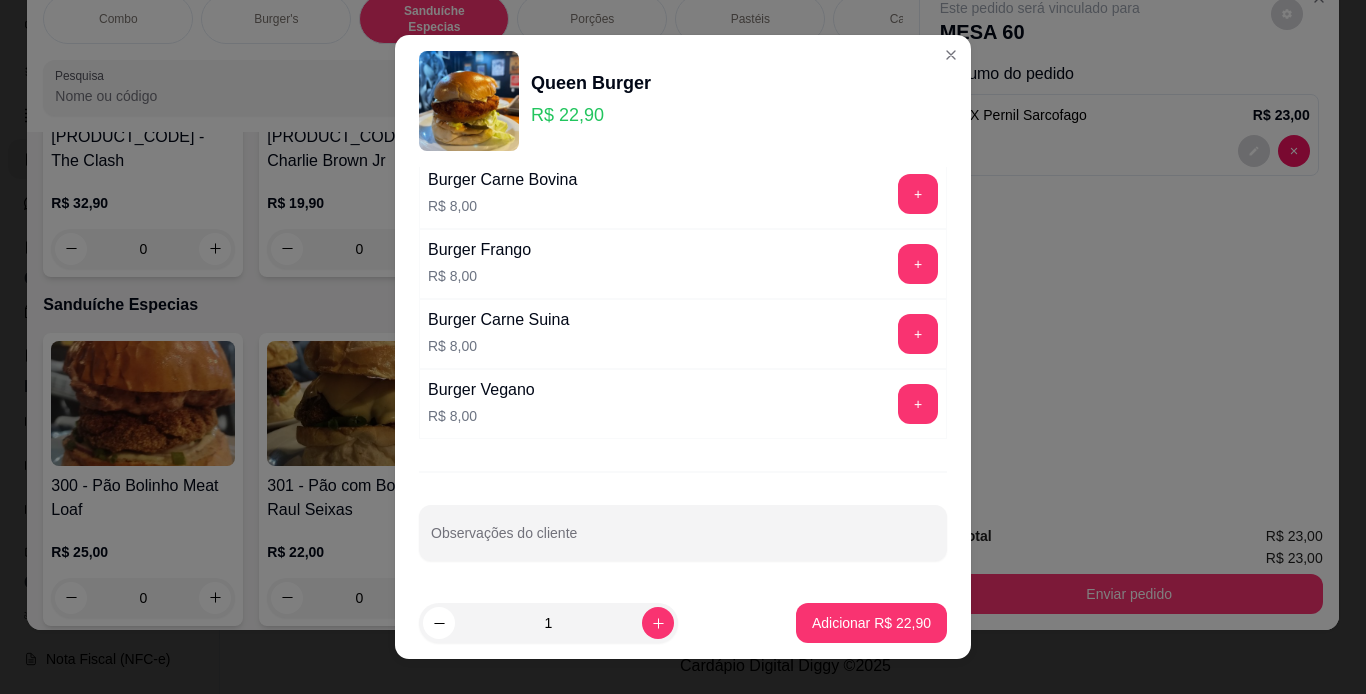scroll, scrollTop: 497, scrollLeft: 0, axis: vertical 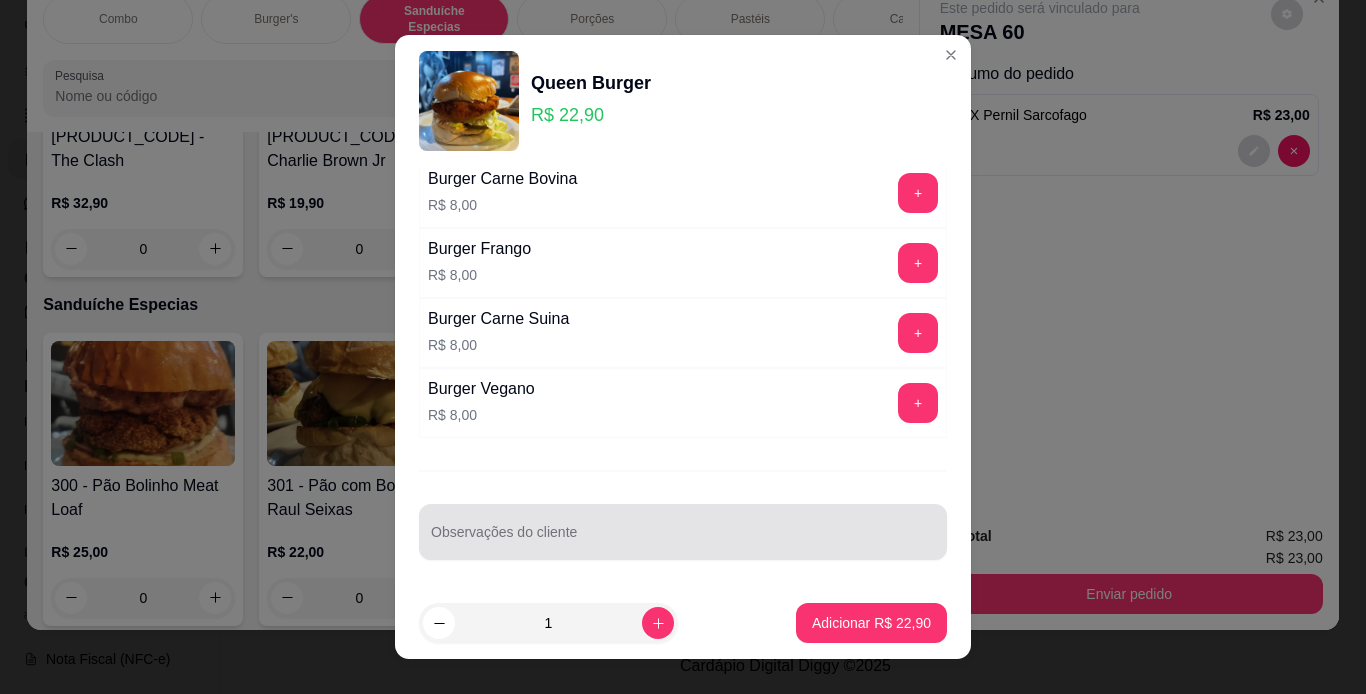 click on "Observações do cliente" at bounding box center [683, 532] 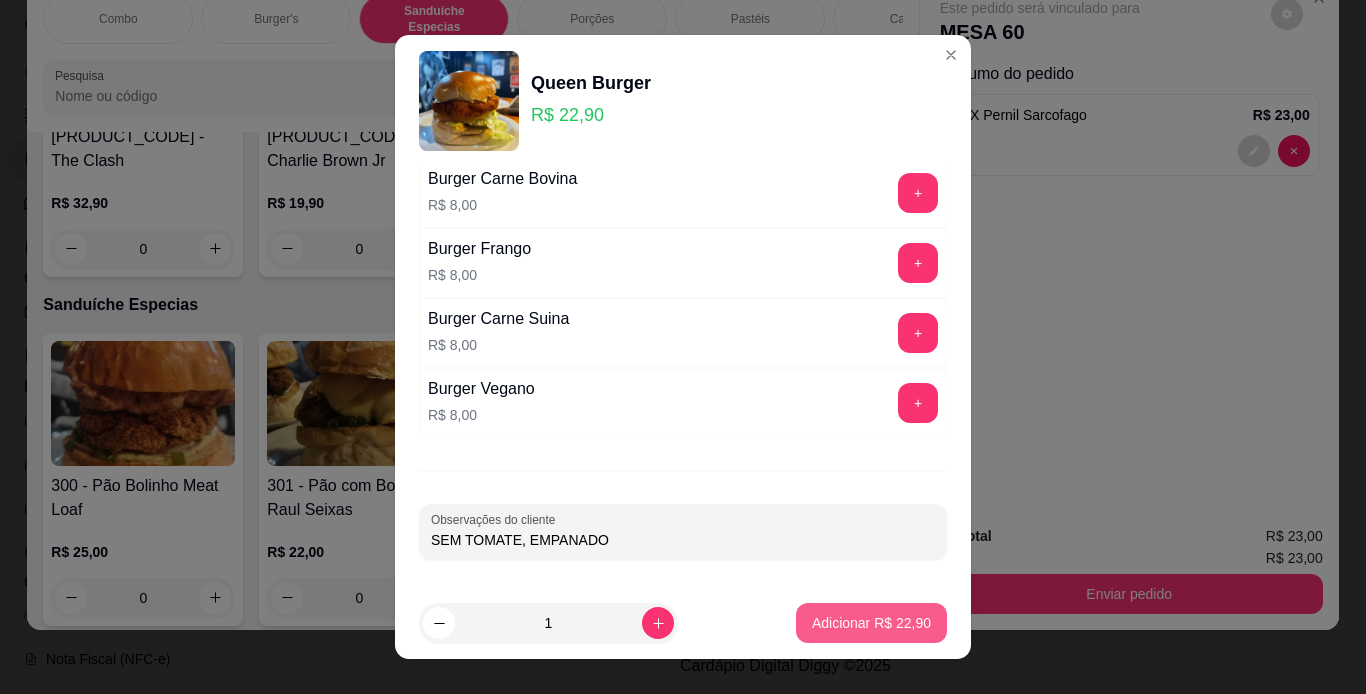 type on "SEM TOMATE, EMPANADO" 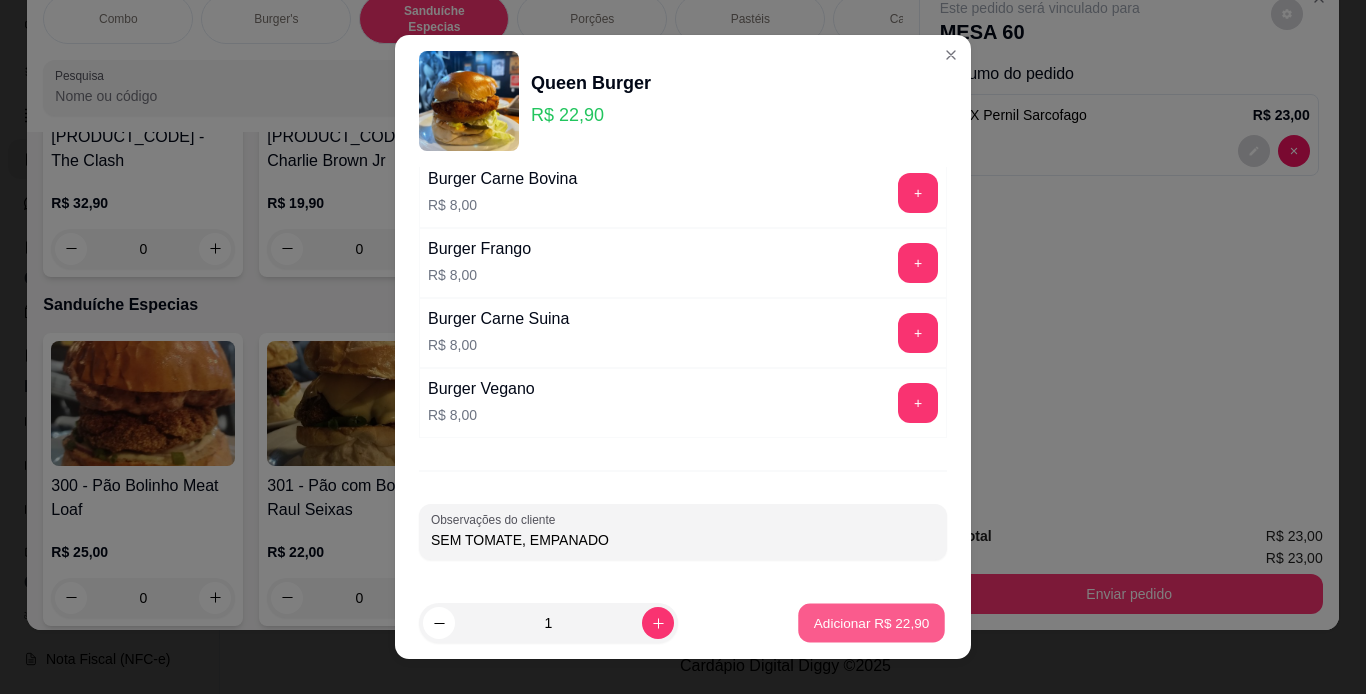 click on "Adicionar R$ 22,90" at bounding box center (872, 623) 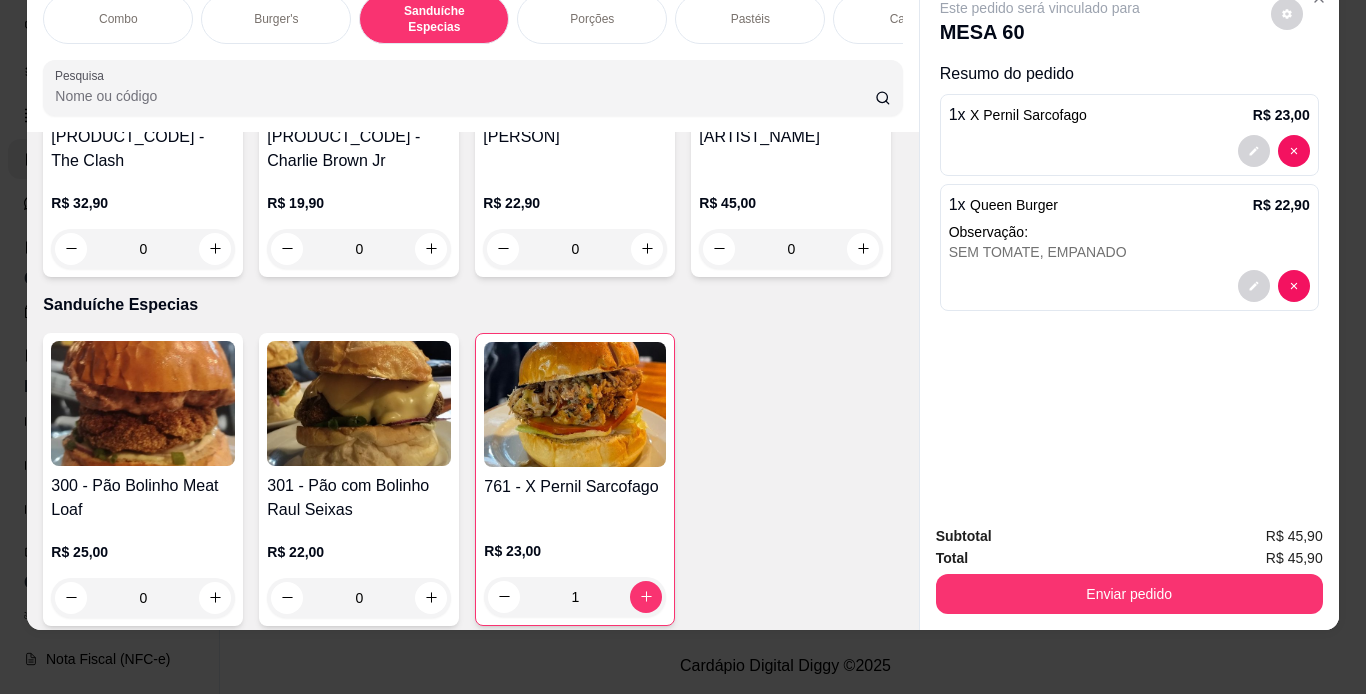 click on "Porções" at bounding box center [592, 19] 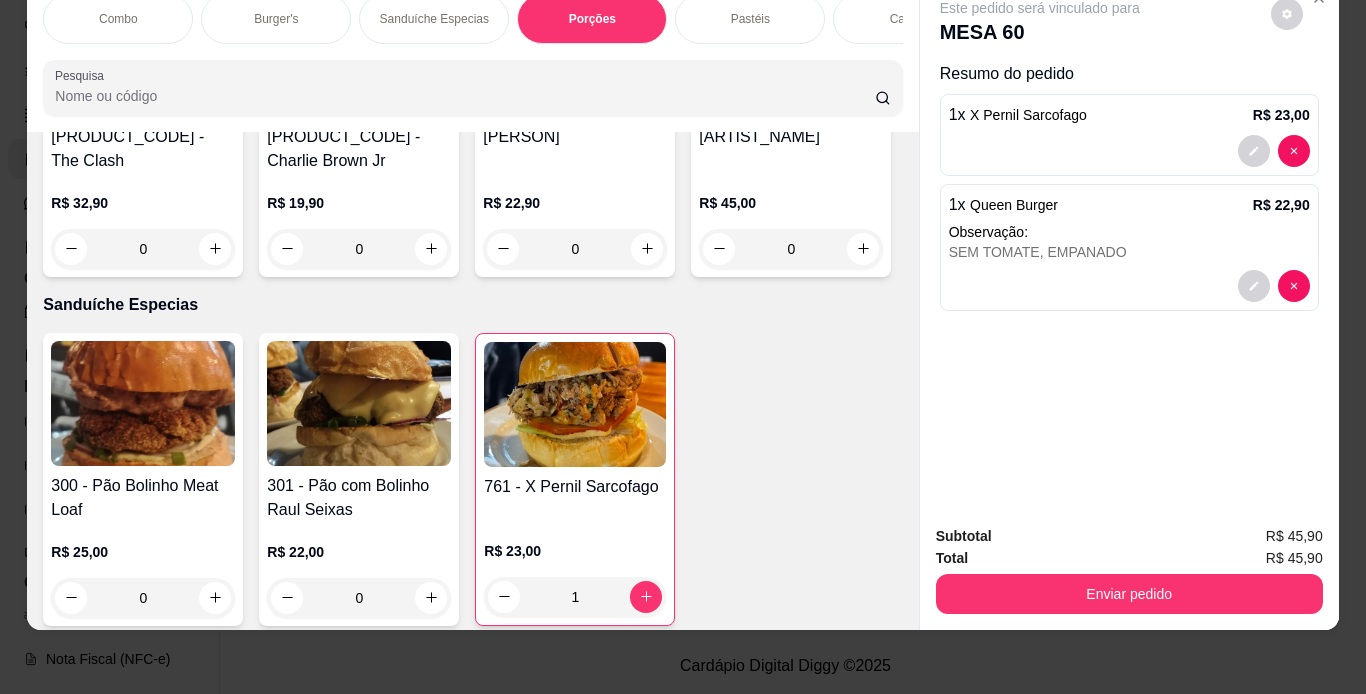 scroll, scrollTop: 3441, scrollLeft: 0, axis: vertical 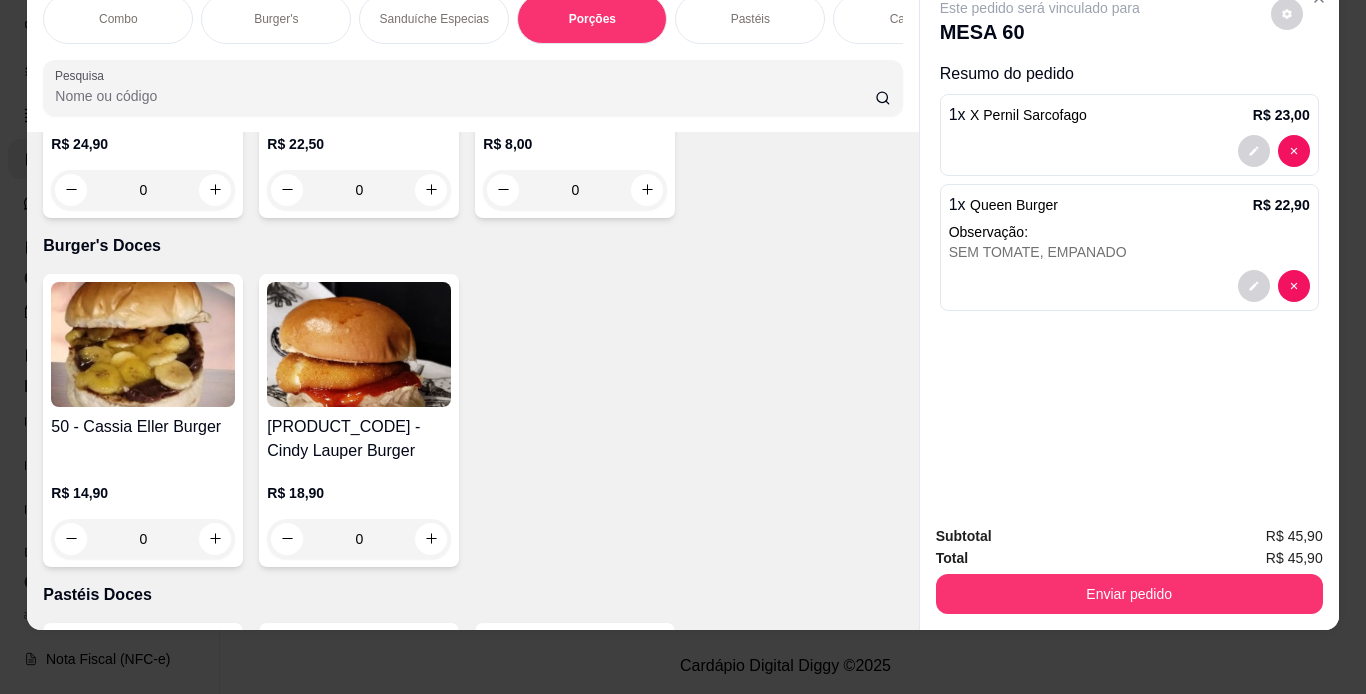 click at bounding box center (143, -1028) 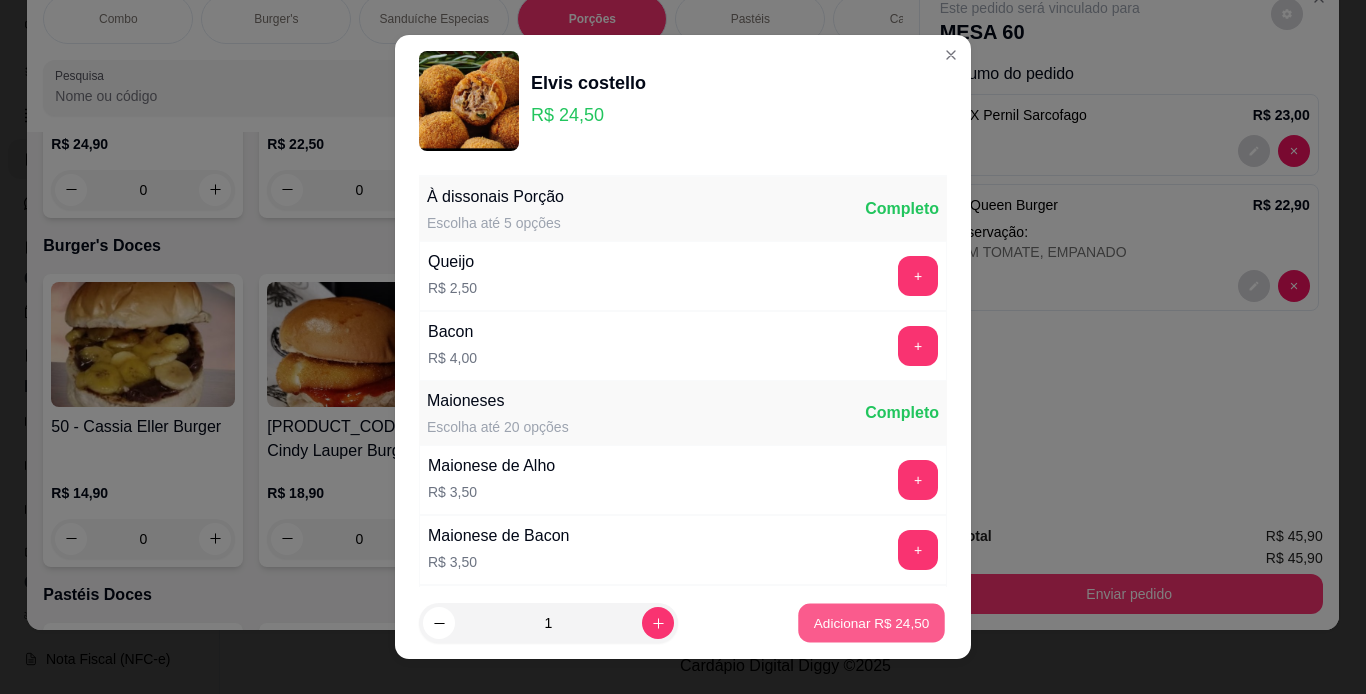 click on "Adicionar R$ 24,50" at bounding box center (872, 623) 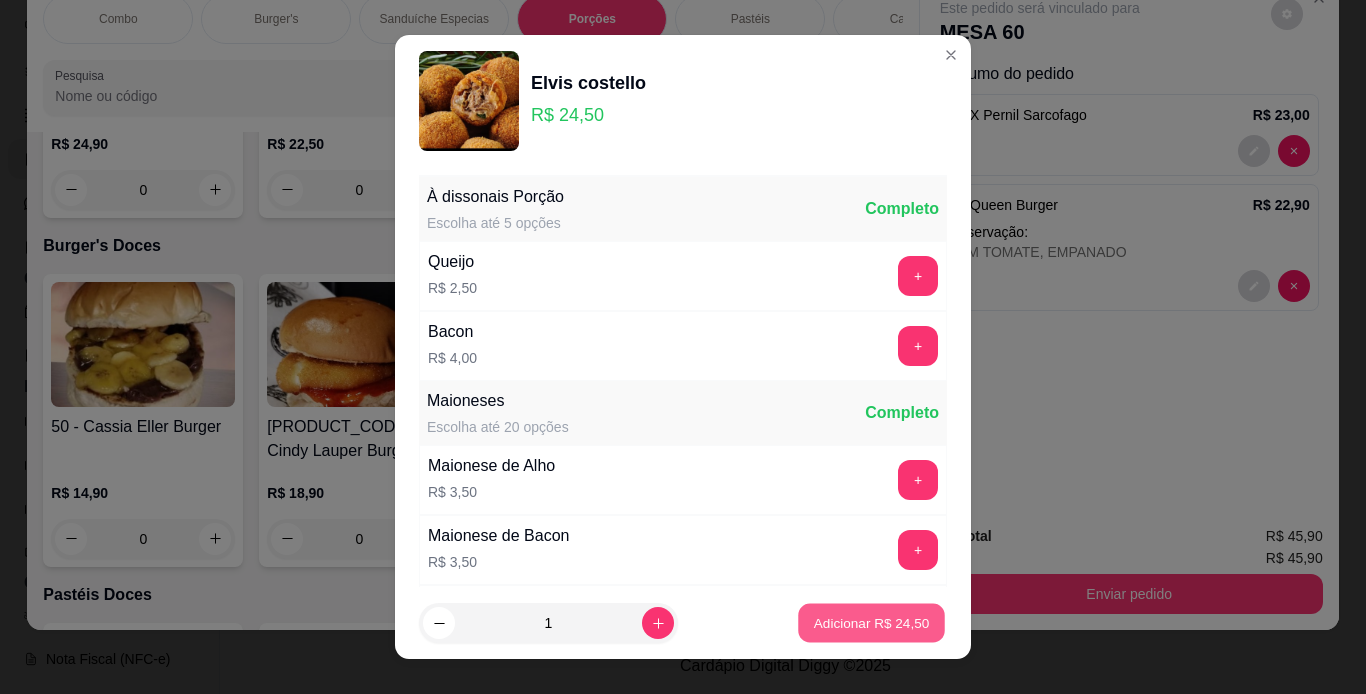 type on "1" 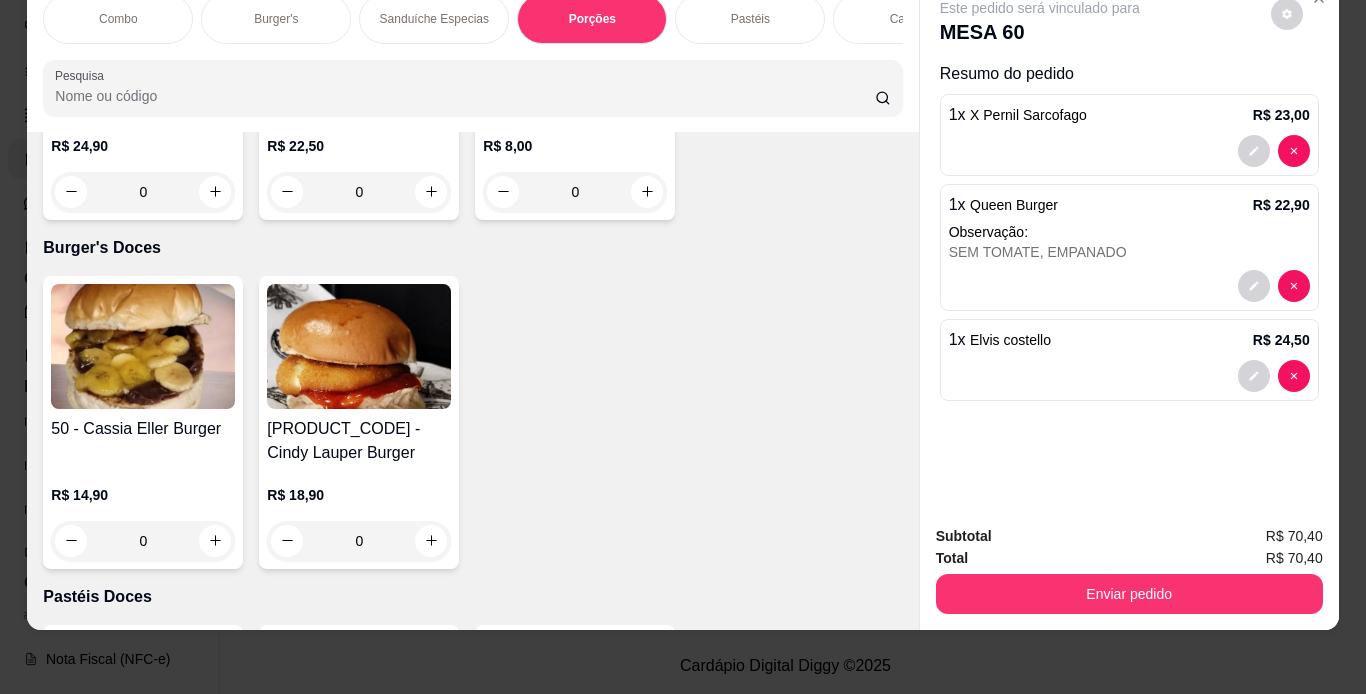 scroll, scrollTop: 0, scrollLeft: 752, axis: horizontal 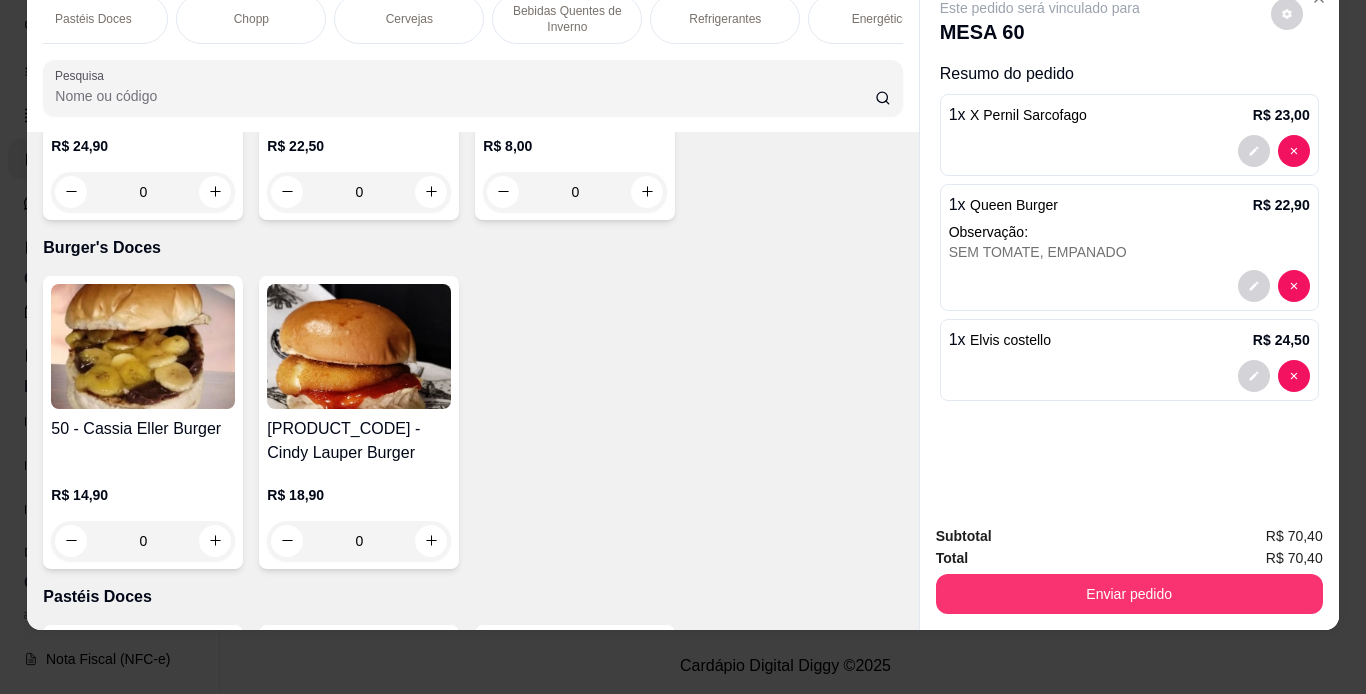 click on "Refrigerantes" at bounding box center (725, 19) 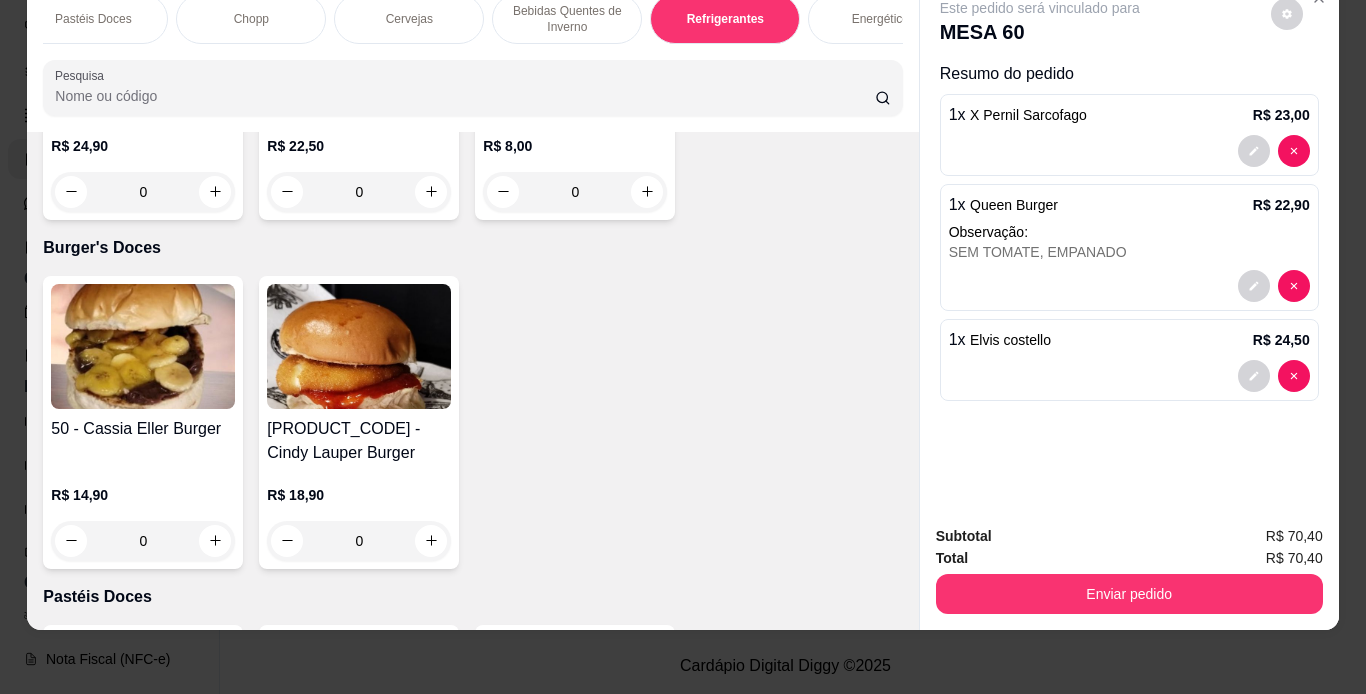 scroll, scrollTop: 9765, scrollLeft: 0, axis: vertical 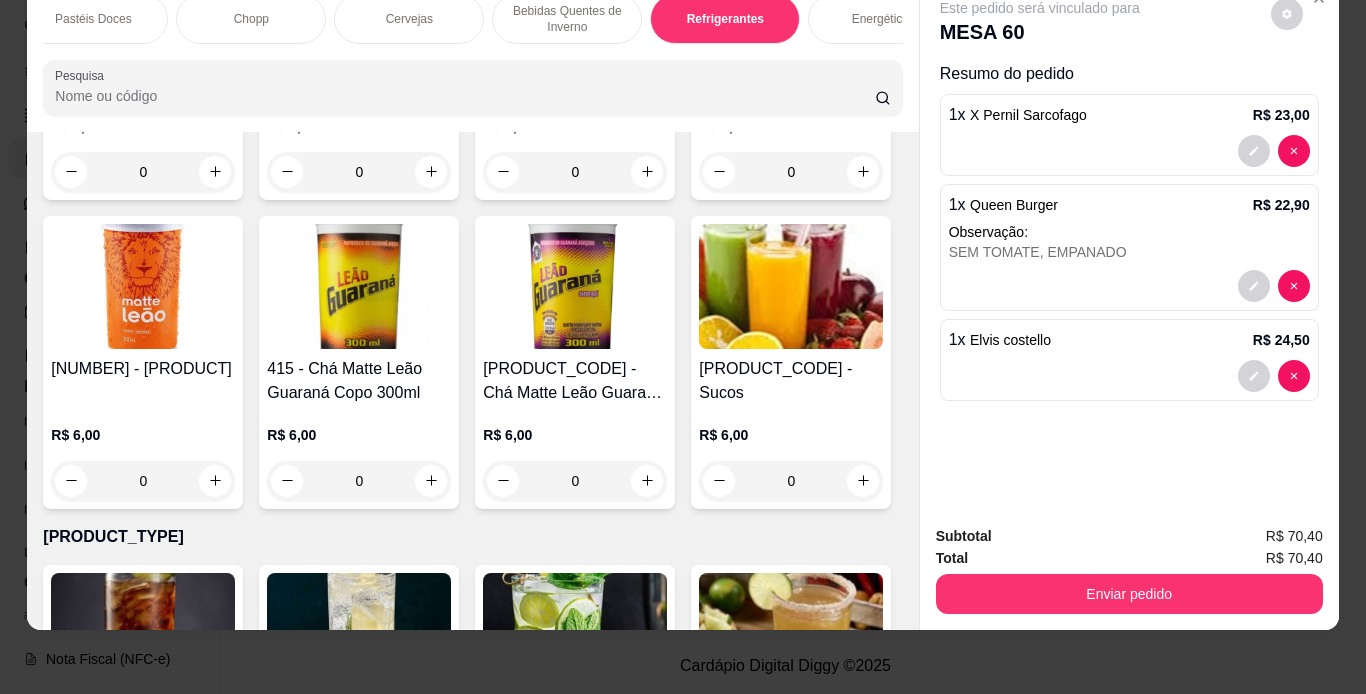 click at bounding box center (791, -1600) 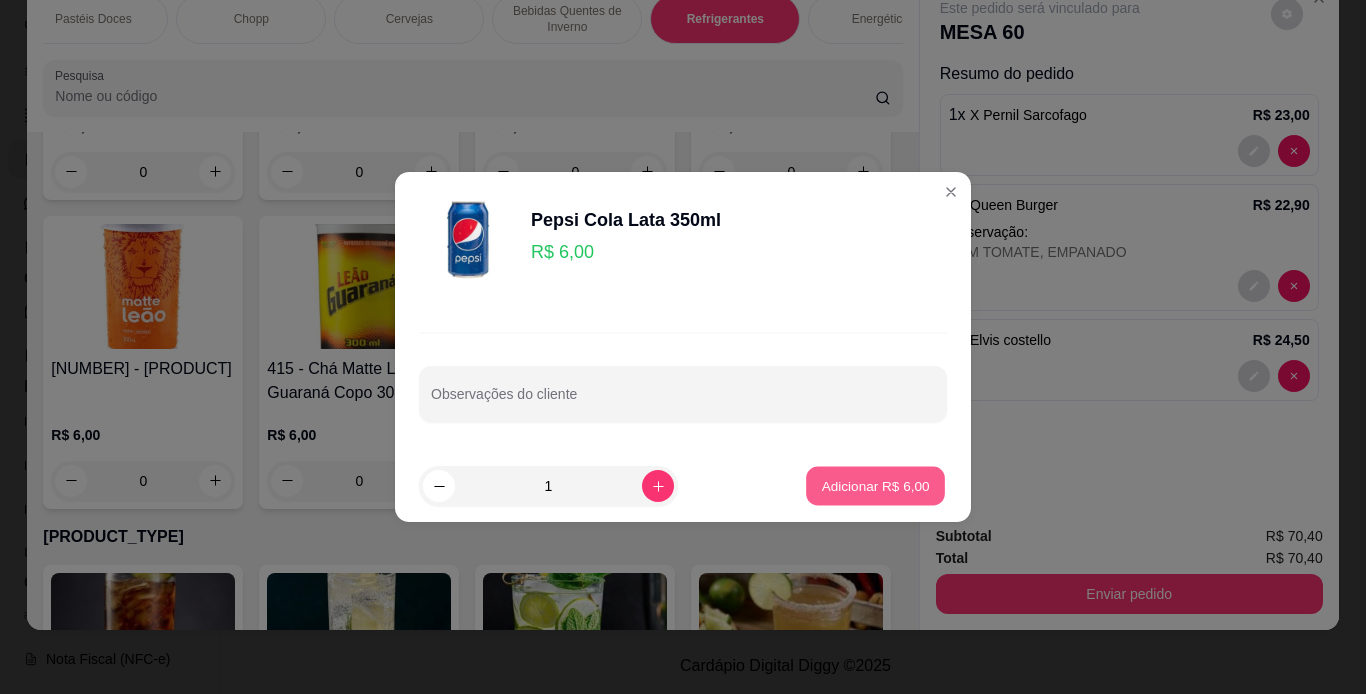 click on "Adicionar   R$ 6,00" at bounding box center [875, 485] 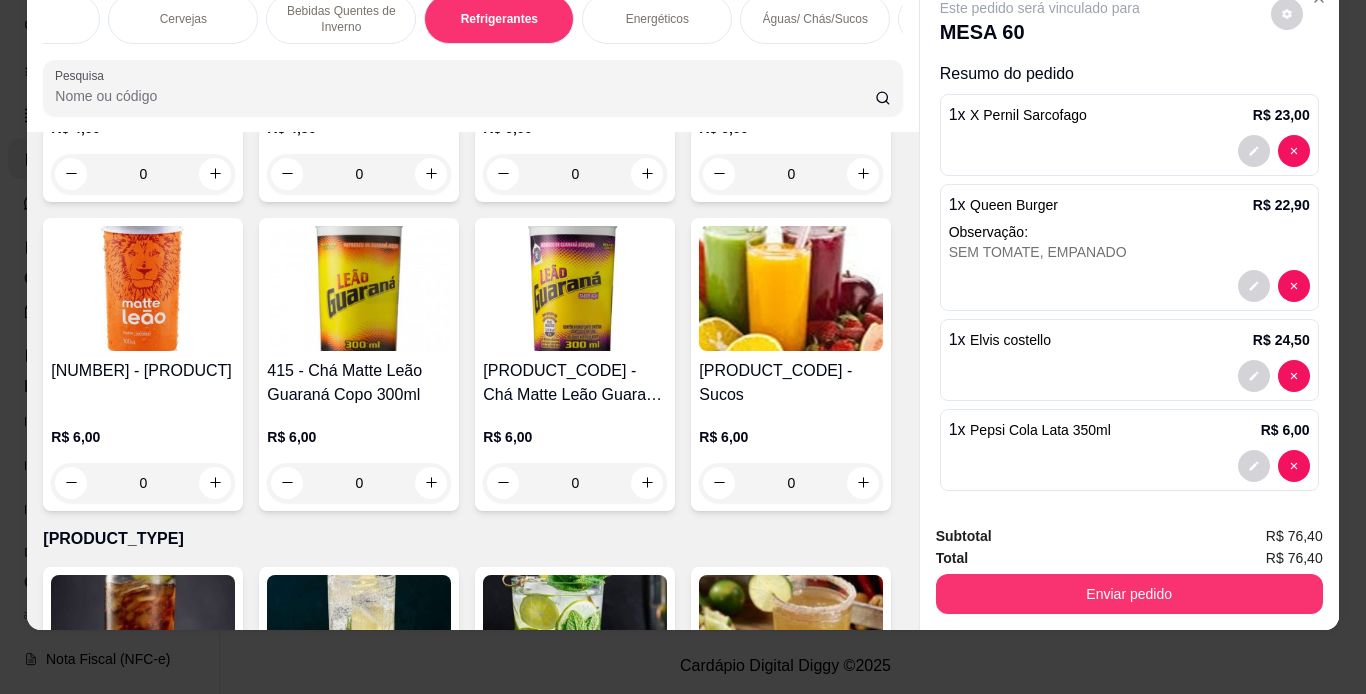 scroll, scrollTop: 0, scrollLeft: 1529, axis: horizontal 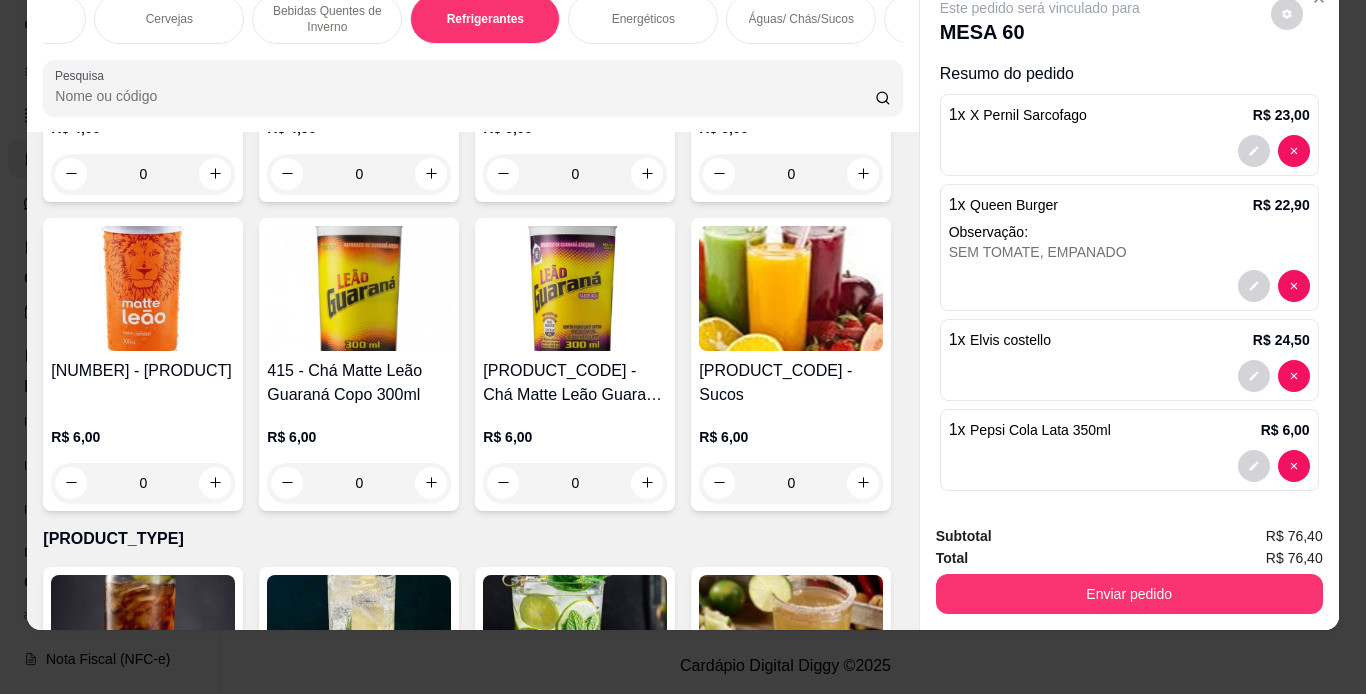 click on "Águas/ Chás/Sucos" at bounding box center (801, 19) 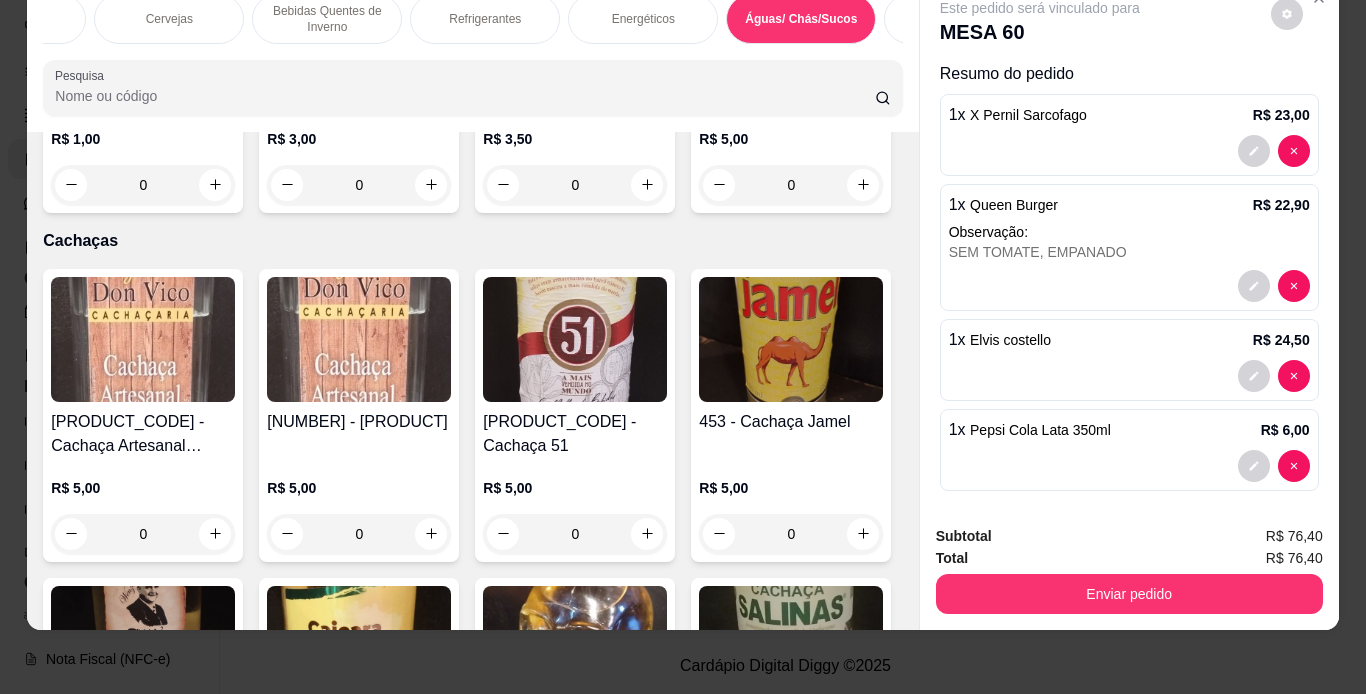 scroll, scrollTop: 12655, scrollLeft: 0, axis: vertical 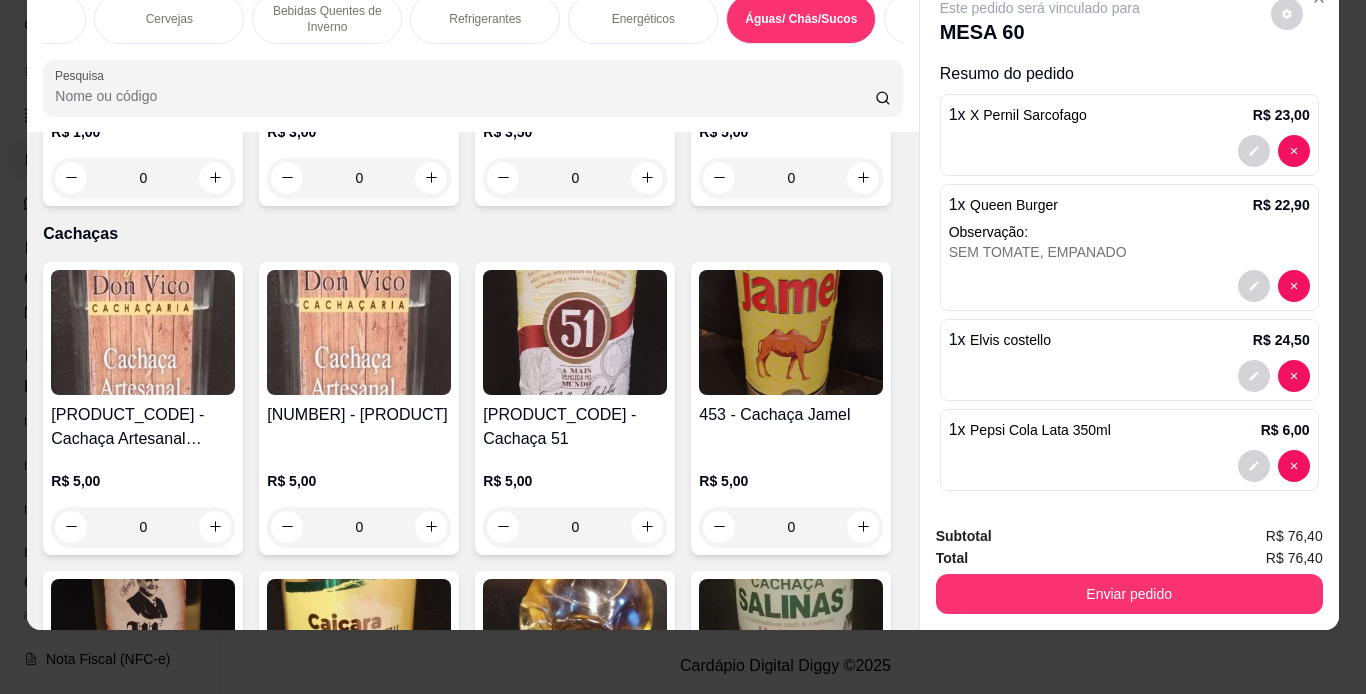click at bounding box center (791, -1682) 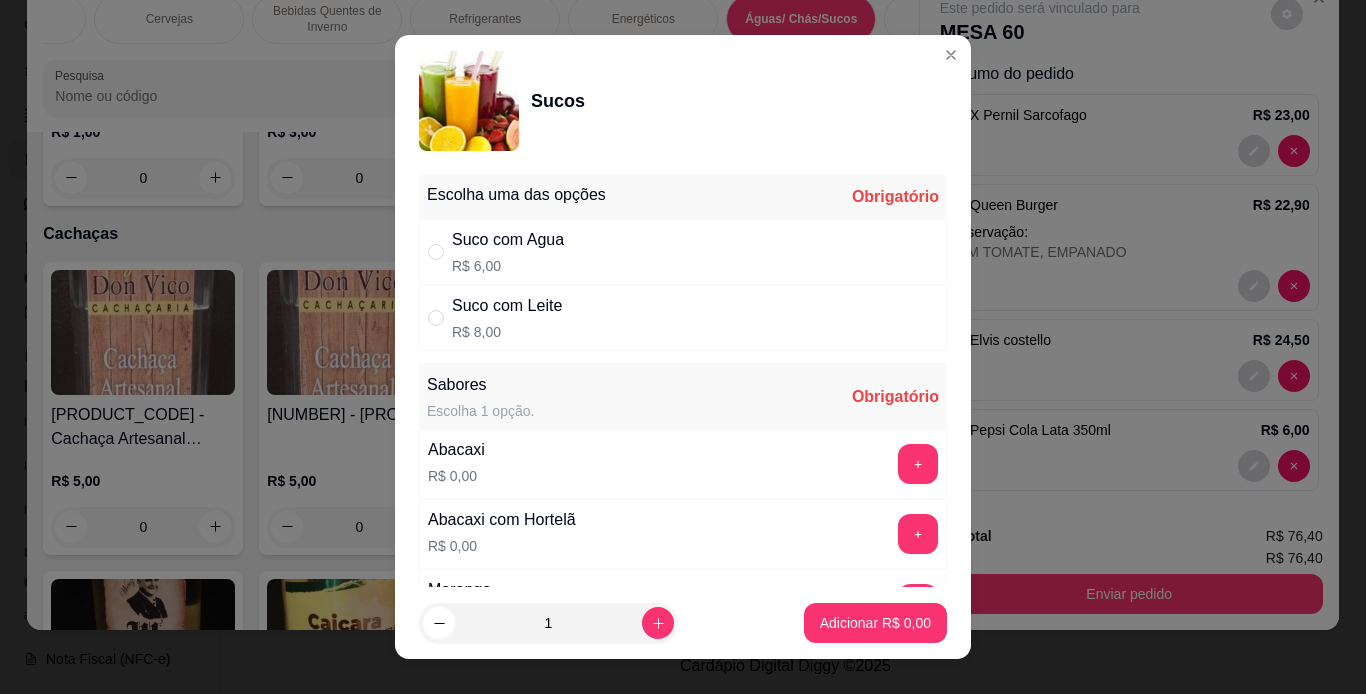 click on "Suco com Agua  R$ 6,00" at bounding box center [683, 252] 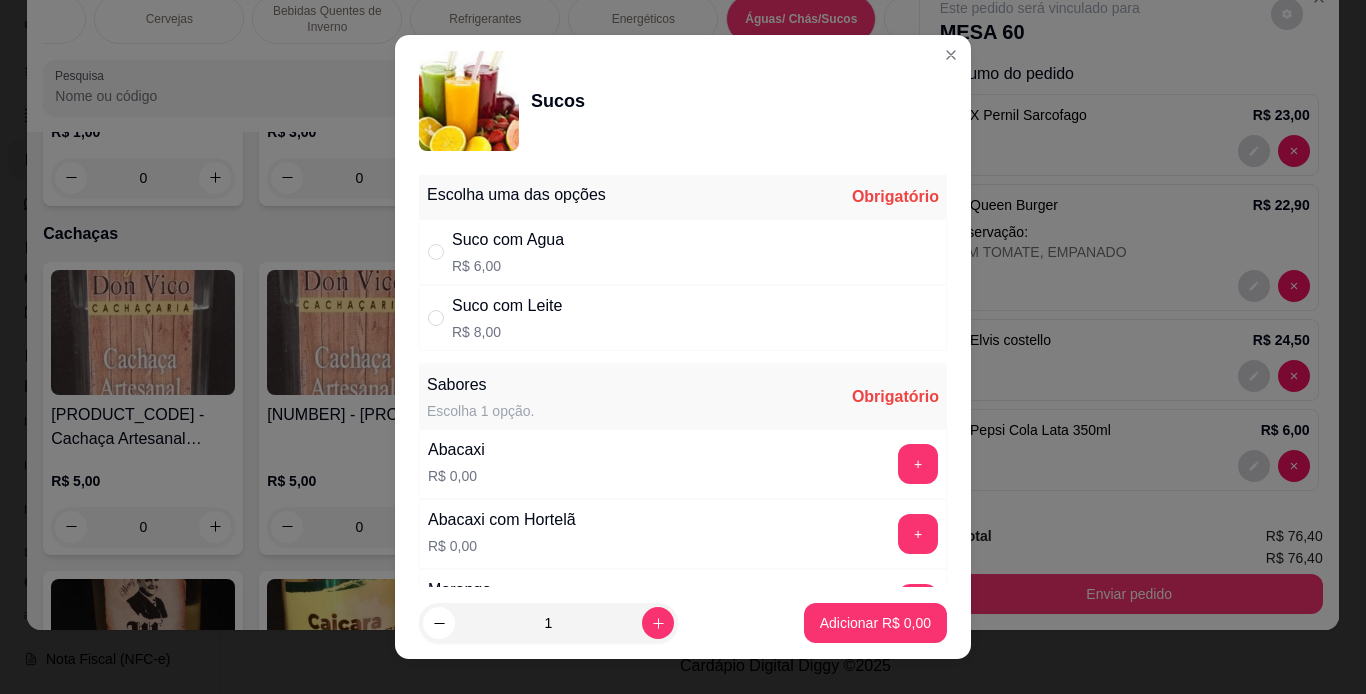 radio on "true" 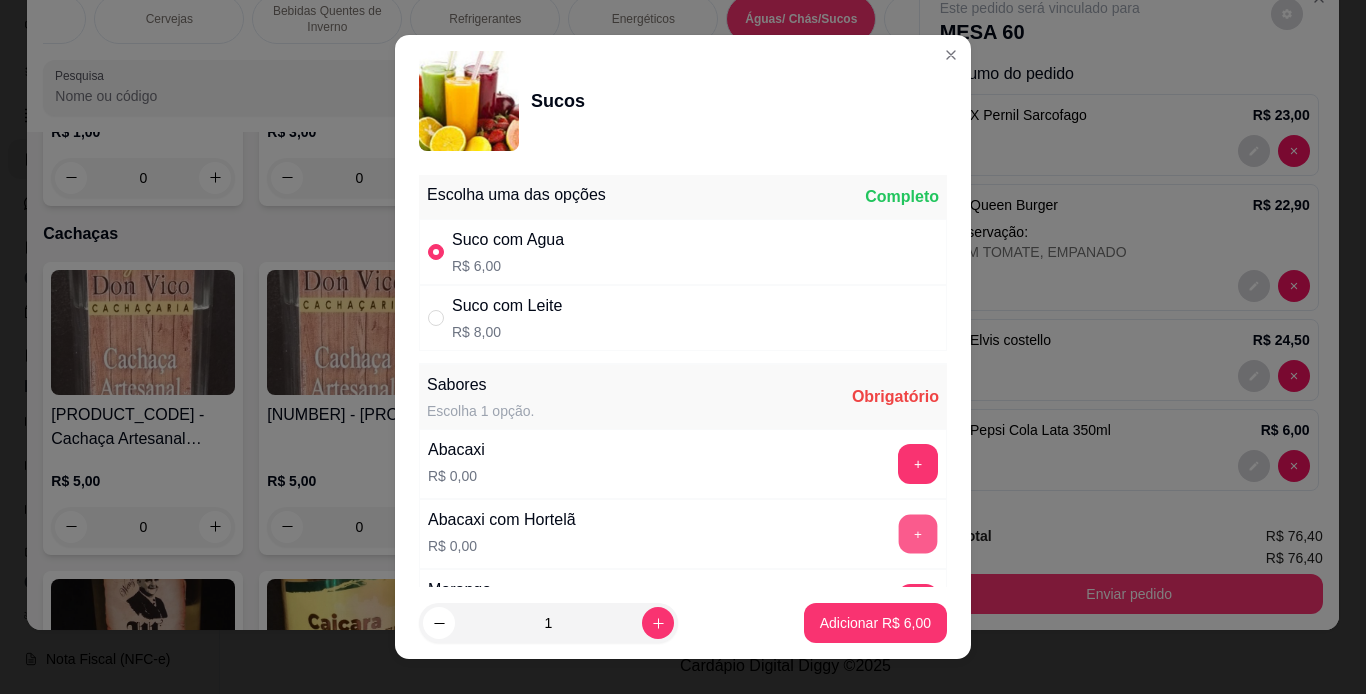 click on "+" at bounding box center [918, 533] 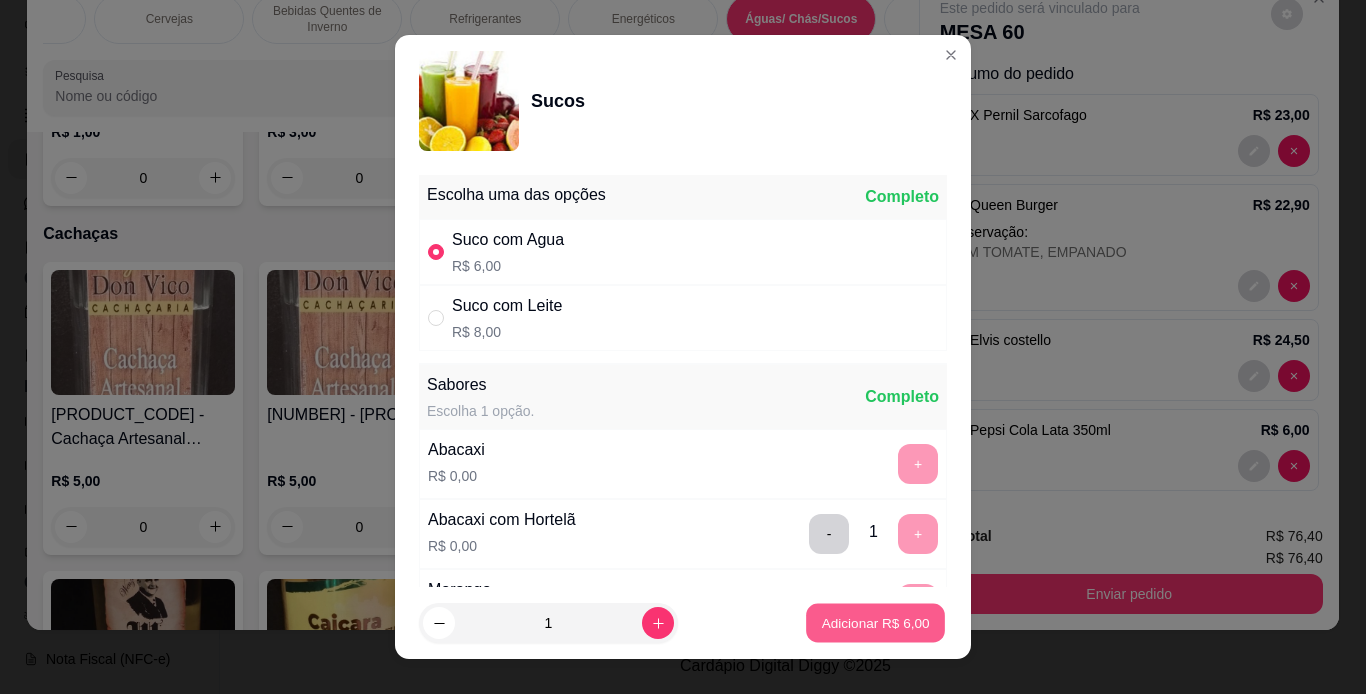 click on "Adicionar   R$ 6,00" at bounding box center [875, 623] 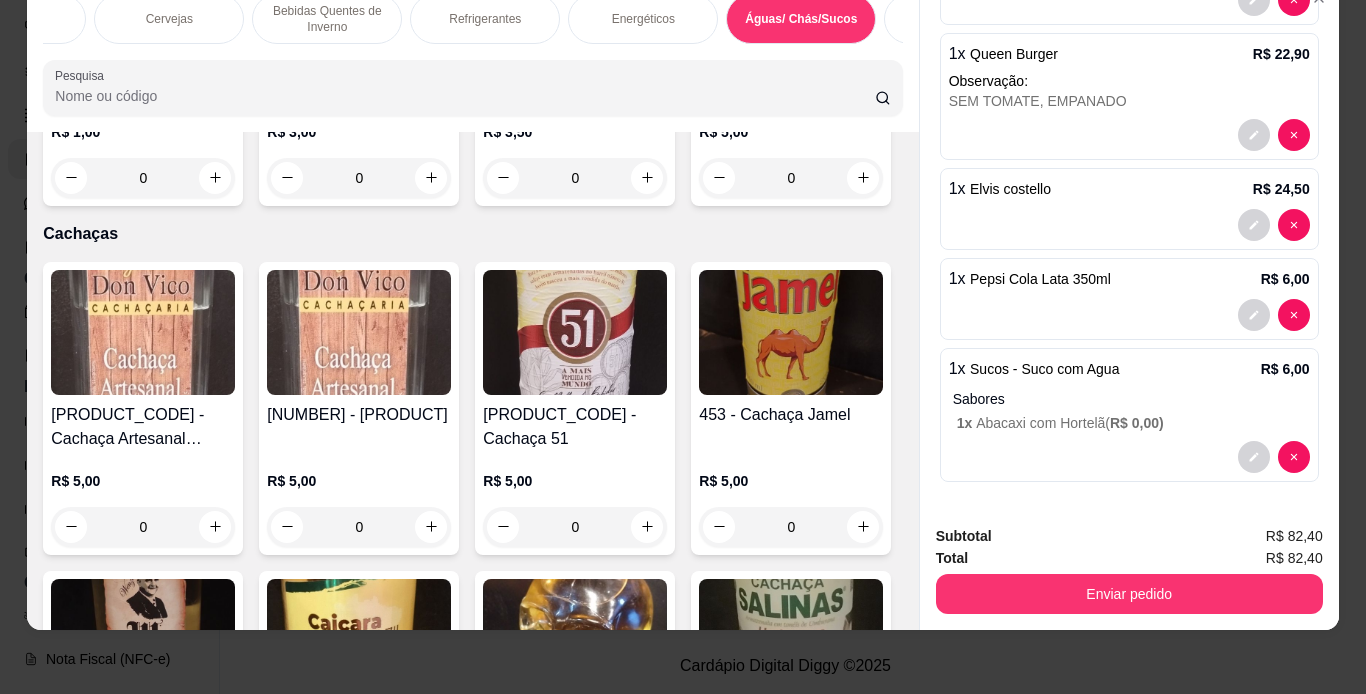 scroll, scrollTop: 0, scrollLeft: 0, axis: both 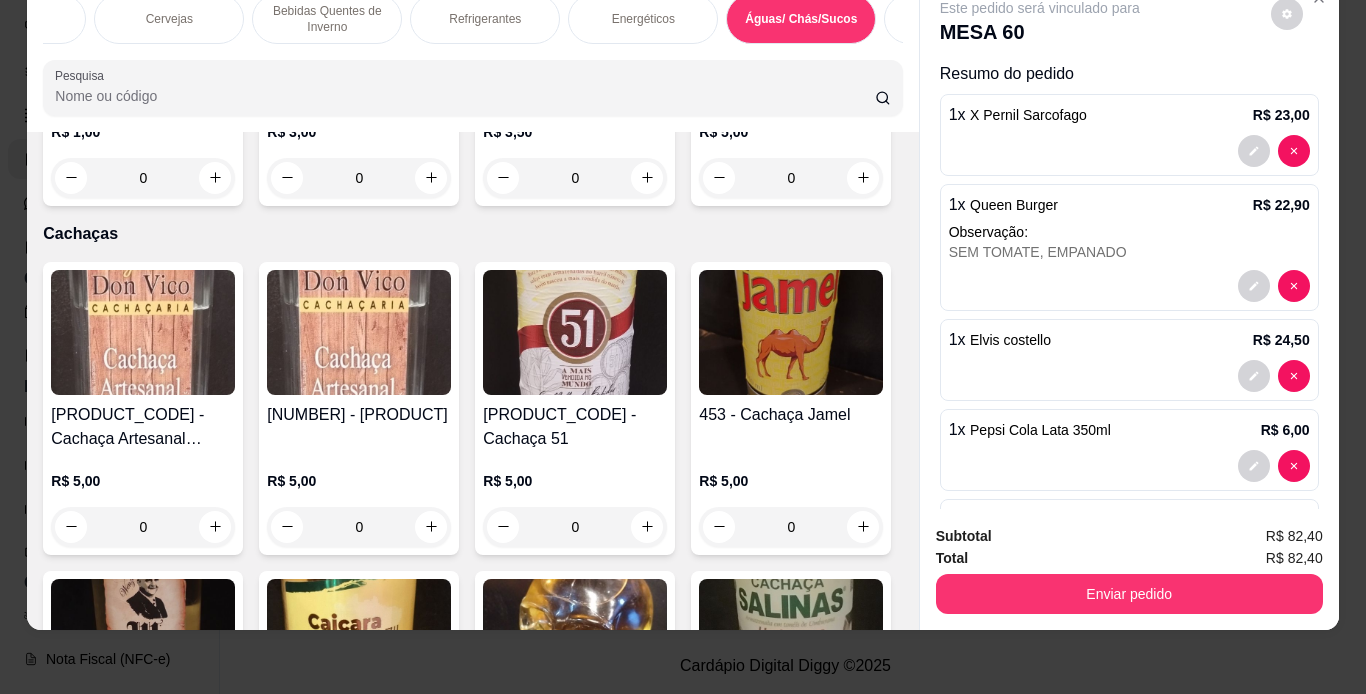 drag, startPoint x: 1334, startPoint y: 163, endPoint x: 1330, endPoint y: 196, distance: 33.24154 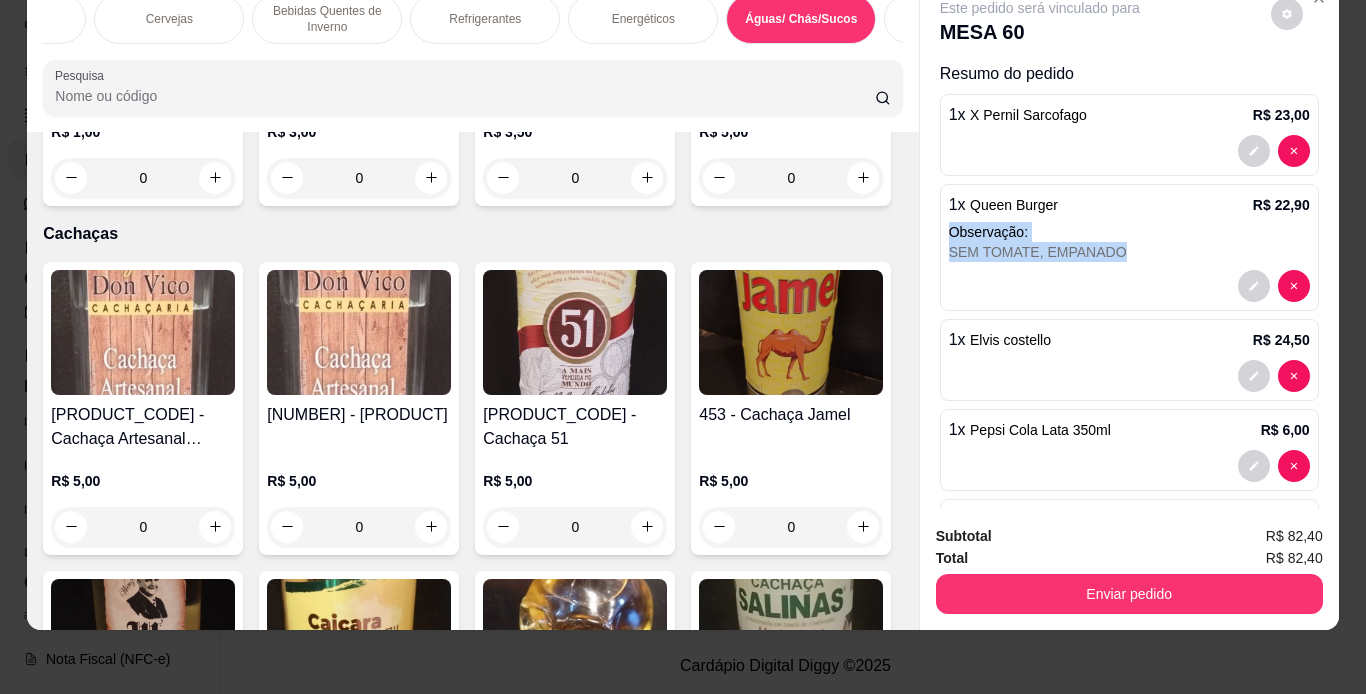 drag, startPoint x: 1315, startPoint y: 189, endPoint x: 1315, endPoint y: 246, distance: 57 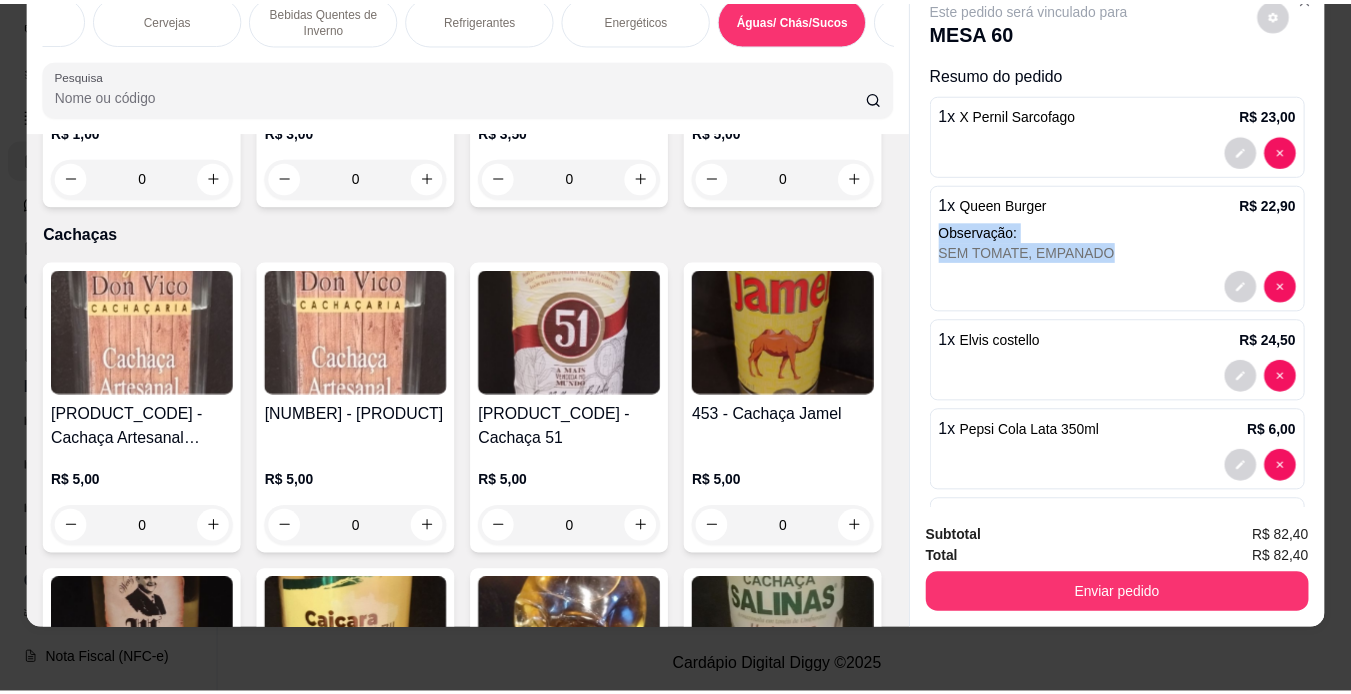 scroll, scrollTop: 12232, scrollLeft: 0, axis: vertical 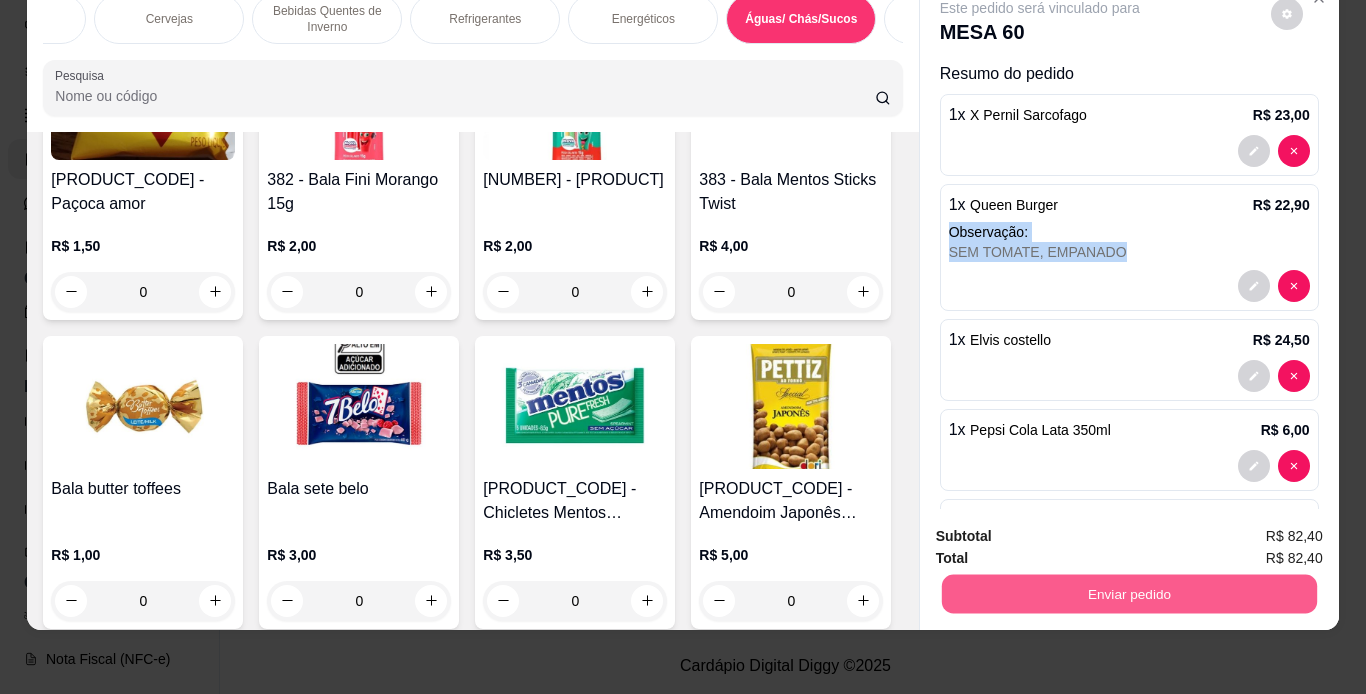click on "Enviar pedido" at bounding box center (1128, 594) 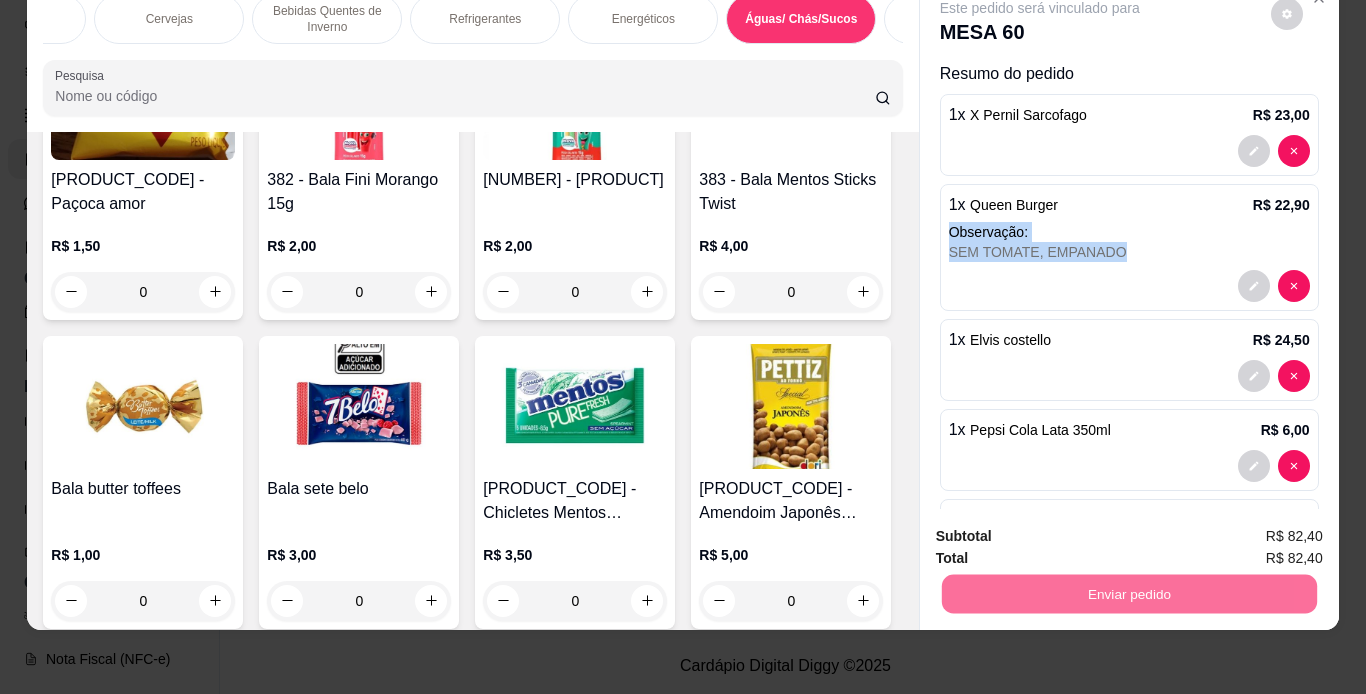 click on "Não registrar e enviar pedido" at bounding box center (1063, 530) 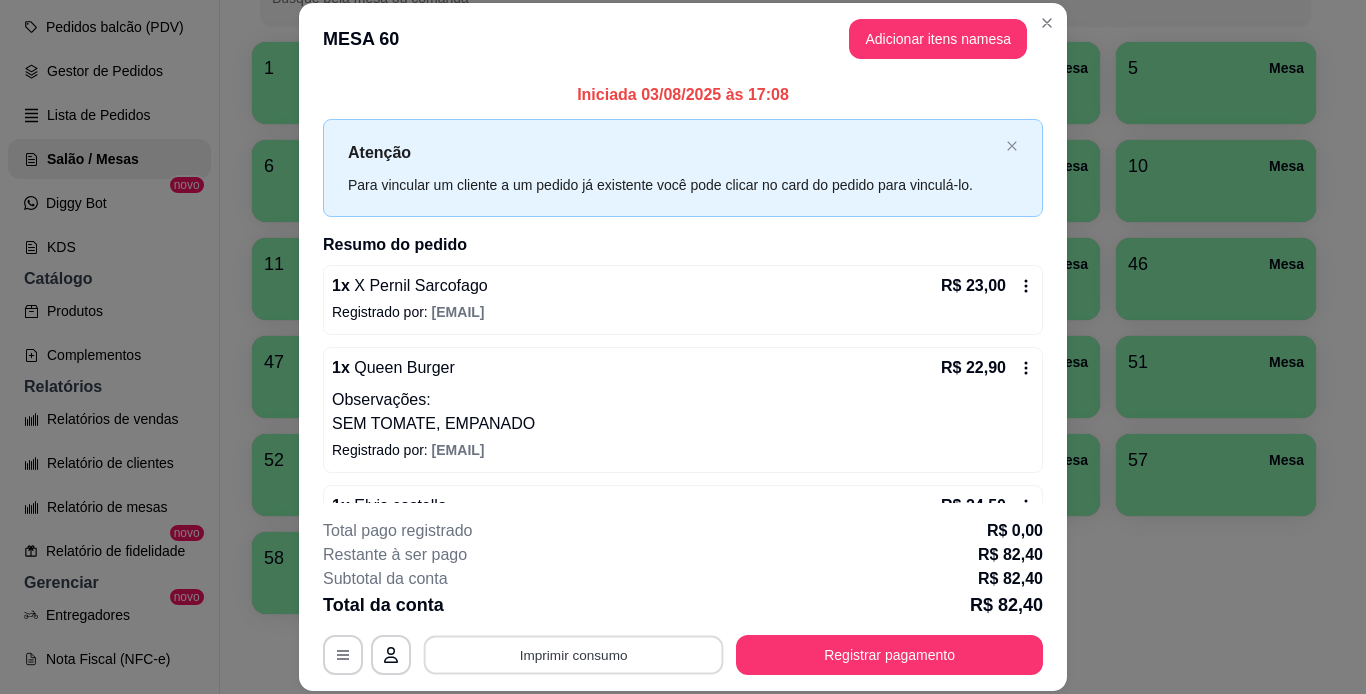 click on "Imprimir consumo" at bounding box center (574, 654) 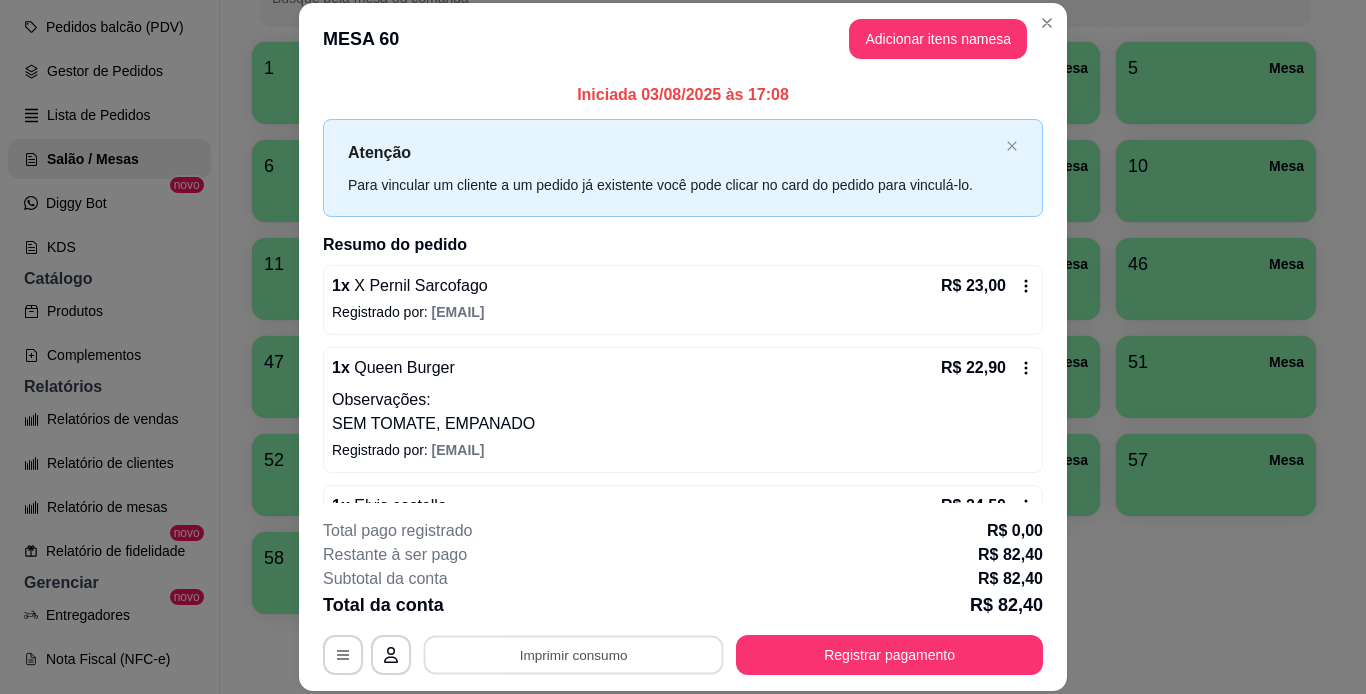click on "**********" at bounding box center (683, 597) 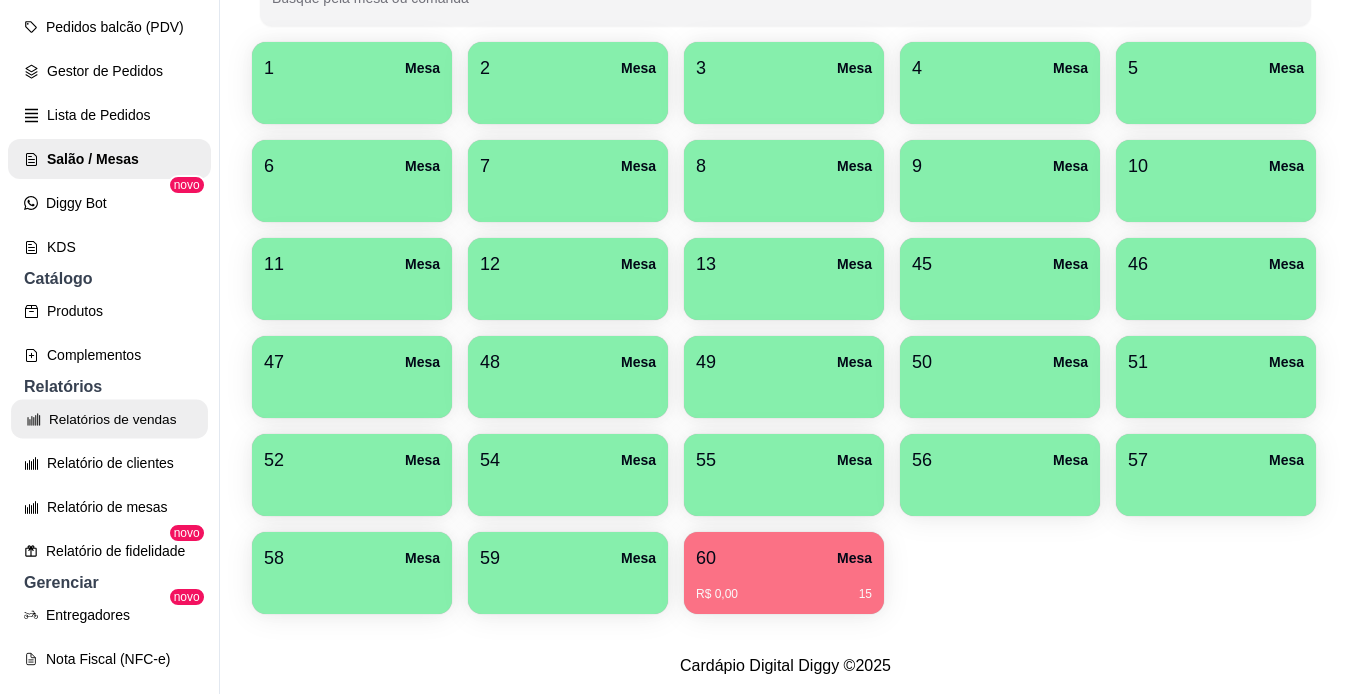 click on "Relatórios de vendas" at bounding box center (109, 419) 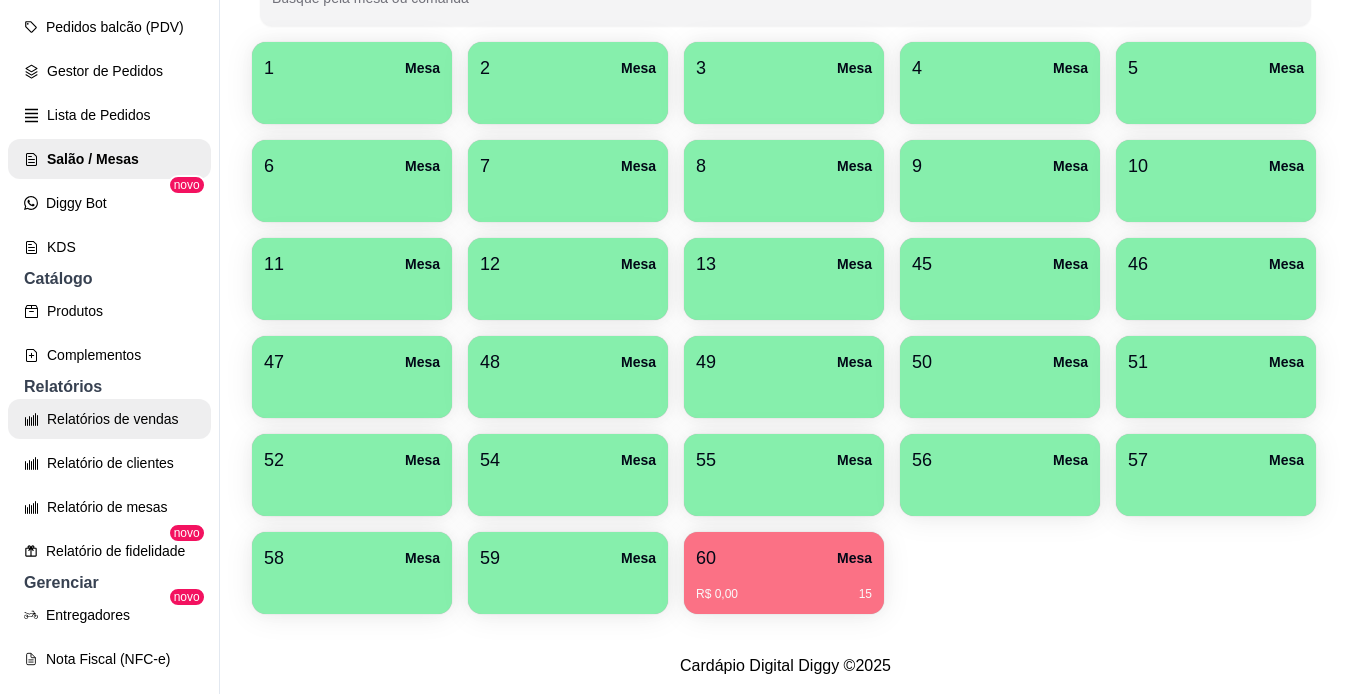 select on "ALL" 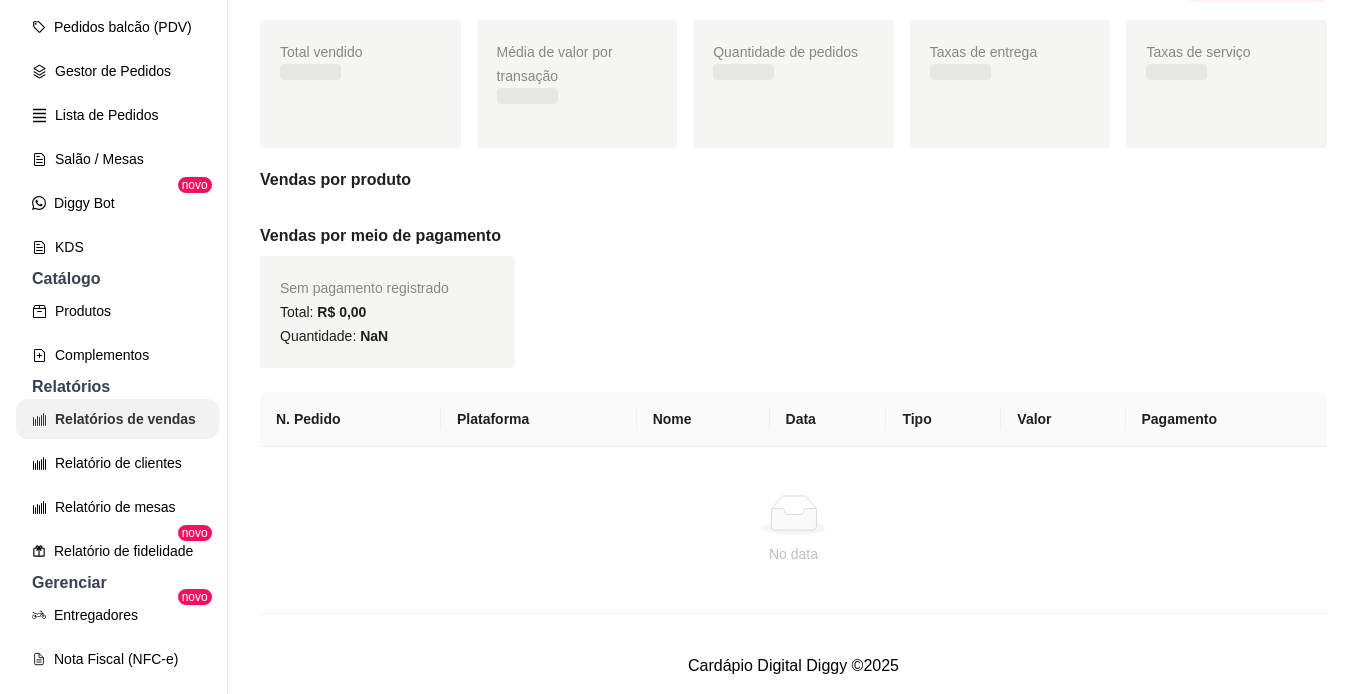 scroll, scrollTop: 0, scrollLeft: 0, axis: both 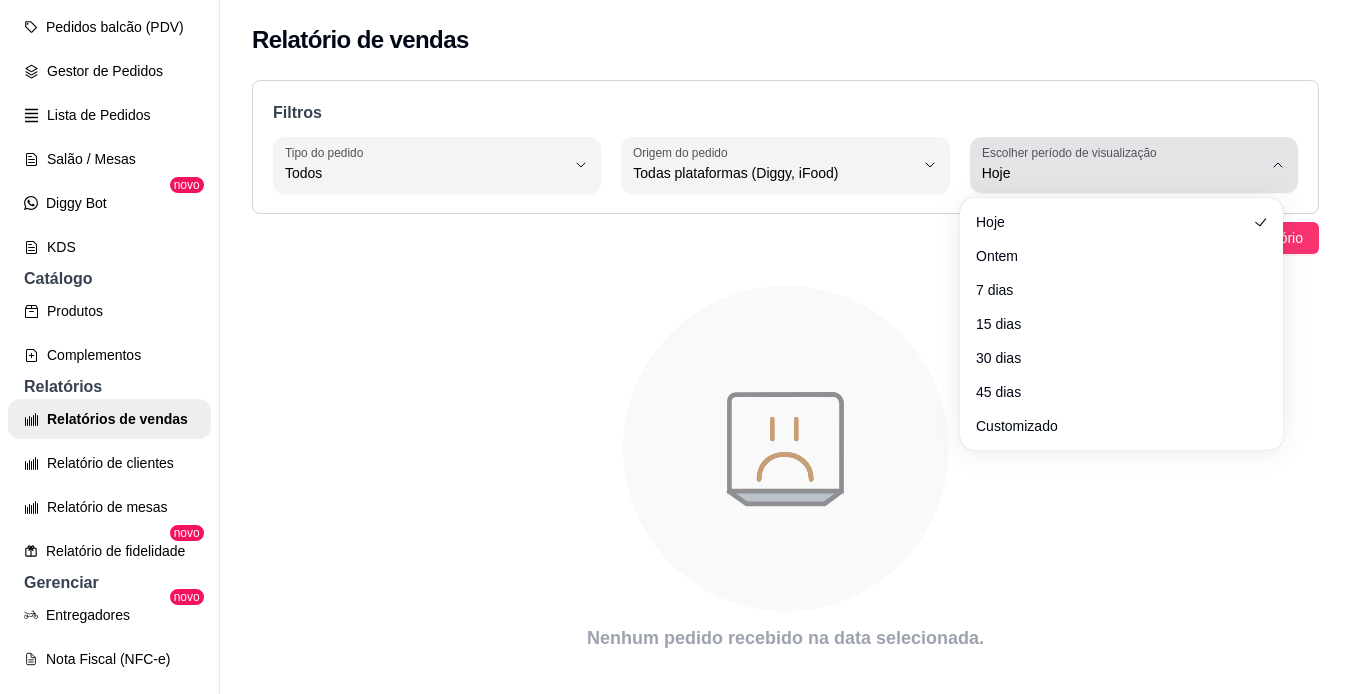 click on "Hoje" at bounding box center [1122, 165] 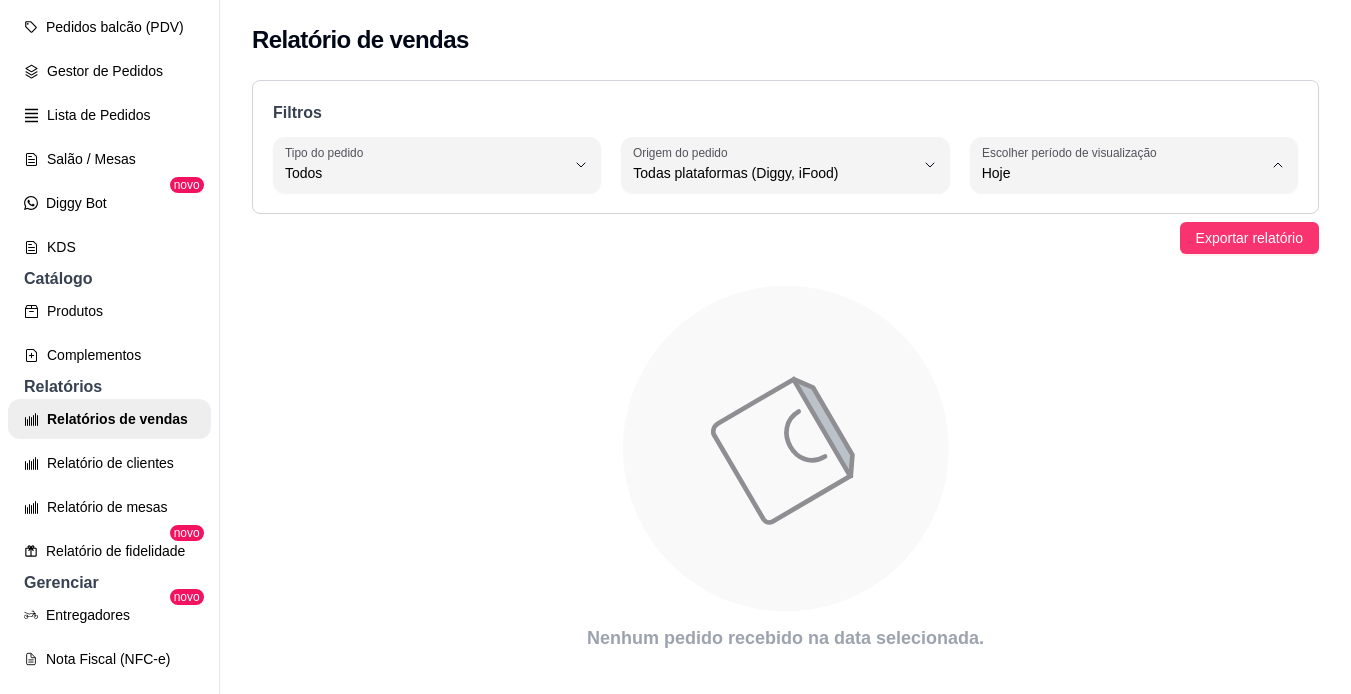 click on "Ontem" at bounding box center (1121, 253) 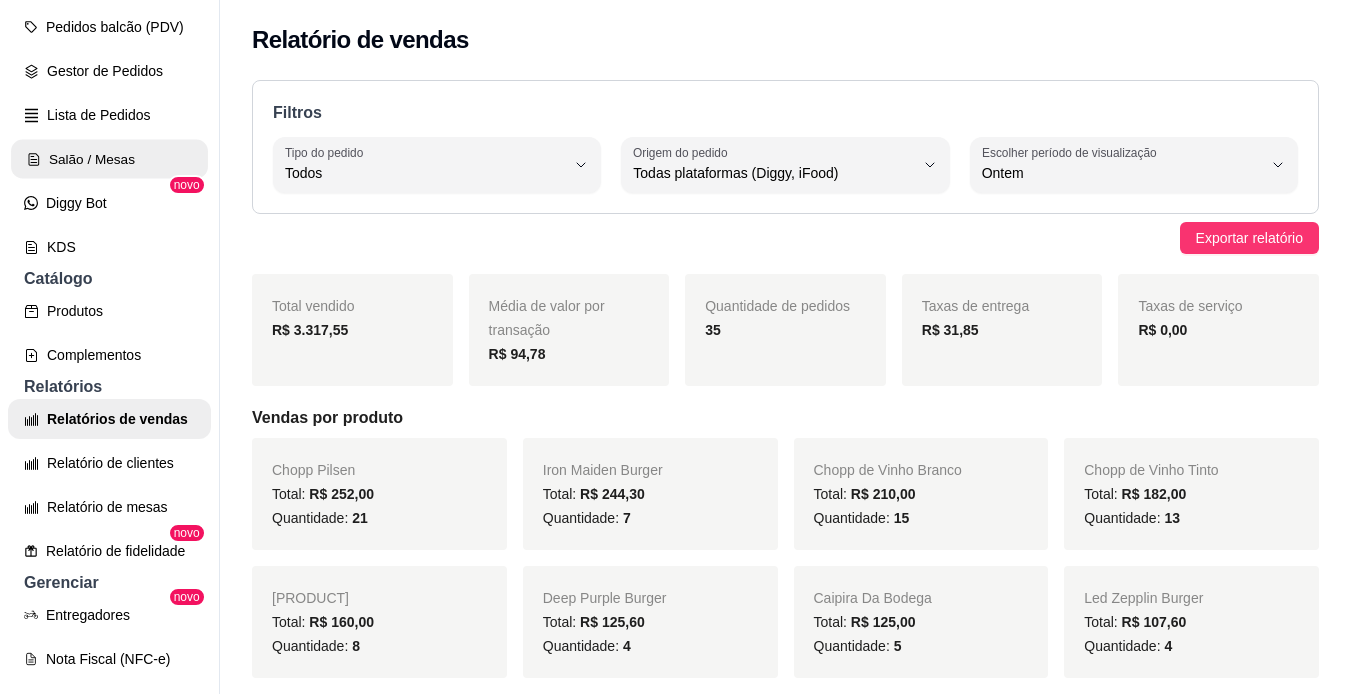 click on "Salão / Mesas" at bounding box center [109, 159] 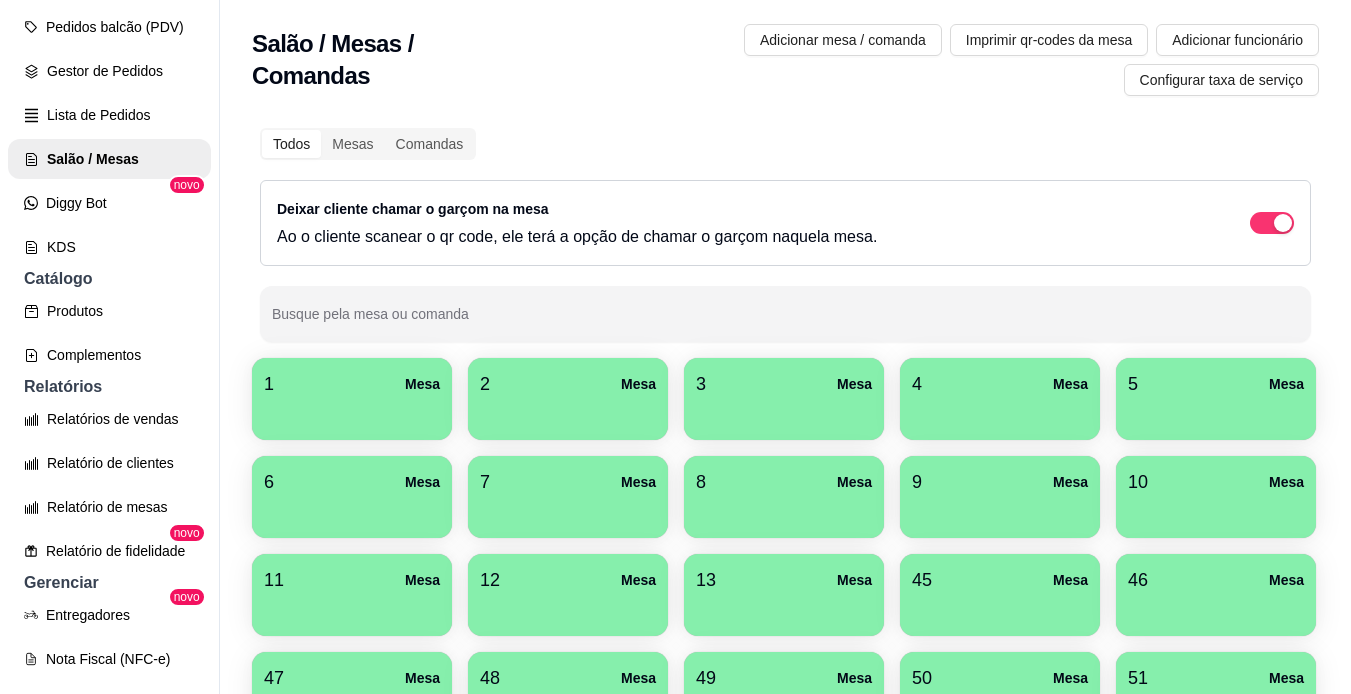 click on "K Ka Rock Burge ... Loja Aberta Loja Plano Customizado até 14/08   Dia a dia Pedidos balcão (PDV) Gestor de Pedidos Lista de Pedidos Salão / Mesas Diggy Bot novo KDS Catálogo Produtos Complementos Relatórios Relatórios de vendas Relatório de clientes Relatório de mesas Relatório de fidelidade novo Gerenciar Entregadores novo Nota Fiscal (NFC-e) Controle de caixa Controle de fiado Cupons Clientes Estoque Configurações Diggy Planos Precisa de ajuda? Sair" at bounding box center [110, 363] 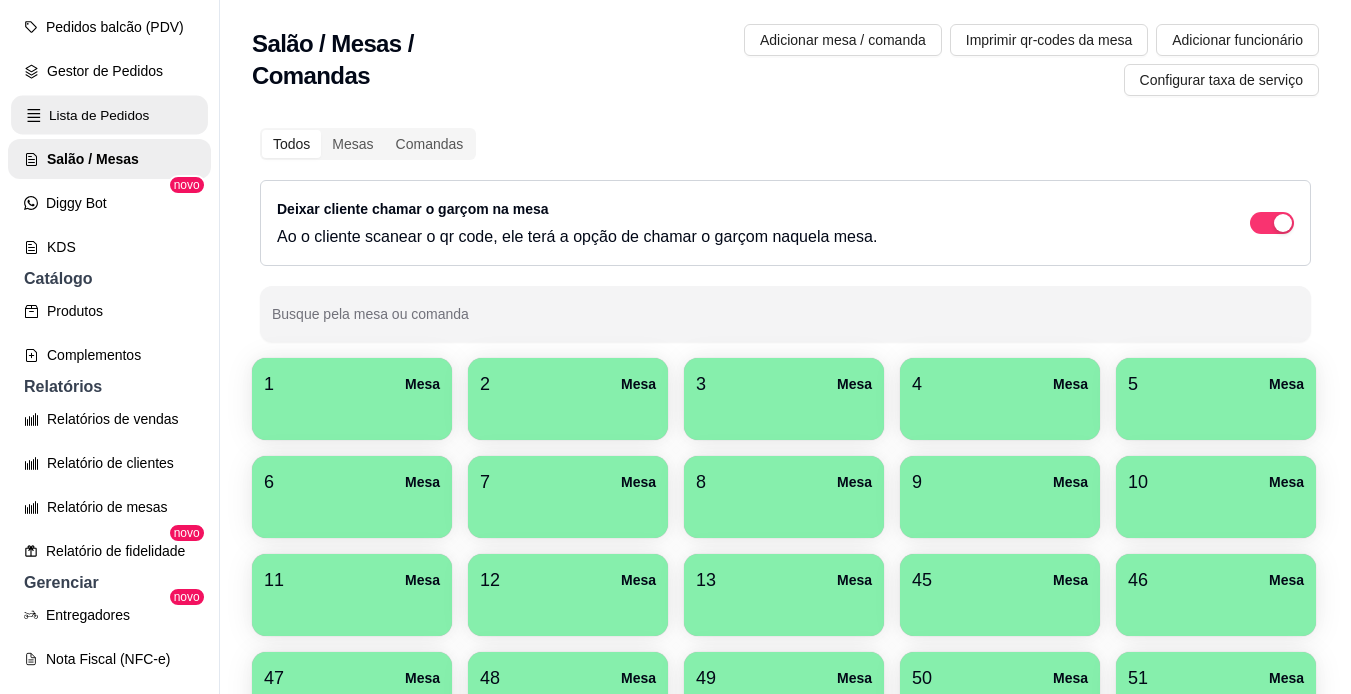 click on "Lista de Pedidos" at bounding box center (109, 115) 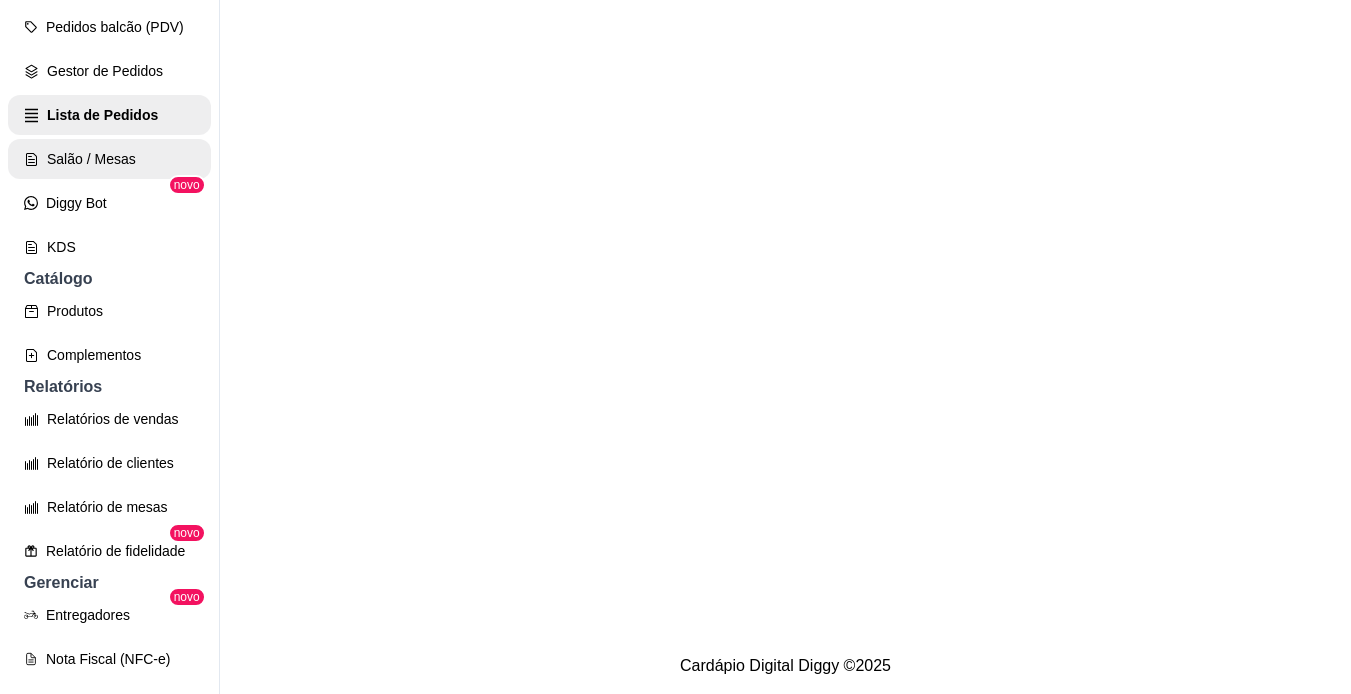 click on "Salão / Mesas" at bounding box center (109, 159) 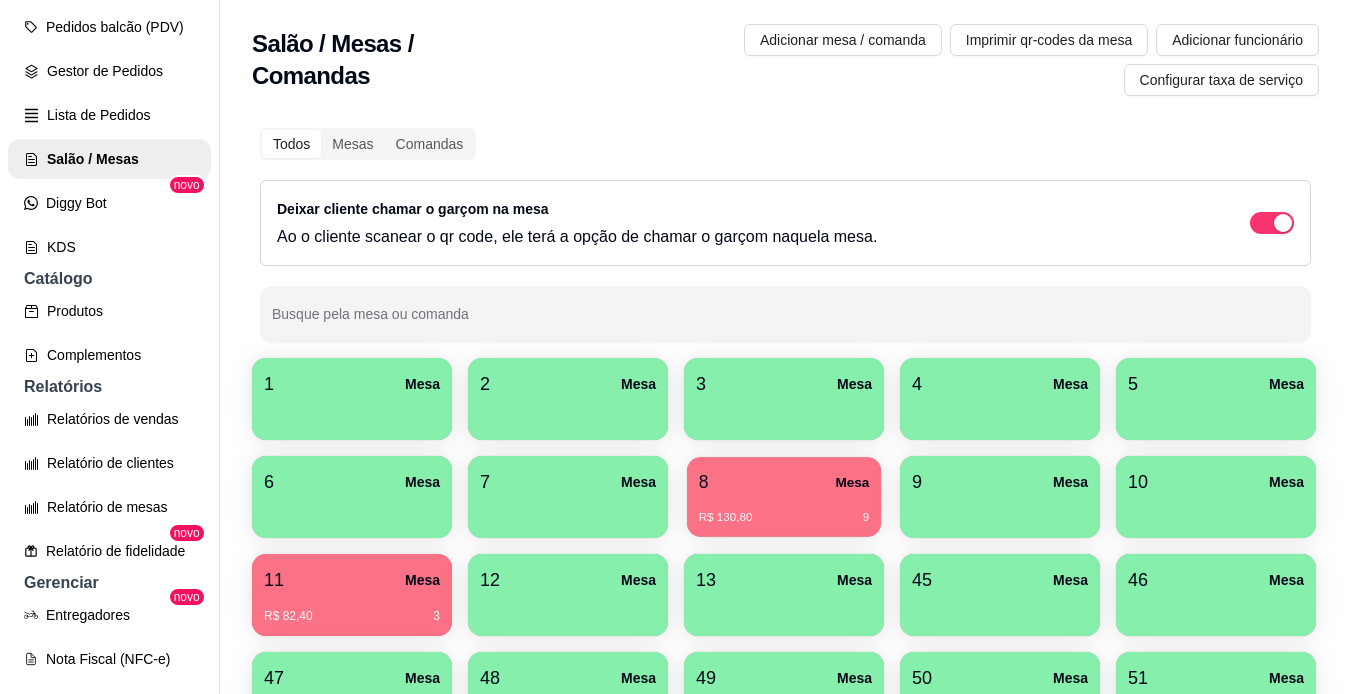 click on "8 Mesa" at bounding box center [784, 482] 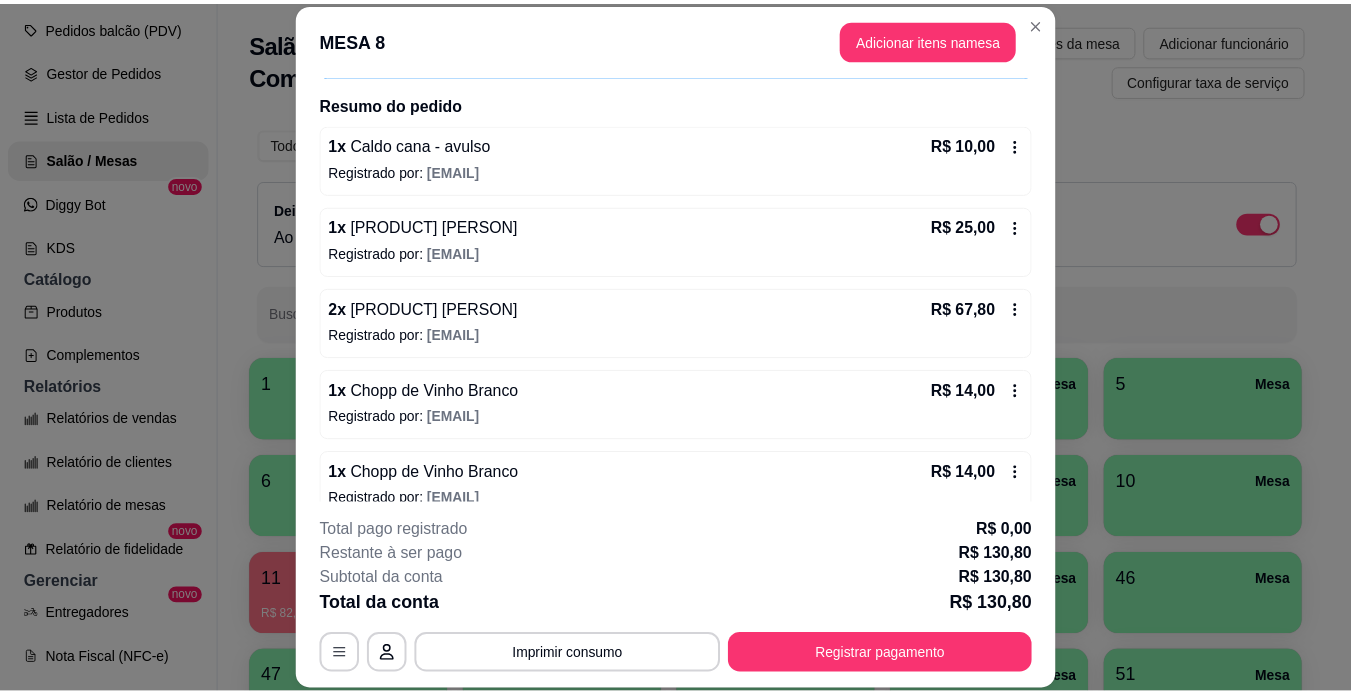 scroll, scrollTop: 168, scrollLeft: 0, axis: vertical 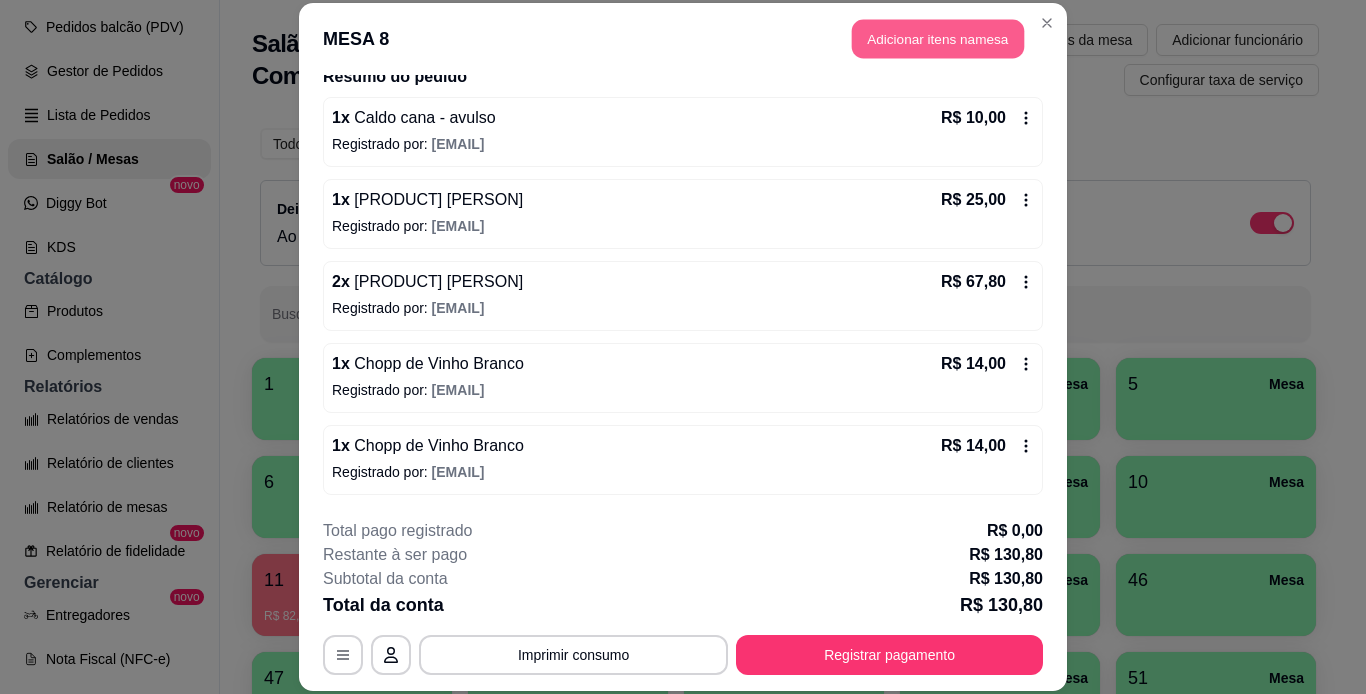 click on "Adicionar itens na  mesa" at bounding box center [938, 39] 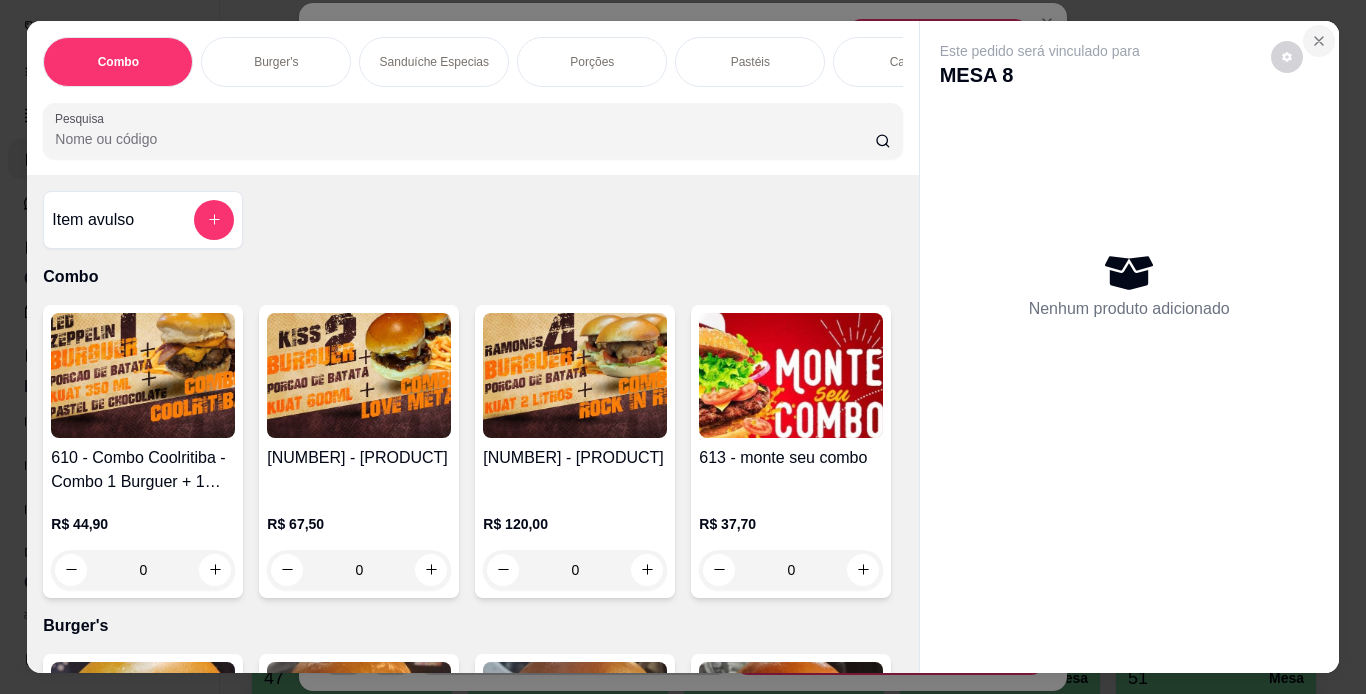 click 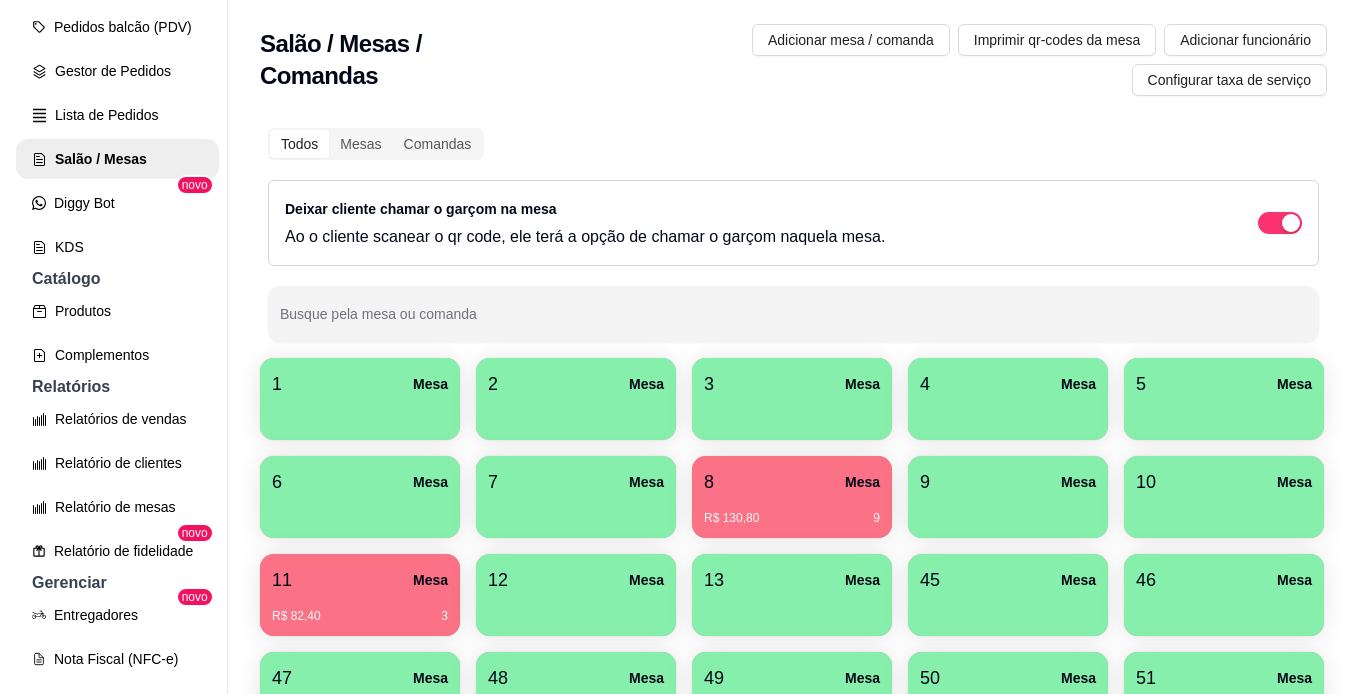 scroll, scrollTop: 429, scrollLeft: 0, axis: vertical 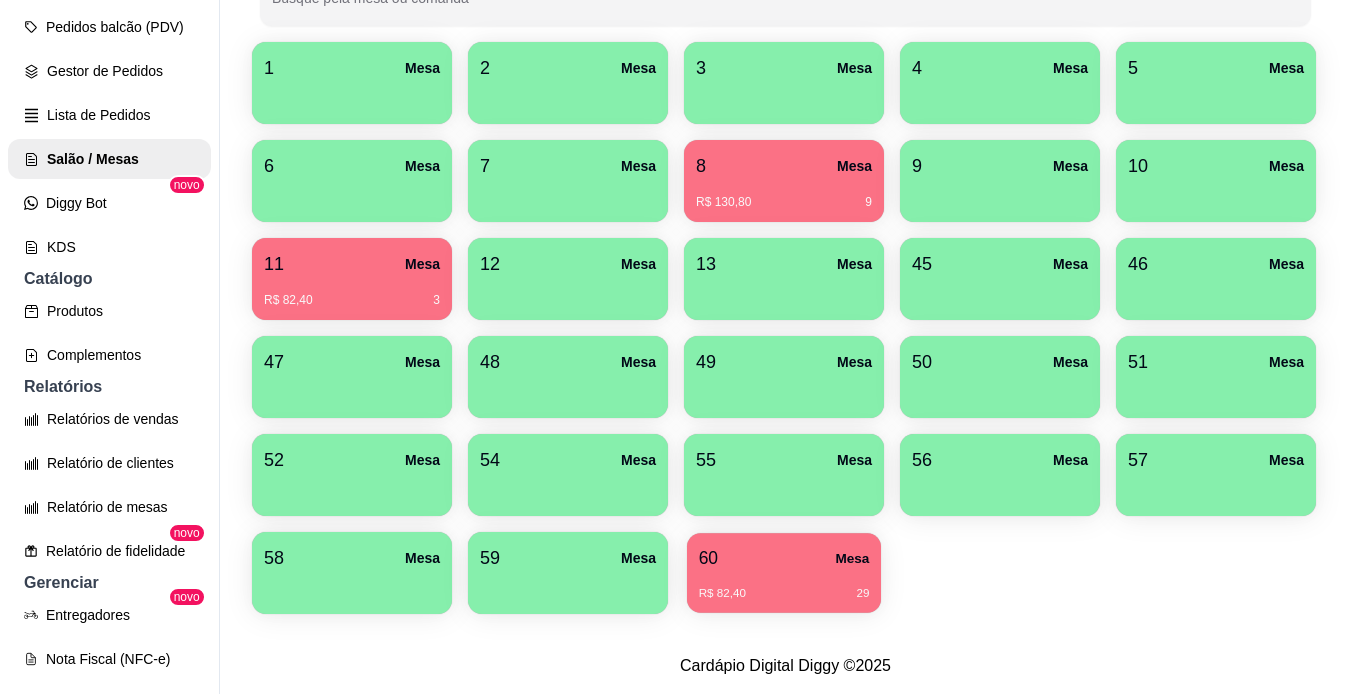 click on "[PRODUCT_CODE] Mesa" at bounding box center [784, 558] 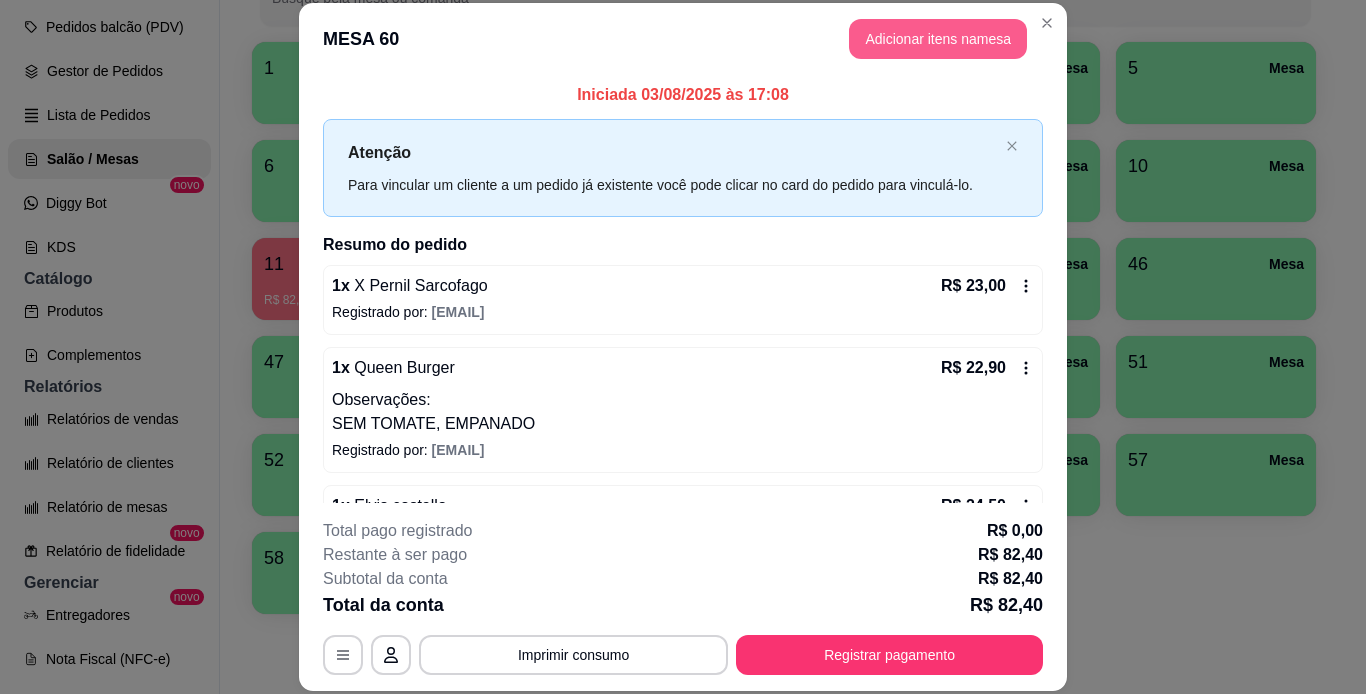 click on "Adicionar itens na  mesa" at bounding box center (938, 39) 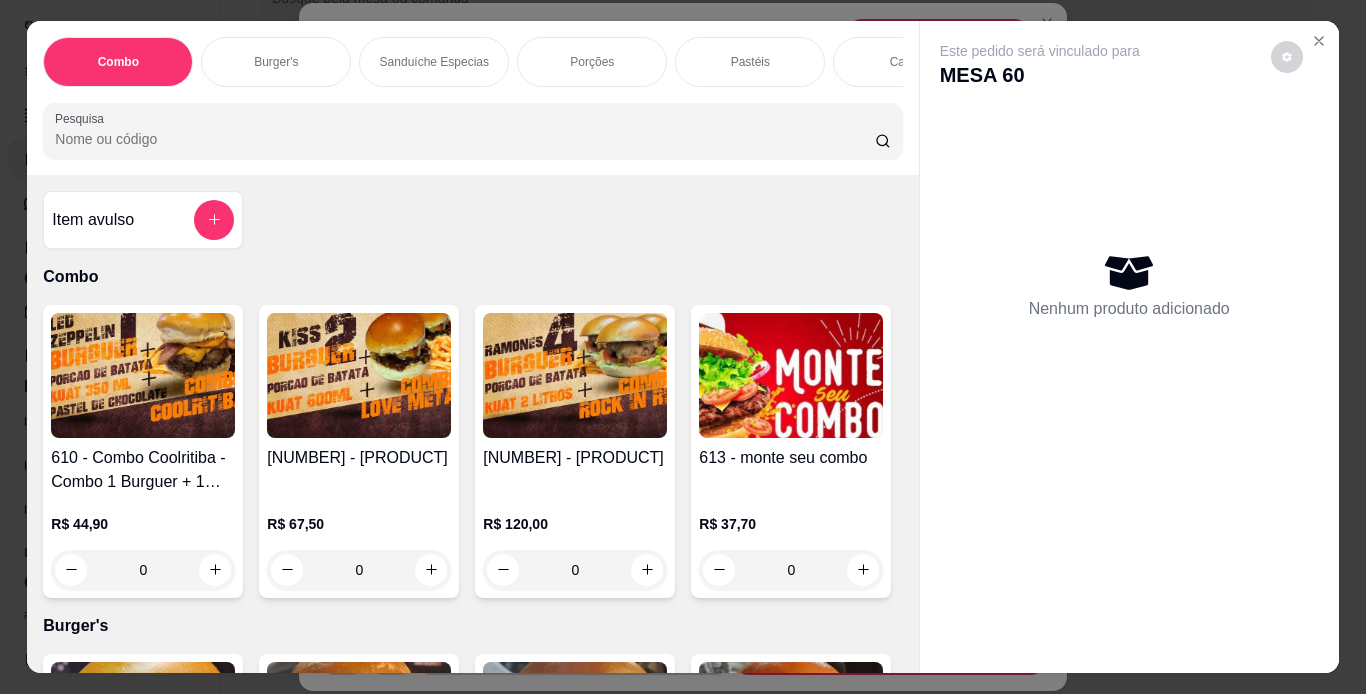 click on "Porções" at bounding box center (592, 62) 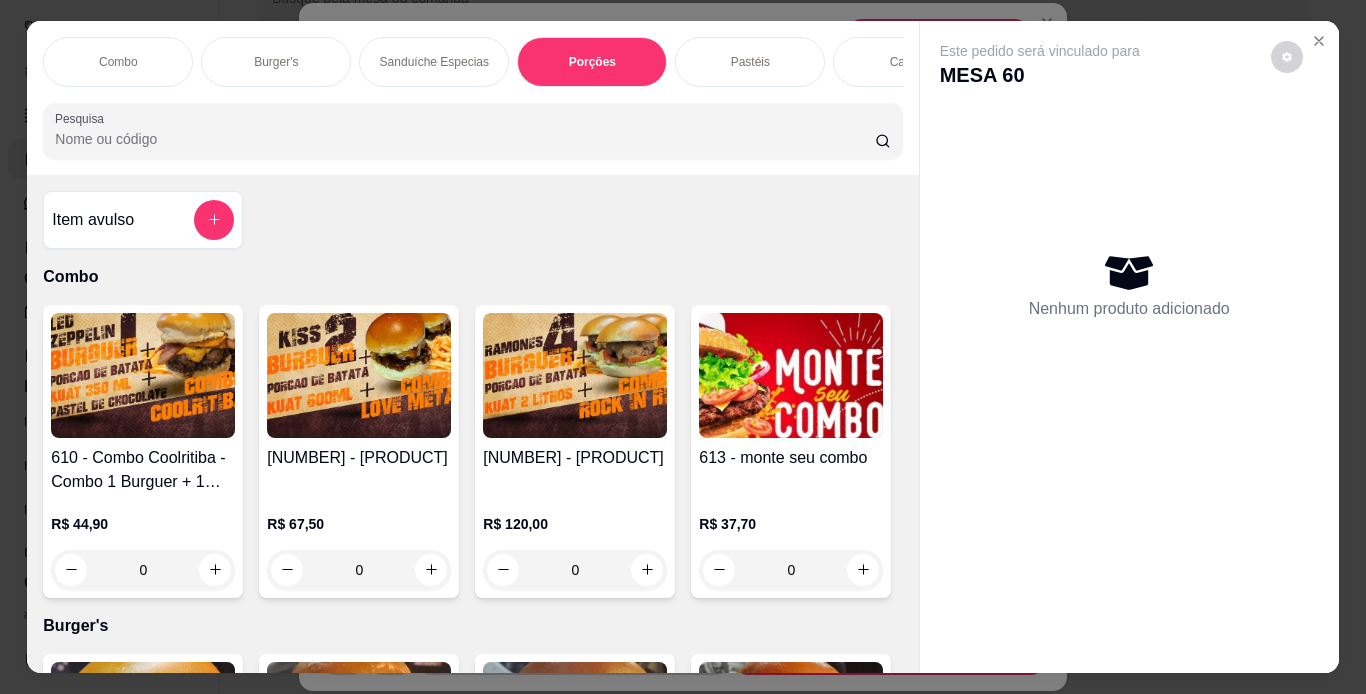 scroll, scrollTop: 3441, scrollLeft: 0, axis: vertical 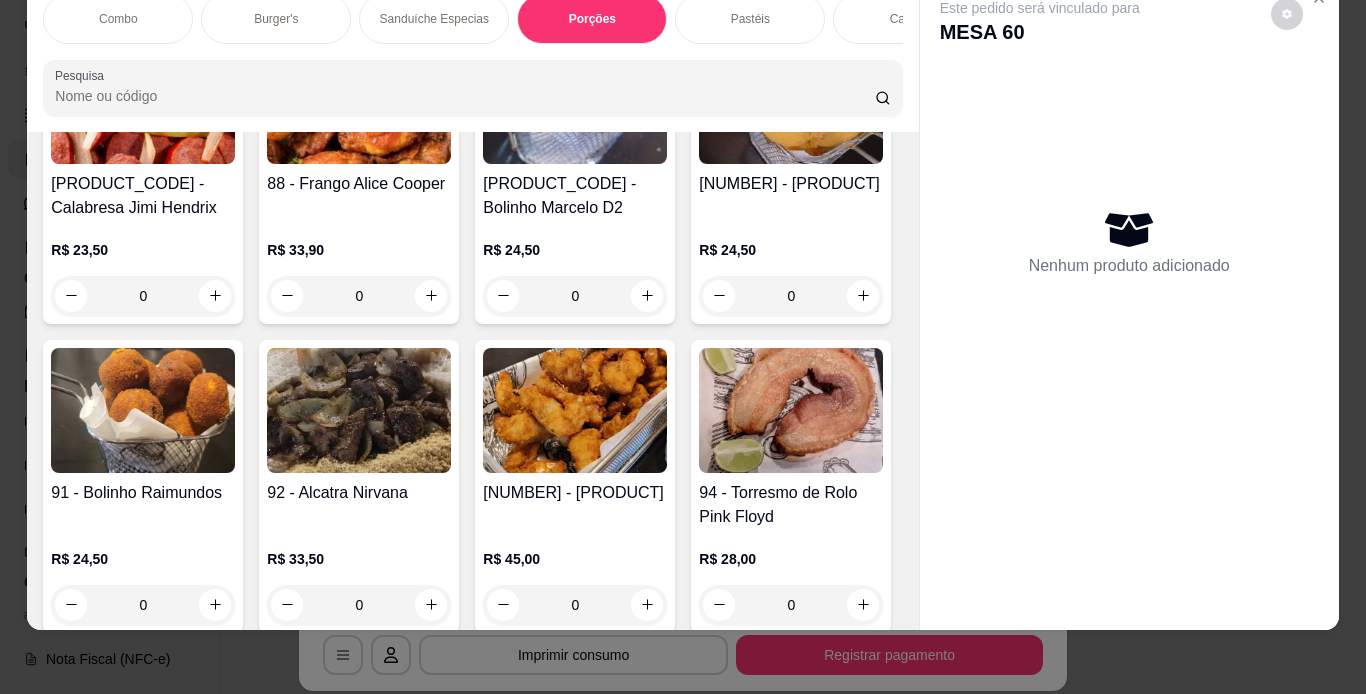 click on "Combo  Burger's  Sanduíche Especias Porções  Pastéis  Caldos  Sobremesas  Burger's Doces Pastéis Doces Chopp  Cervejas  Bebidas Quentes de Inverno  Refrigerantes Energéticos Águas/ Chás/Sucos Drinks Clássicos Drinks da Casa Doces Diversos  Cachaças Bitter's Licores  Gin Whisky  vodka conhaque Steinhaeger  Pesquisa Item avulso Combo  610 - Combo Coolritiba - Combo 1 Burguer + 1 Pastel   R$ 44,90 0 611 - Combo Love Metal - Combo 2 Burguers   R$ 67,50 0 612 - Combo Rock in Rio - Combo 4 Burguers   R$ 120,00 0 613 - monte seu combo    R$ 37,70 0 Burger's  1 - Ramones Burger    R$ 21,90 0 2 - John Lennon Burger   R$ 25,90 0 3 - Zztop Burger    R$ 25,90 0 4 - Led Zepplin Burger    R$ 26,90 0 5 - Kiss Burger    R$ 25,90 0 6 - Iron Maiden Burger    R$ 33,90 0 7 - The Doors Burger    R$ 26,90 0 8 - Deep Purple Burger   R$ 28,90 0 9 - Rolling Stones Burger   R$ 28,90 0 10 - Red Hot Chili Peppers Burger   R$ 30,90 0 11 - Metallica Burger    R$ 27,90 0 12 - Motorhead Burguer    R$ 34,90 0   0" at bounding box center (683, 347) 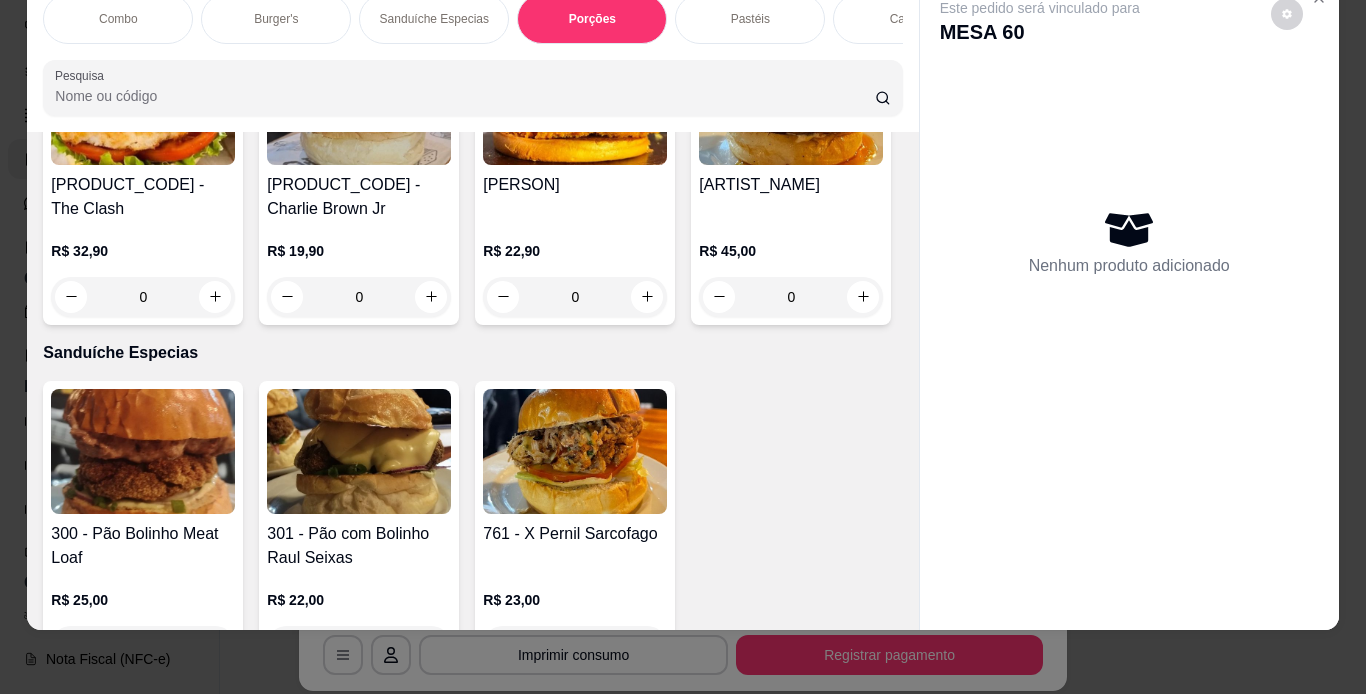 click on "Sanduíche Especias" at bounding box center [434, 19] 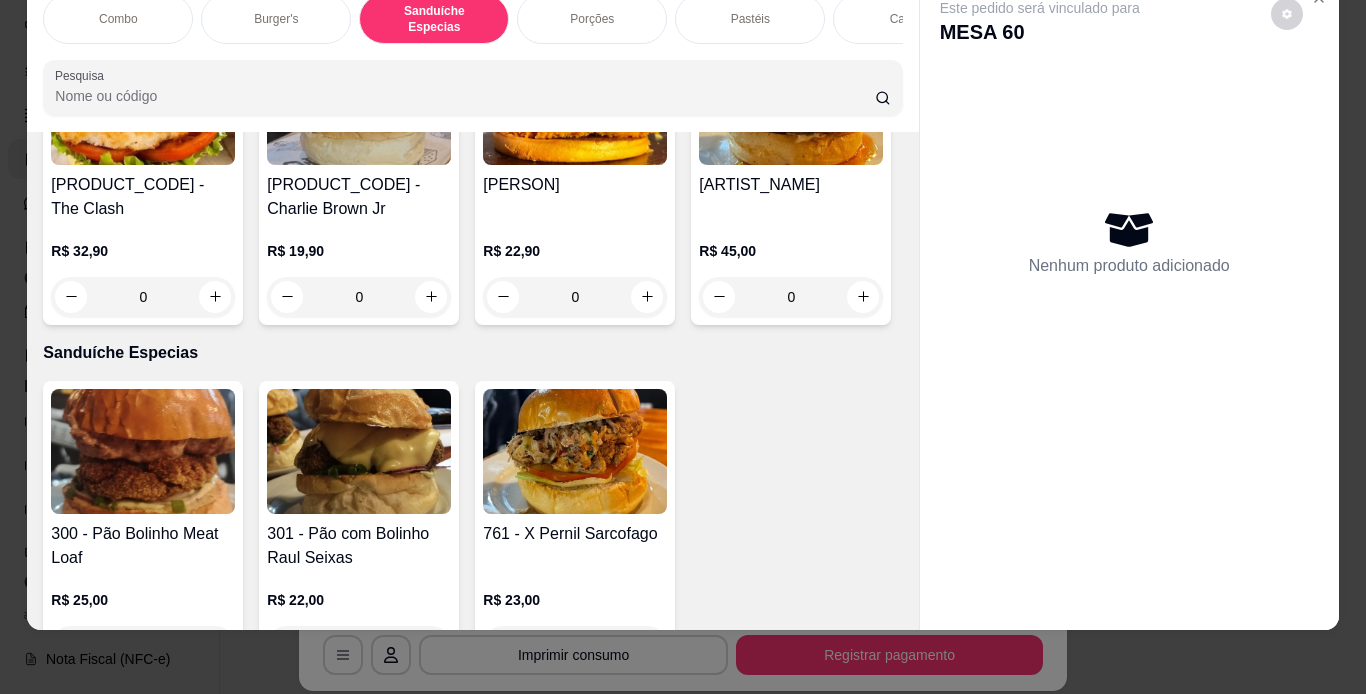 scroll, scrollTop: 3092, scrollLeft: 0, axis: vertical 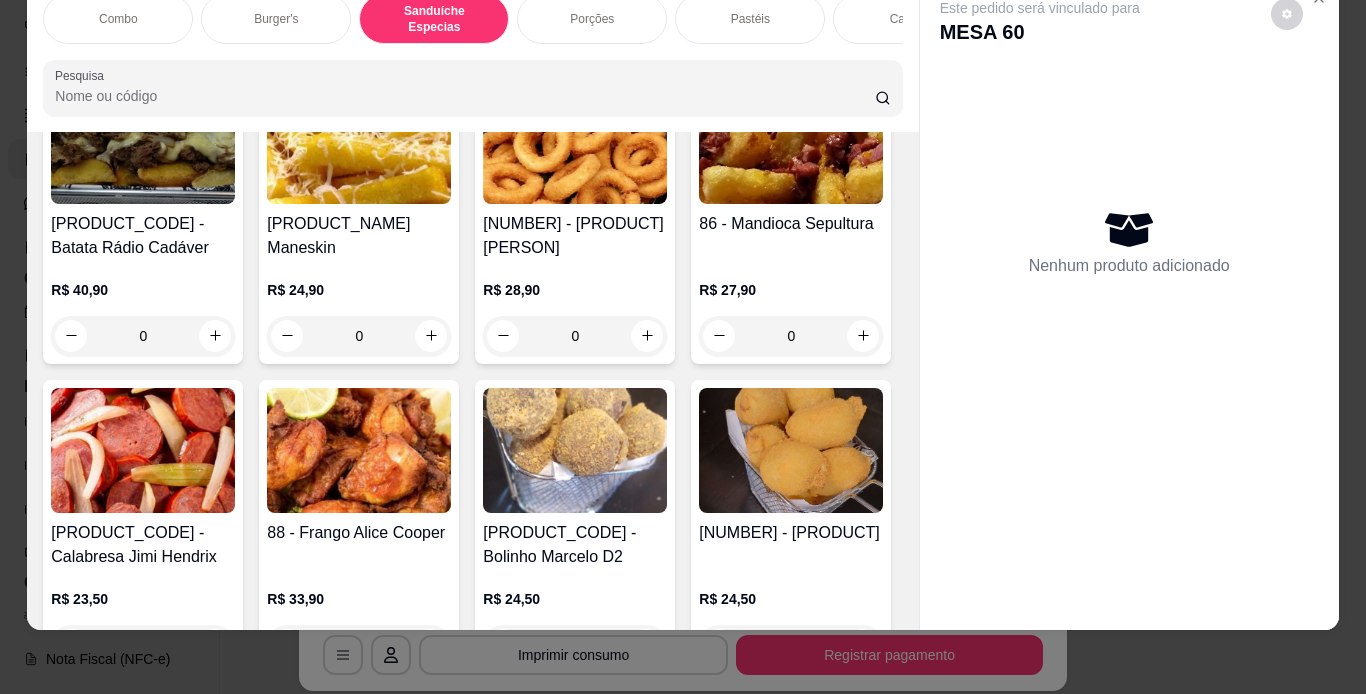 click on "Burger's" at bounding box center [276, 19] 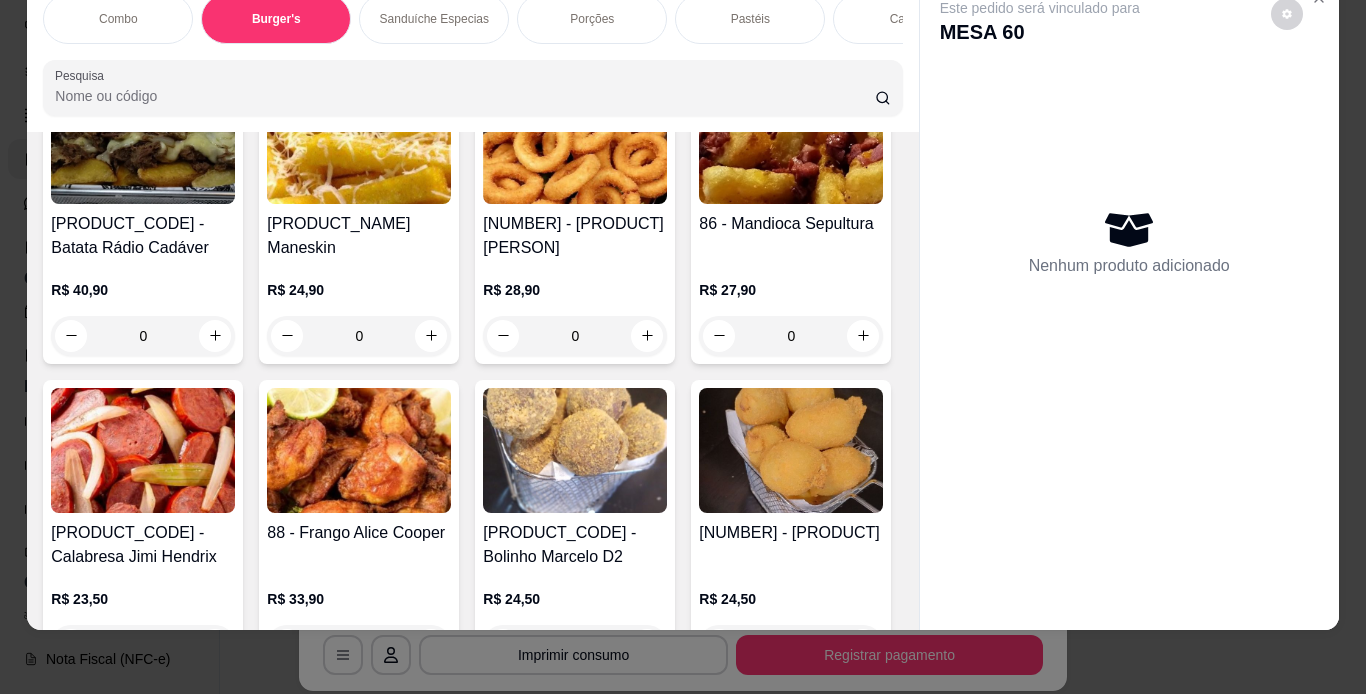 scroll, scrollTop: 724, scrollLeft: 0, axis: vertical 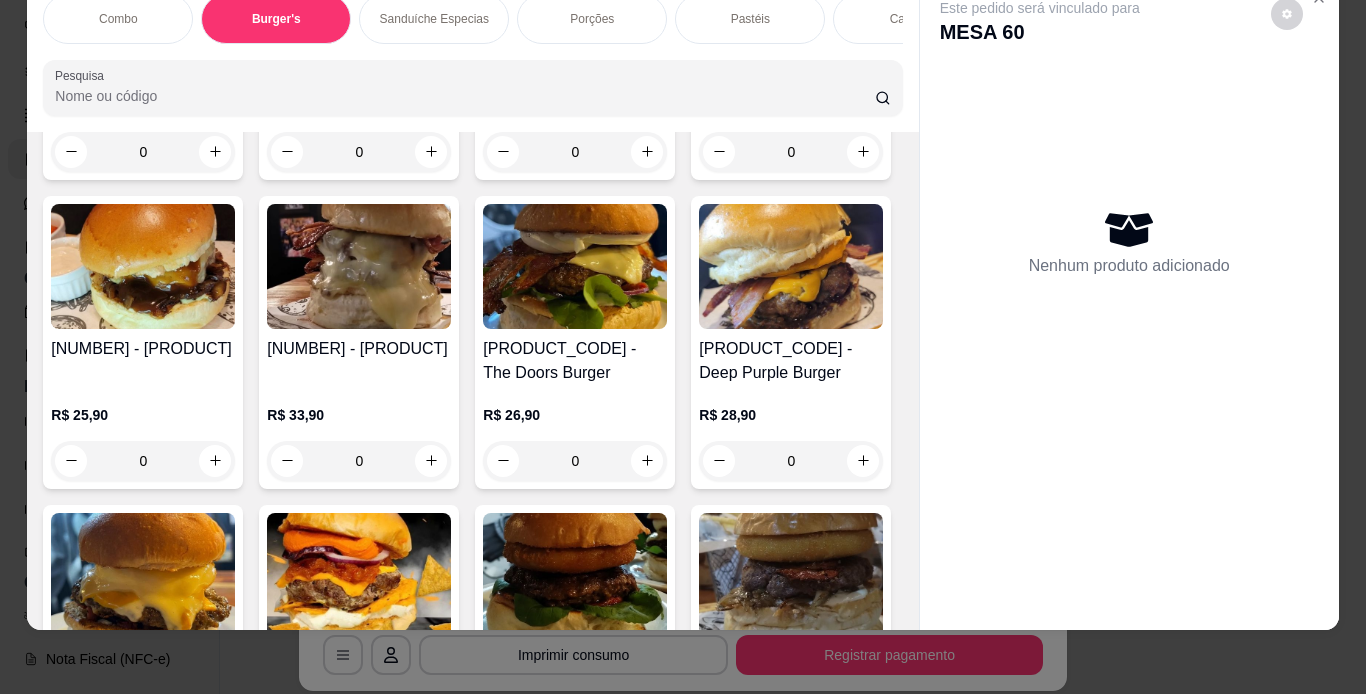 click on "Sanduíche Especias" at bounding box center (434, 19) 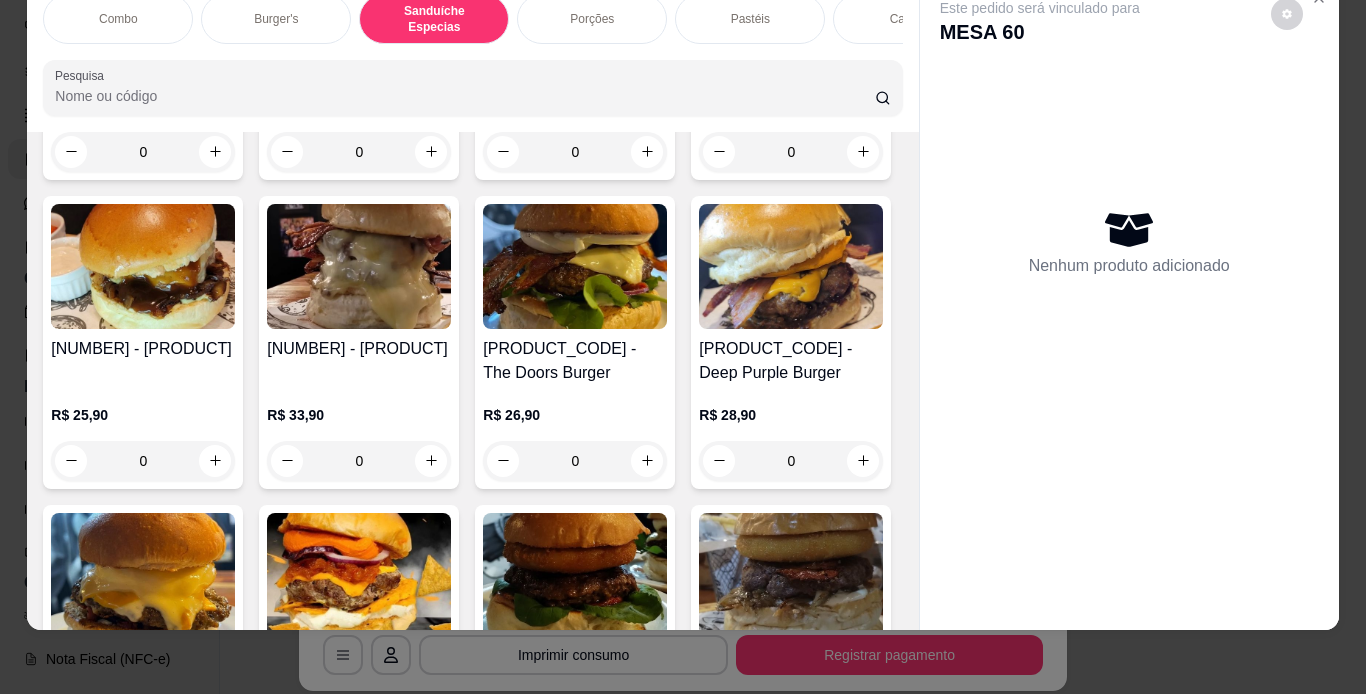 scroll, scrollTop: 3092, scrollLeft: 0, axis: vertical 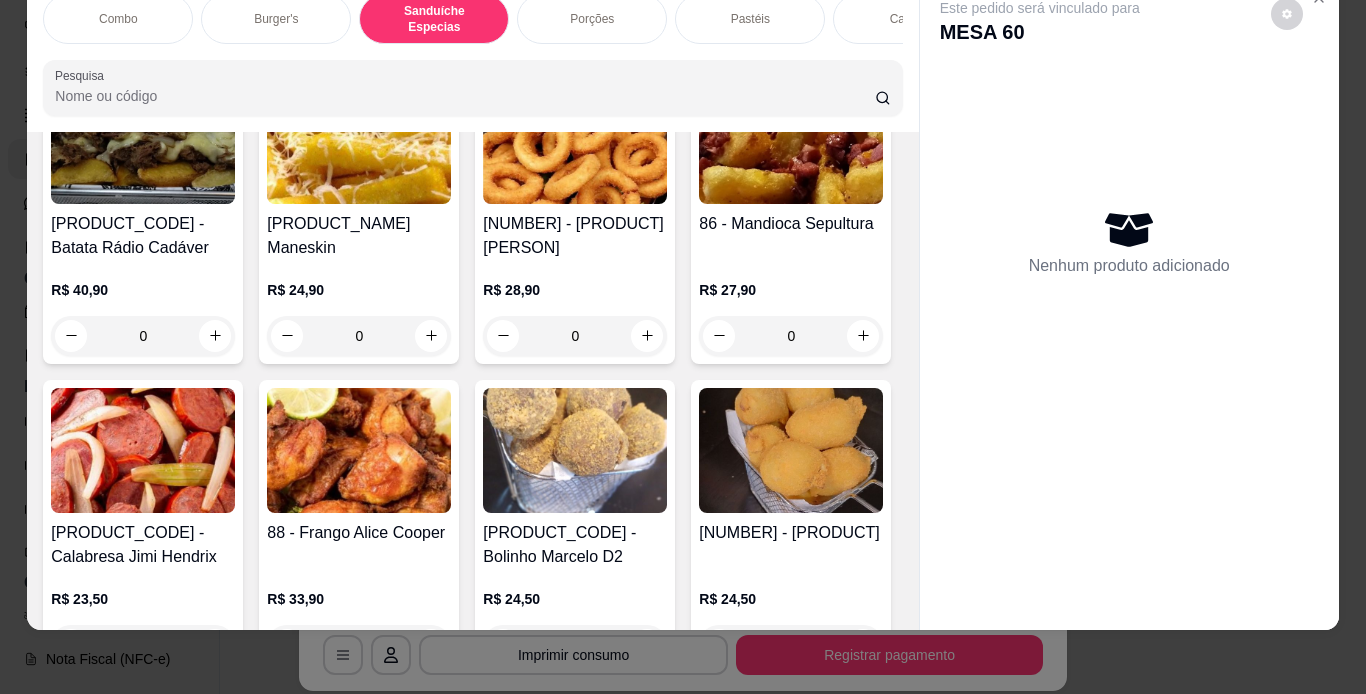 click on "Burger's" at bounding box center (276, 19) 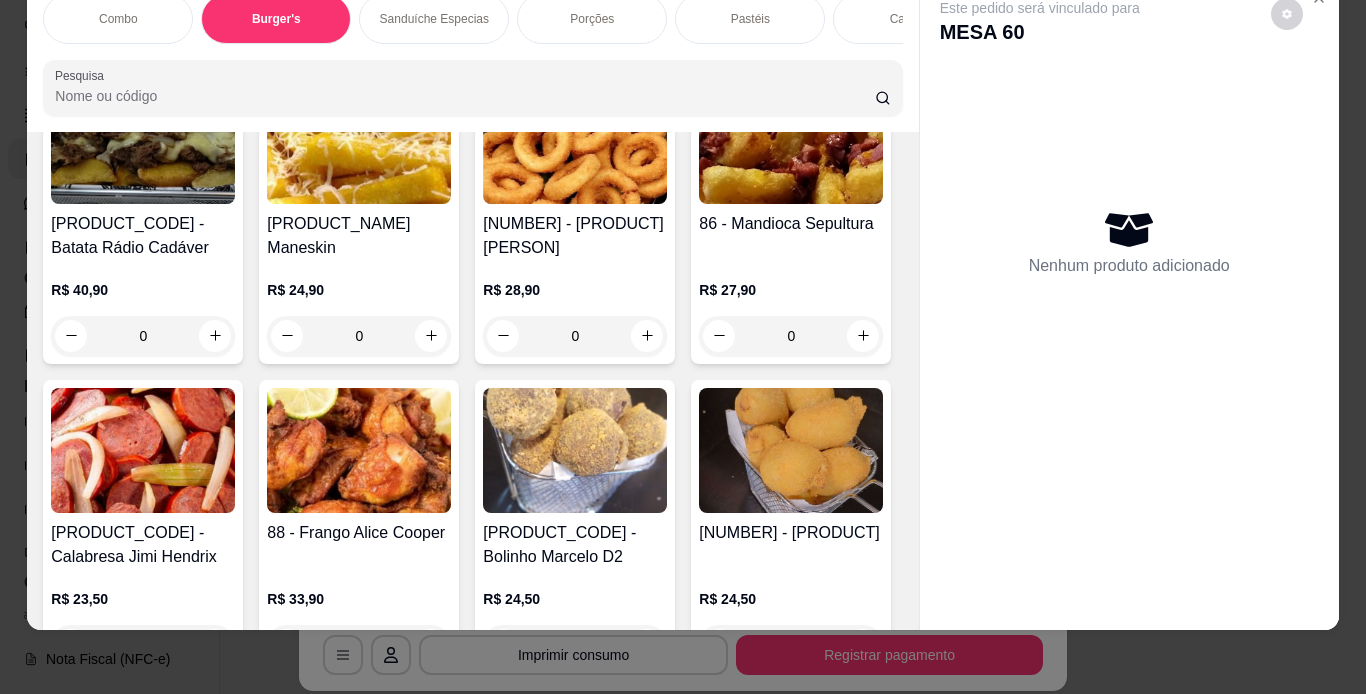 scroll, scrollTop: 724, scrollLeft: 0, axis: vertical 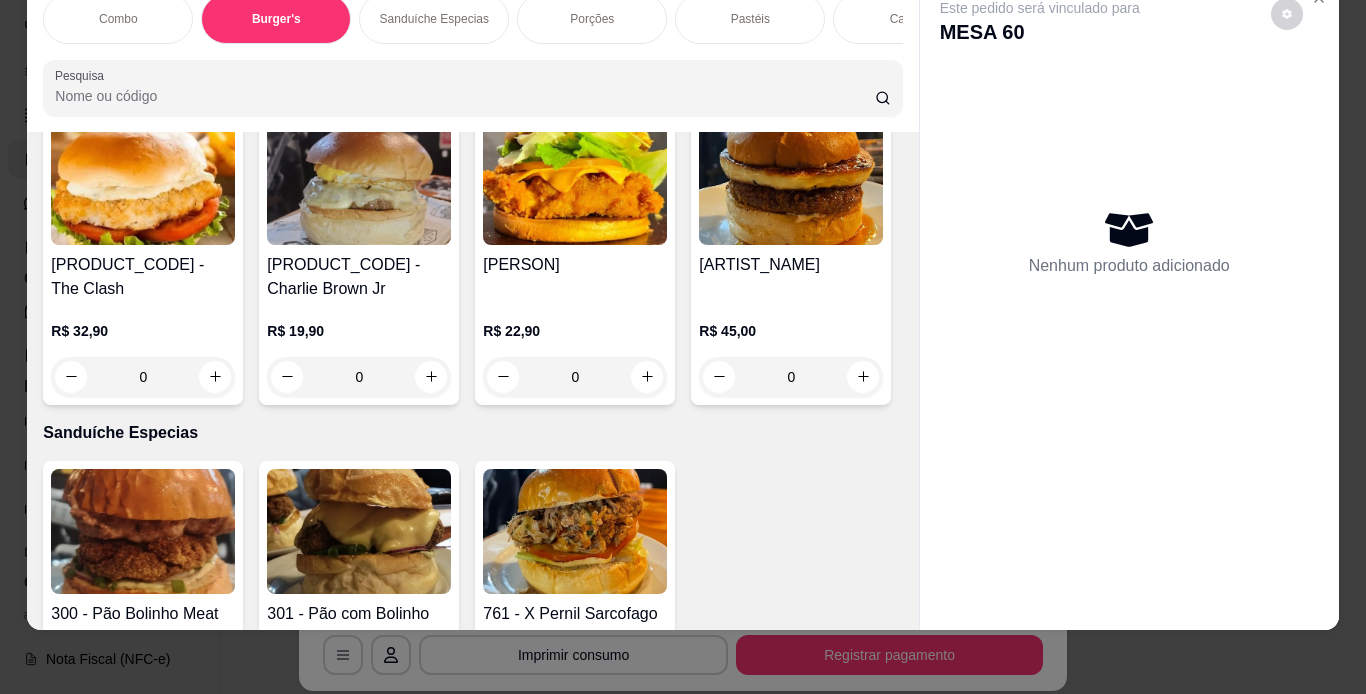click on "R$ 15,90 0" at bounding box center (359, -269) 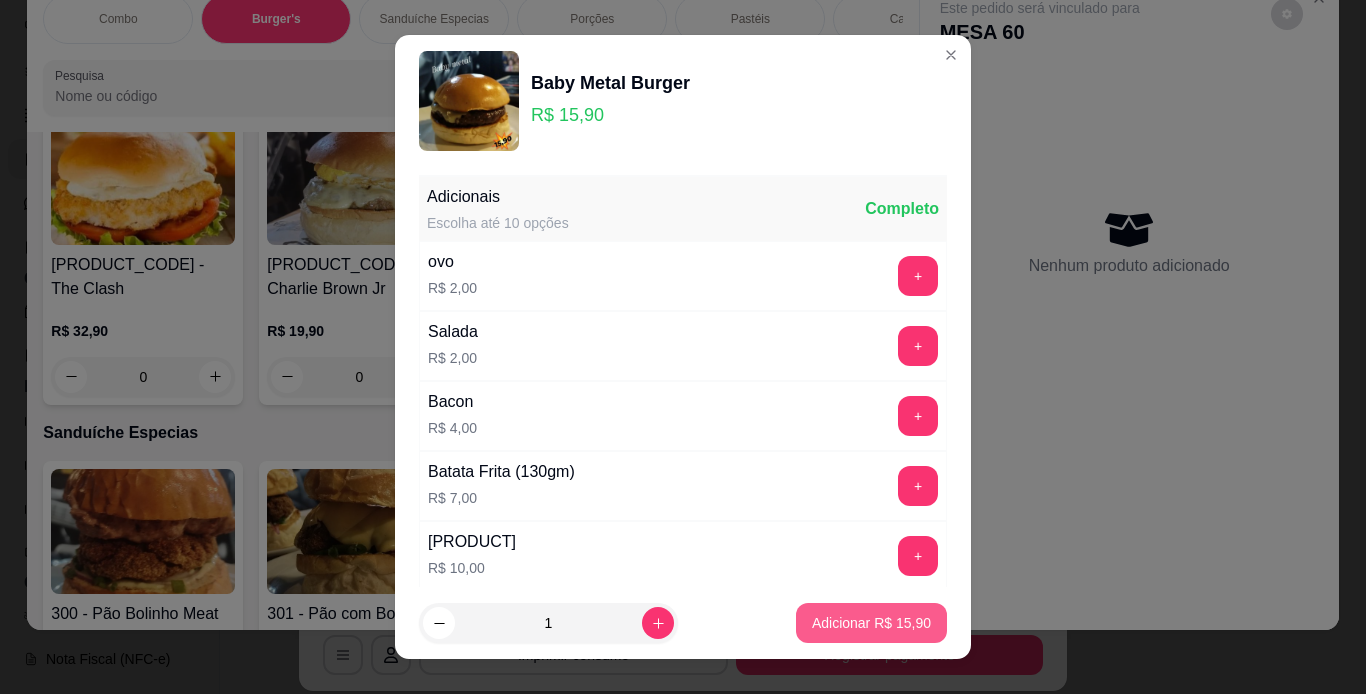 click on "Adicionar   R$ 15,90" at bounding box center (871, 623) 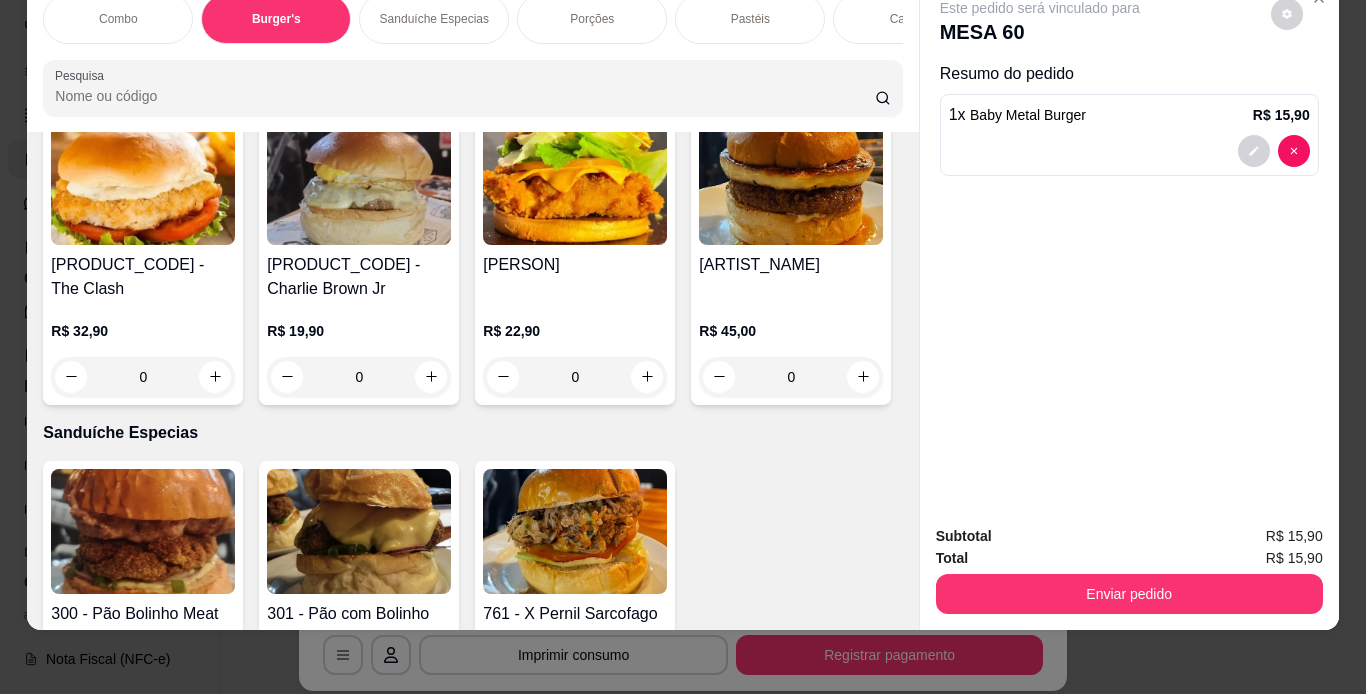 click on "Porções" at bounding box center (592, 19) 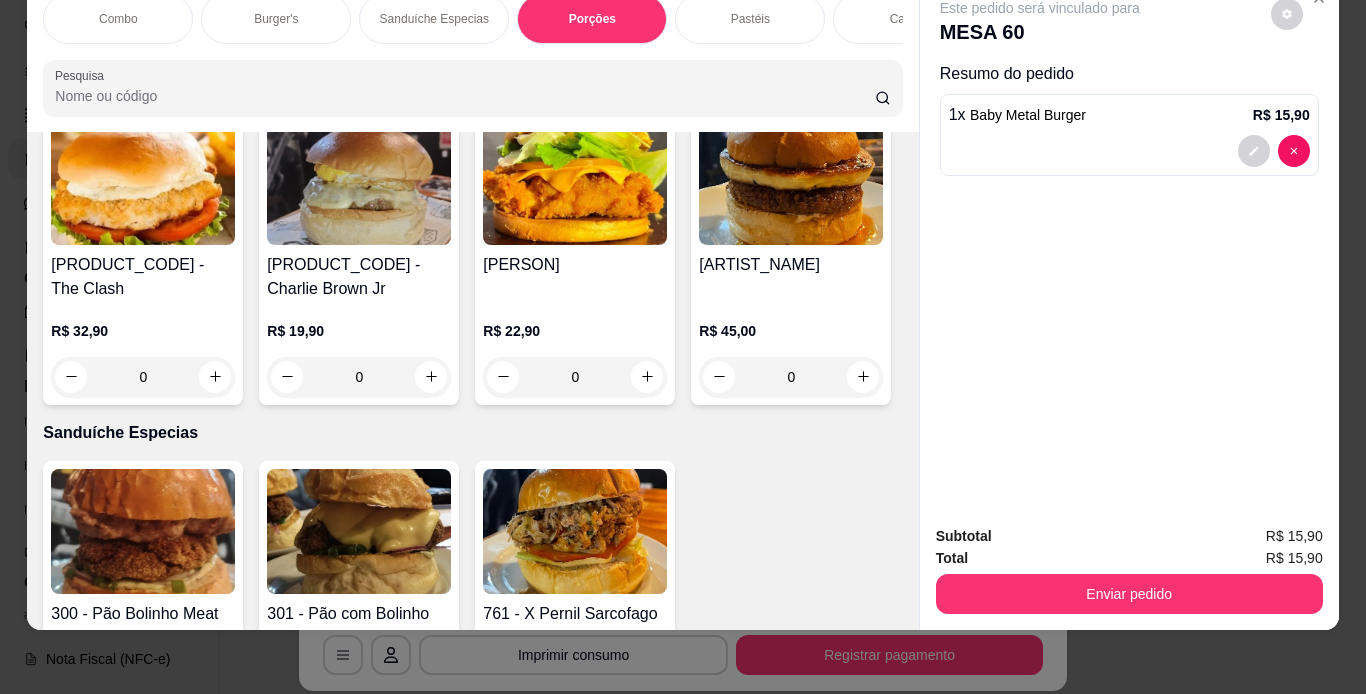 scroll, scrollTop: 3441, scrollLeft: 0, axis: vertical 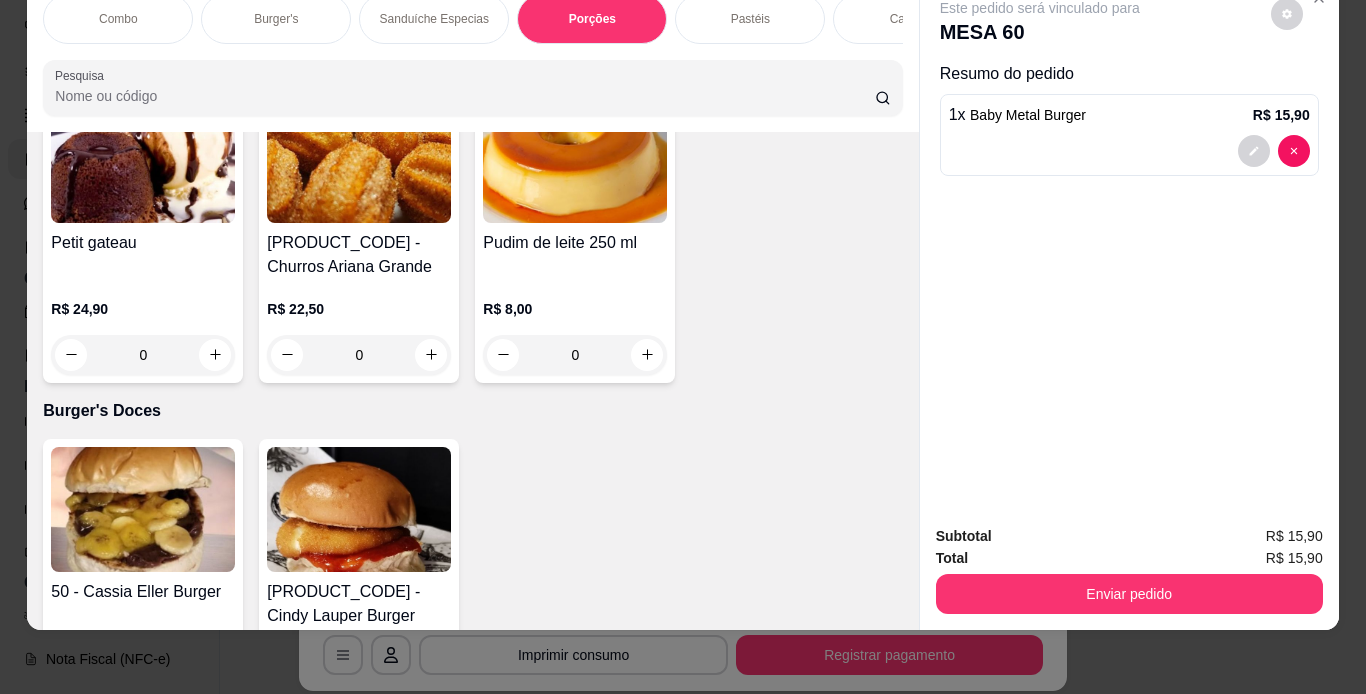 click at bounding box center [143, -863] 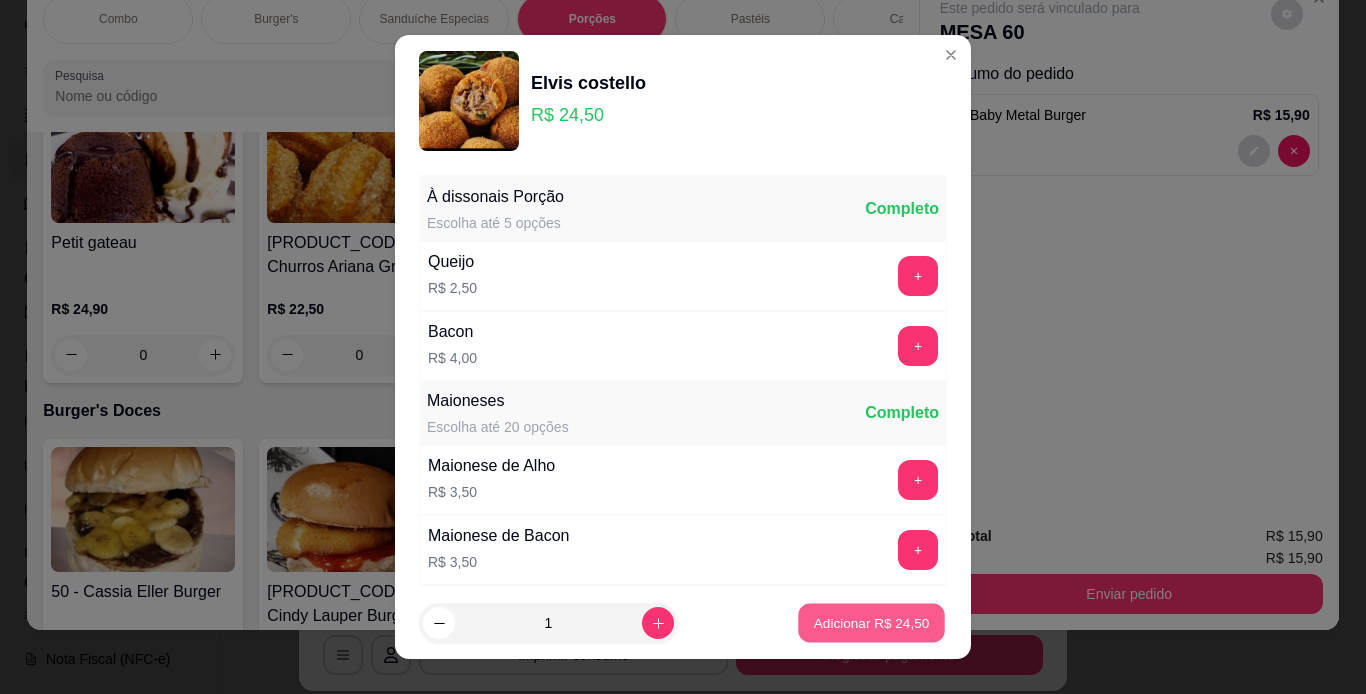 click on "Adicionar R$ 24,50" at bounding box center (872, 623) 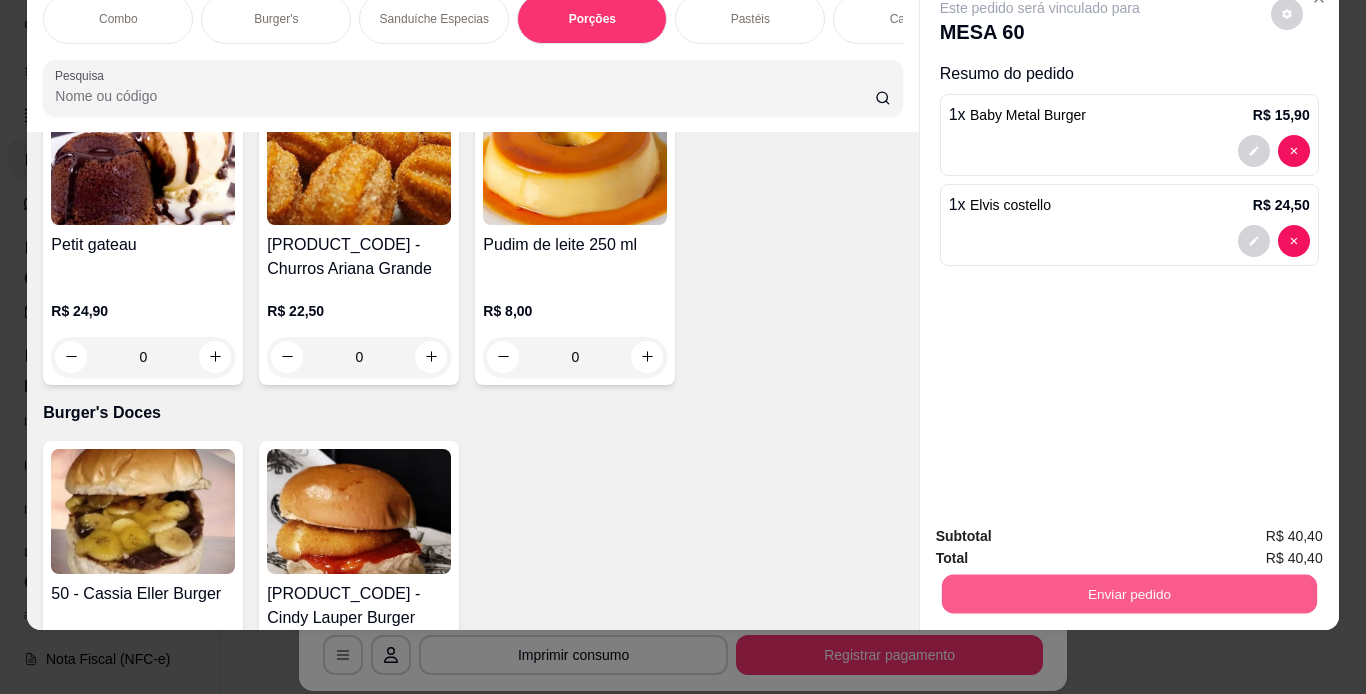 click on "Enviar pedido" at bounding box center (1128, 594) 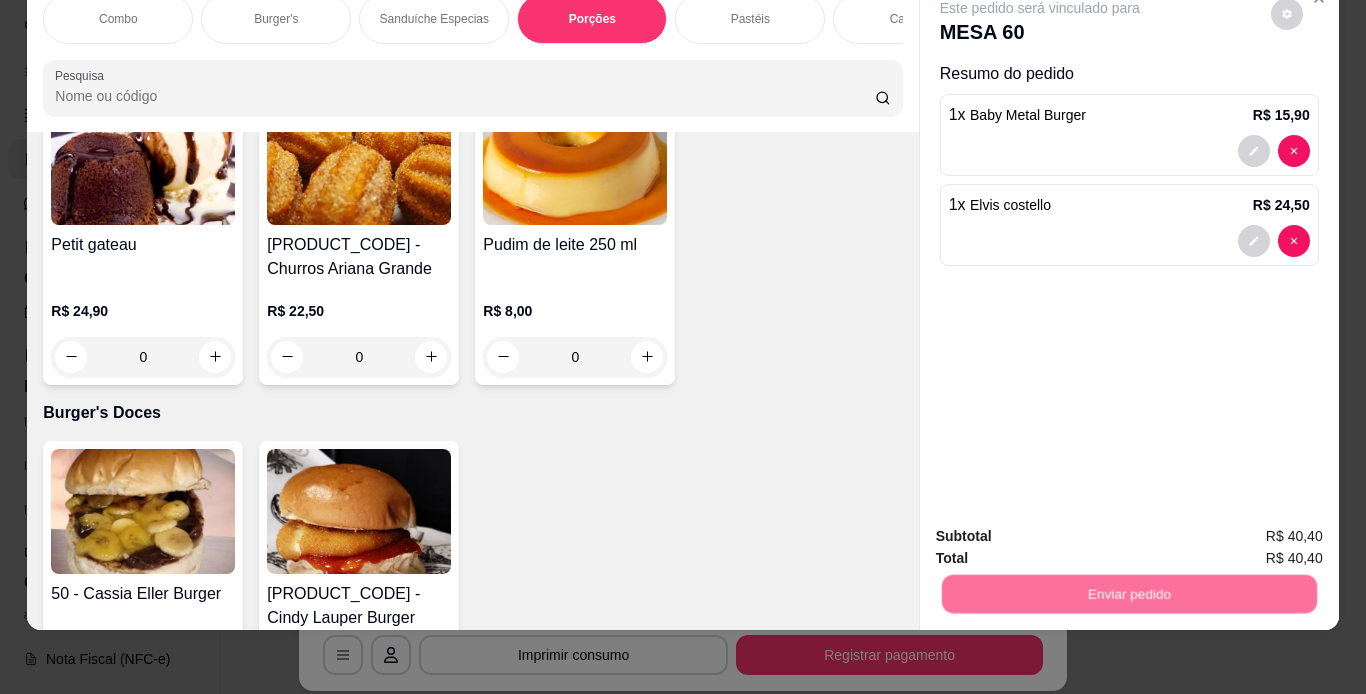click on "Não registrar e enviar pedido" at bounding box center [1063, 529] 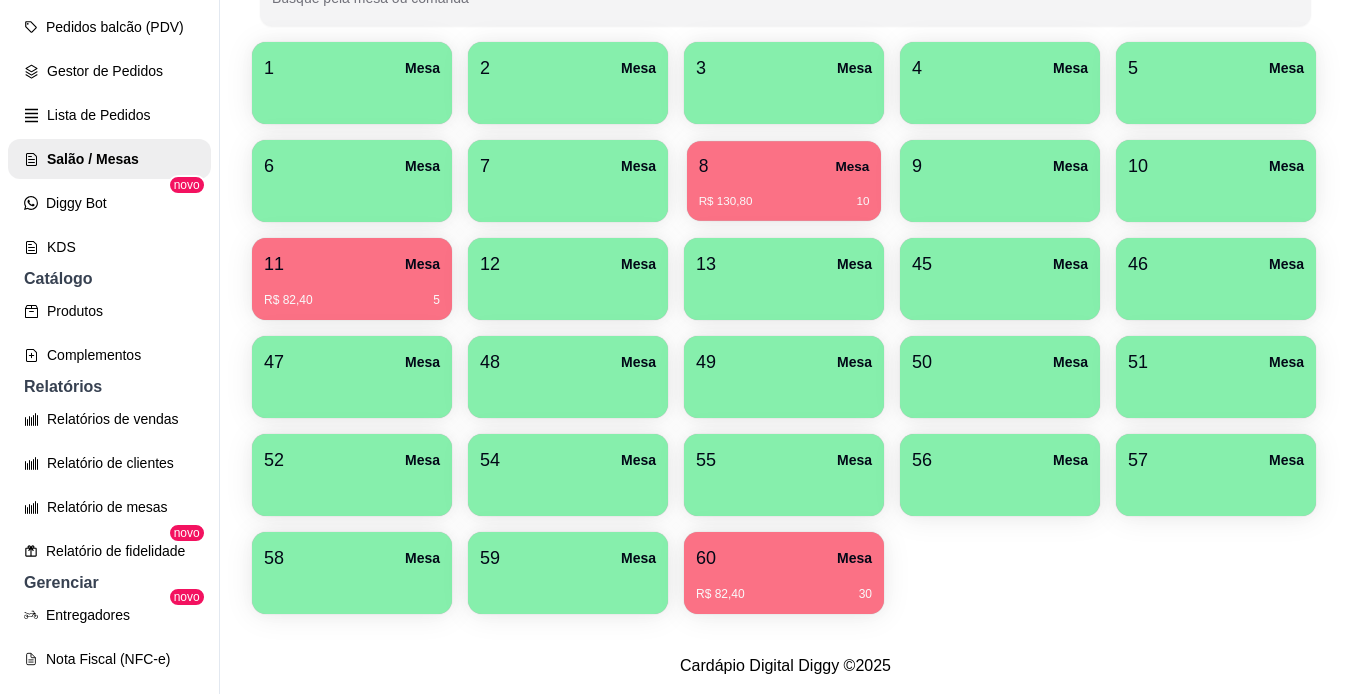 click on "R$ 130,80 10" at bounding box center [784, 194] 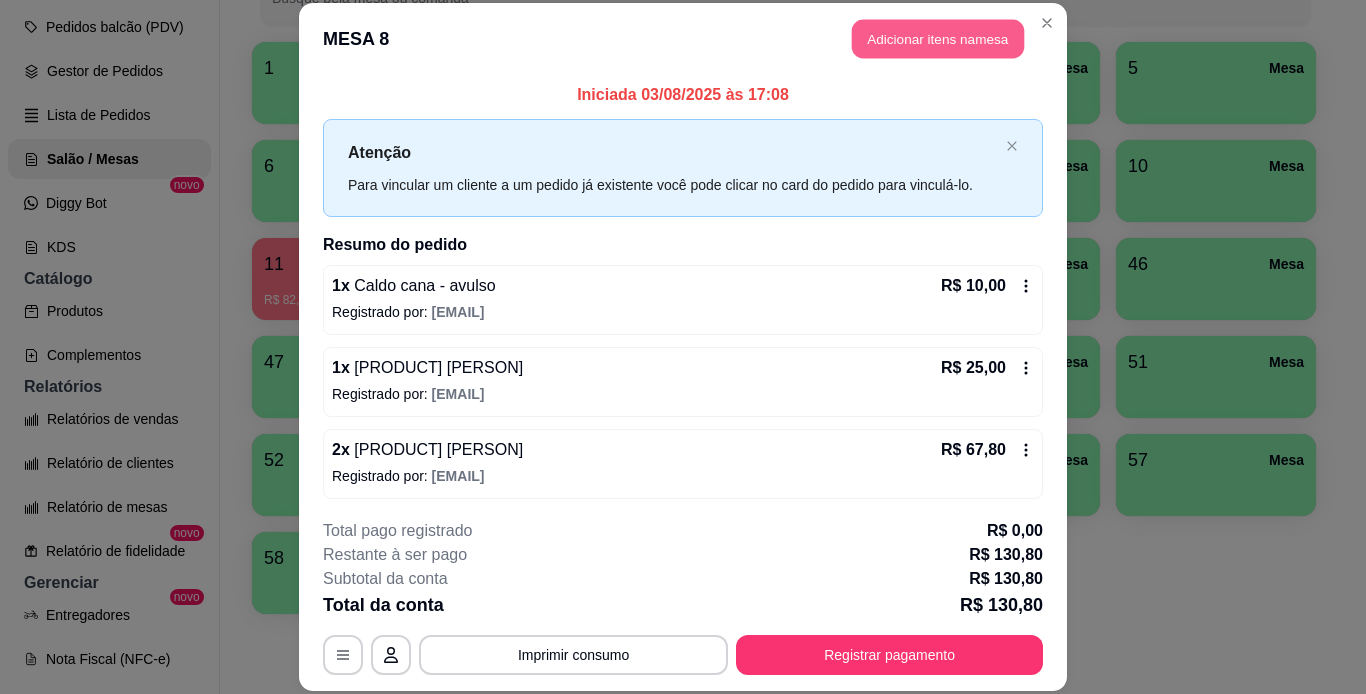click on "Adicionar itens na  mesa" at bounding box center [938, 39] 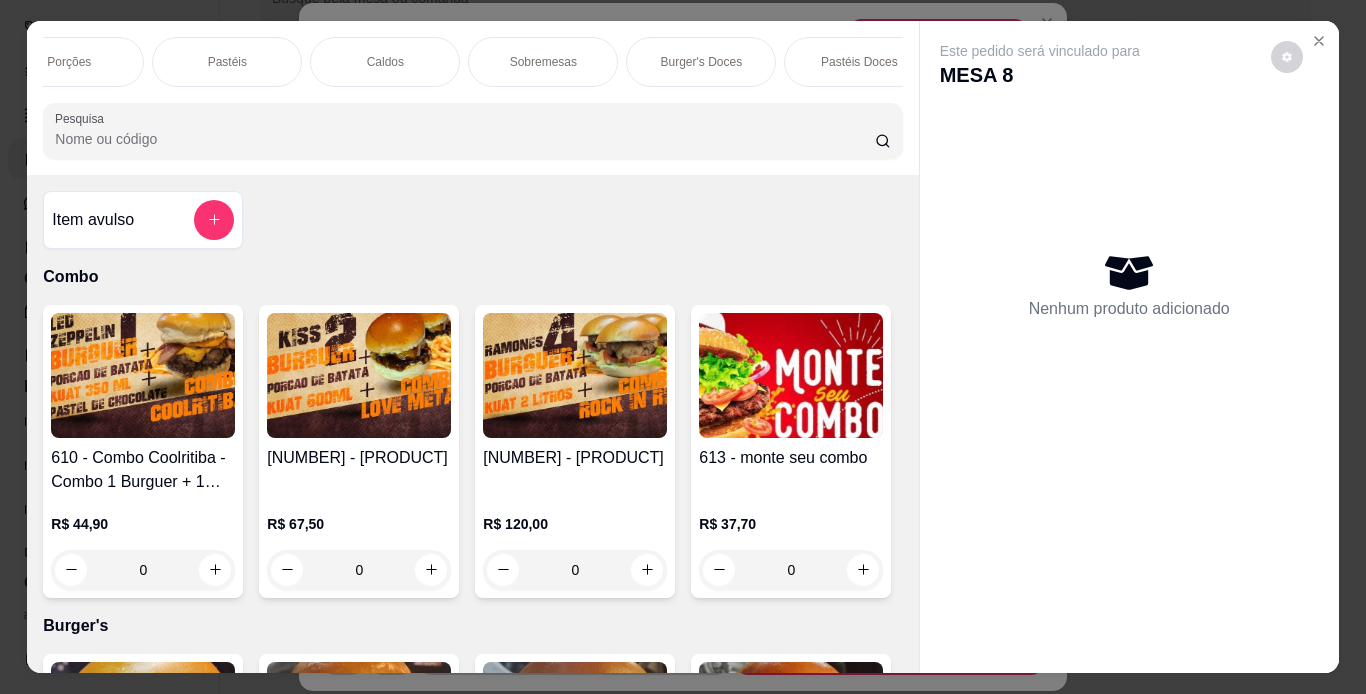 scroll, scrollTop: 0, scrollLeft: 562, axis: horizontal 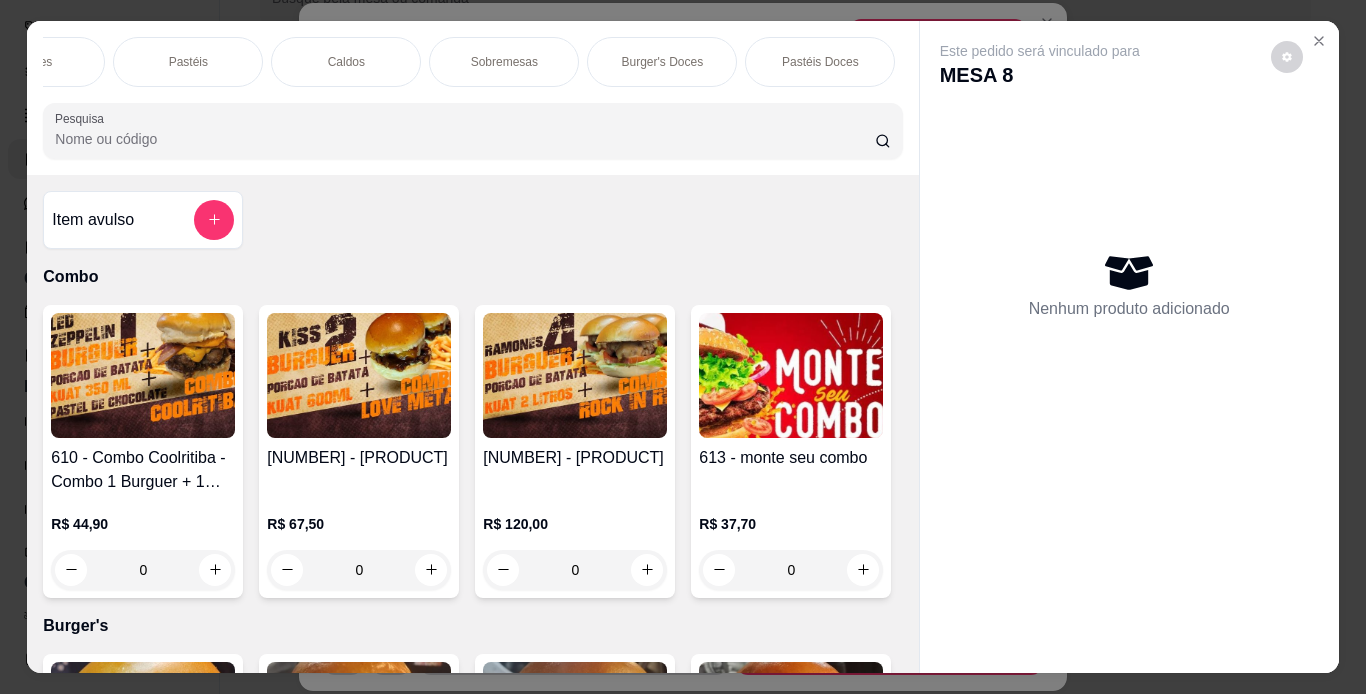 click on "Sobremesas" at bounding box center [504, 62] 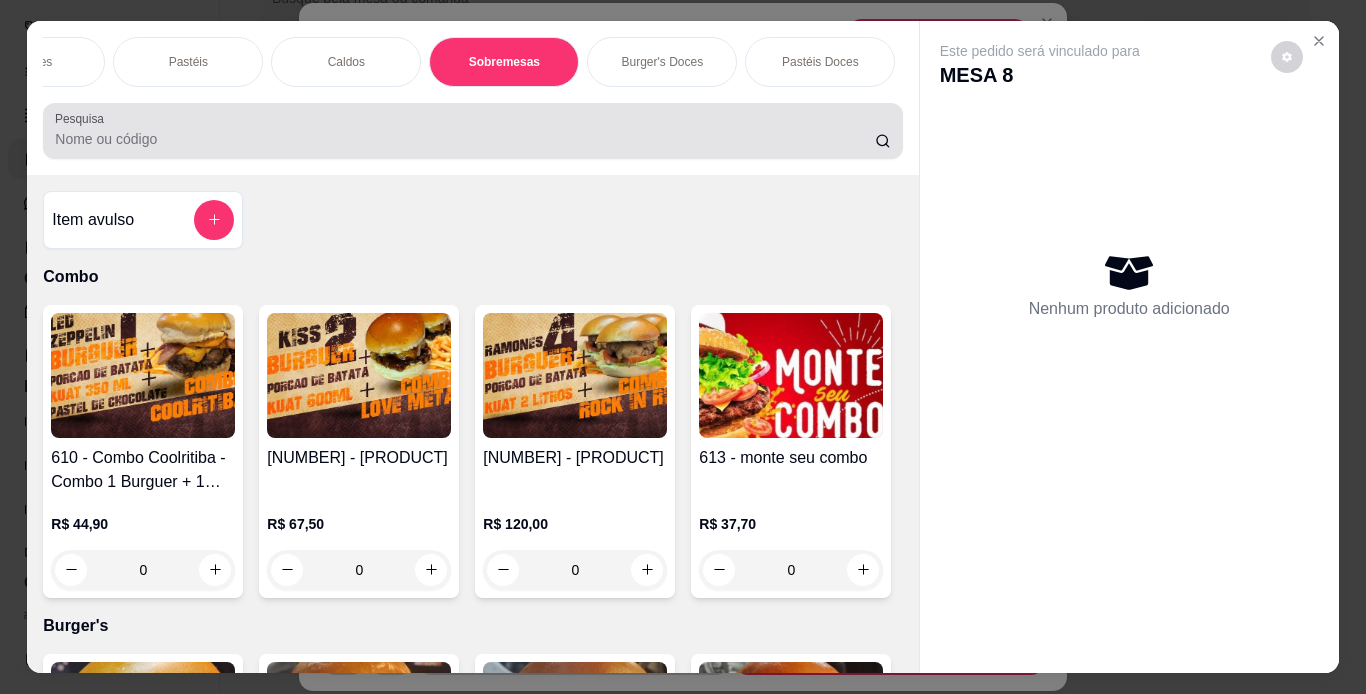 scroll, scrollTop: 6864, scrollLeft: 0, axis: vertical 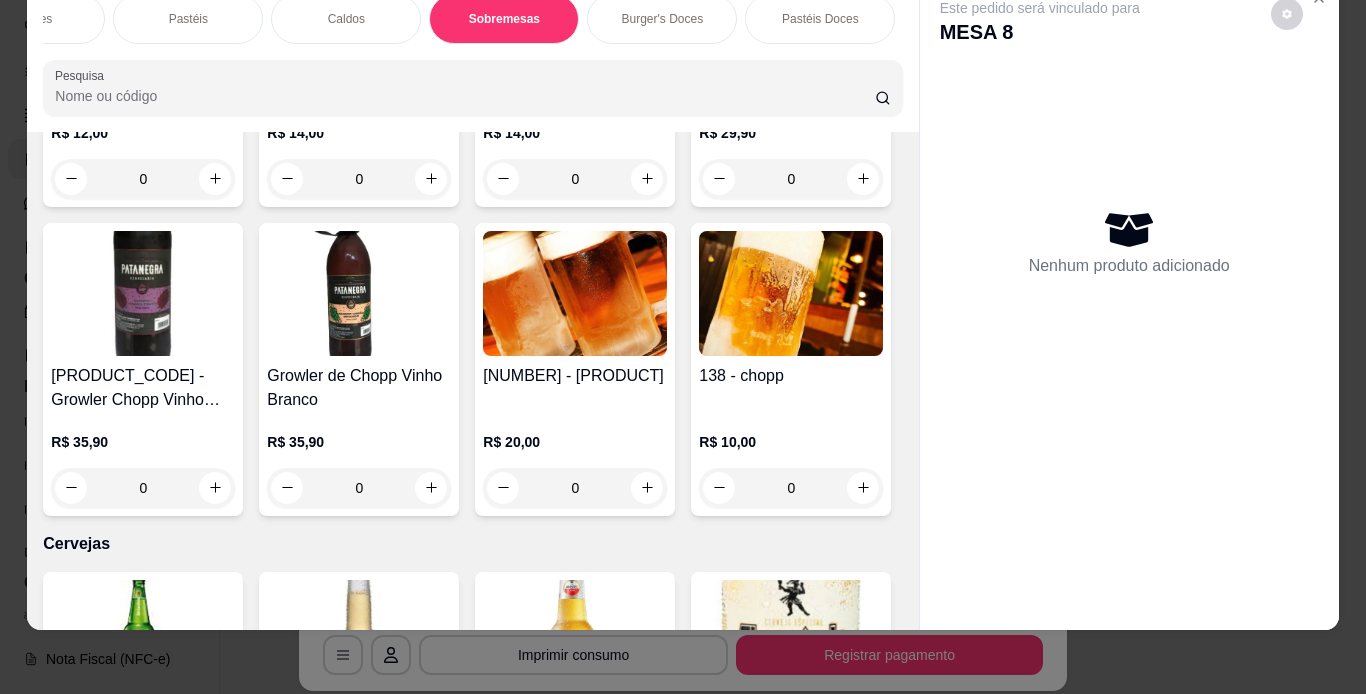 click at bounding box center (359, -1063) 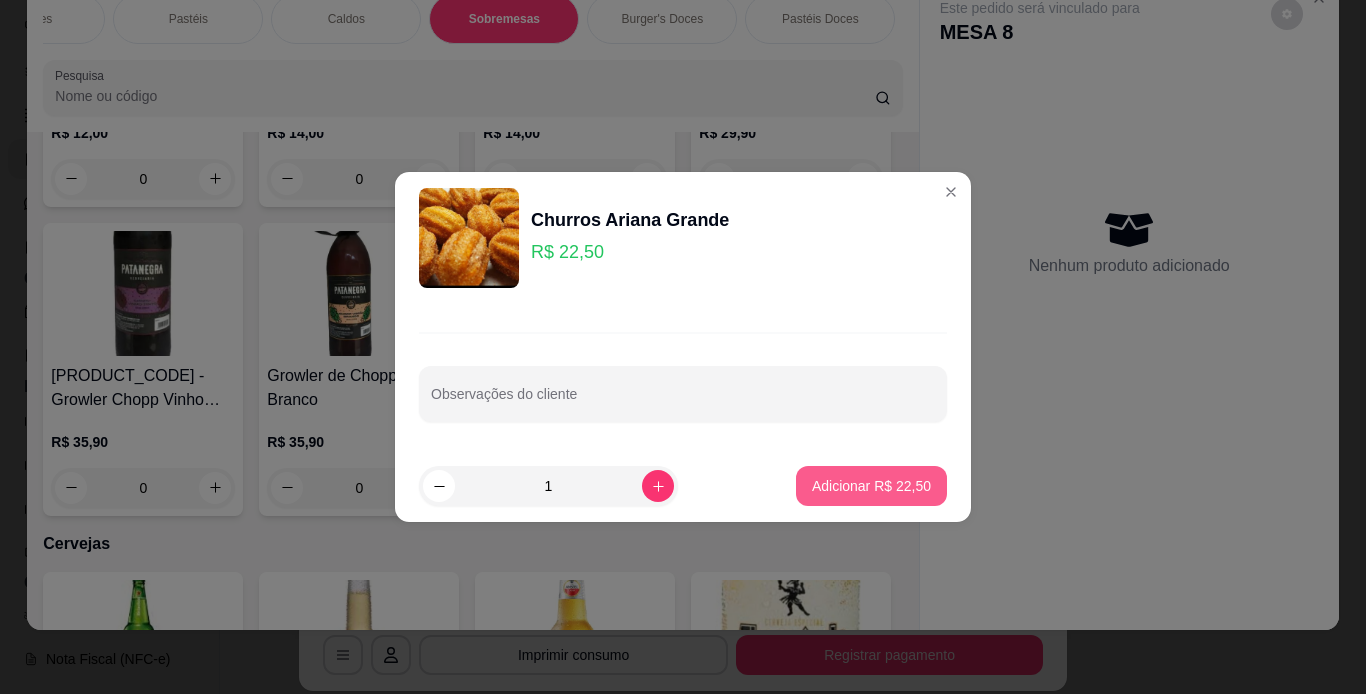 click on "Adicionar   R$ 22,50" at bounding box center (871, 486) 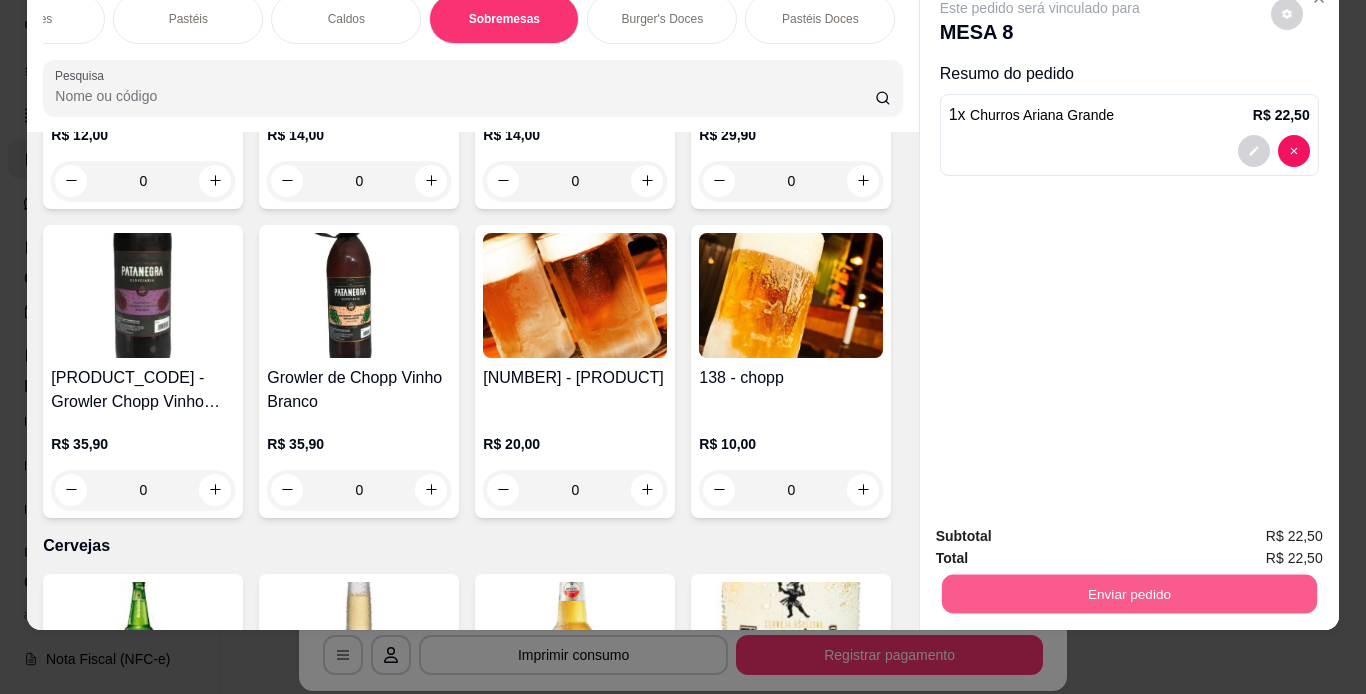 click on "Enviar pedido" at bounding box center (1128, 594) 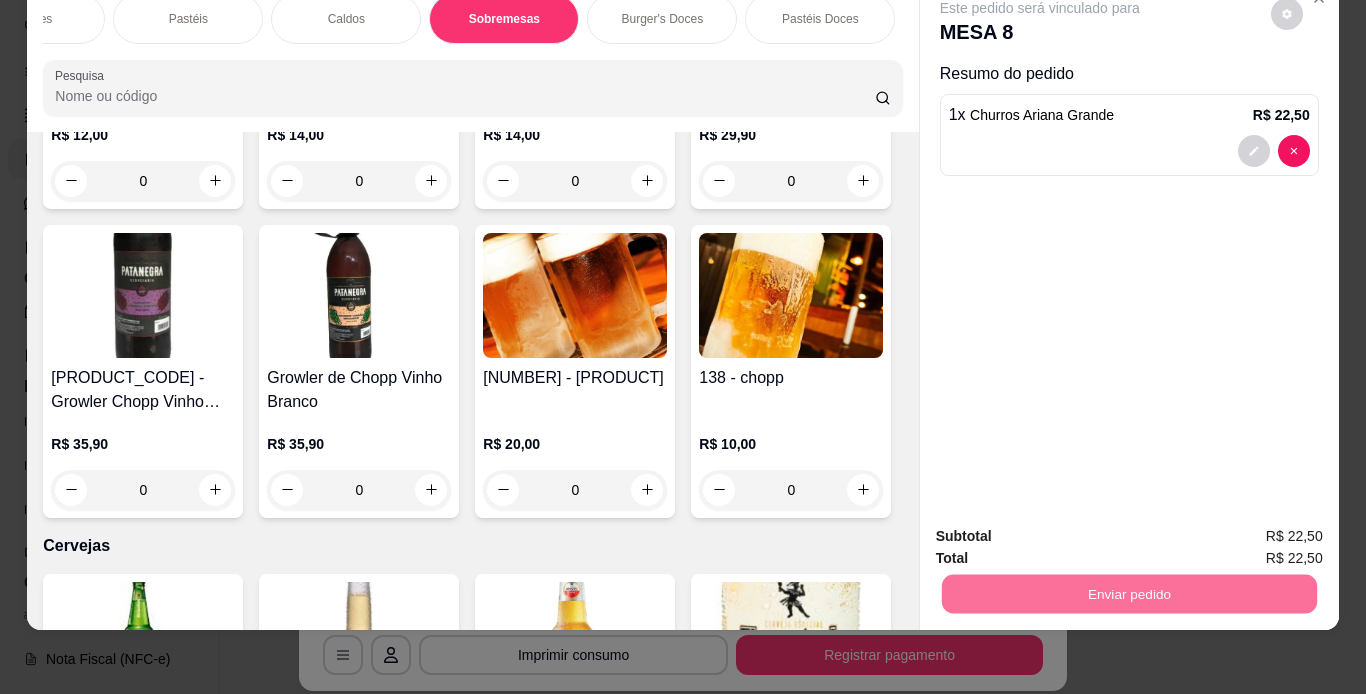 click on "Não registrar e enviar pedido" at bounding box center (1063, 530) 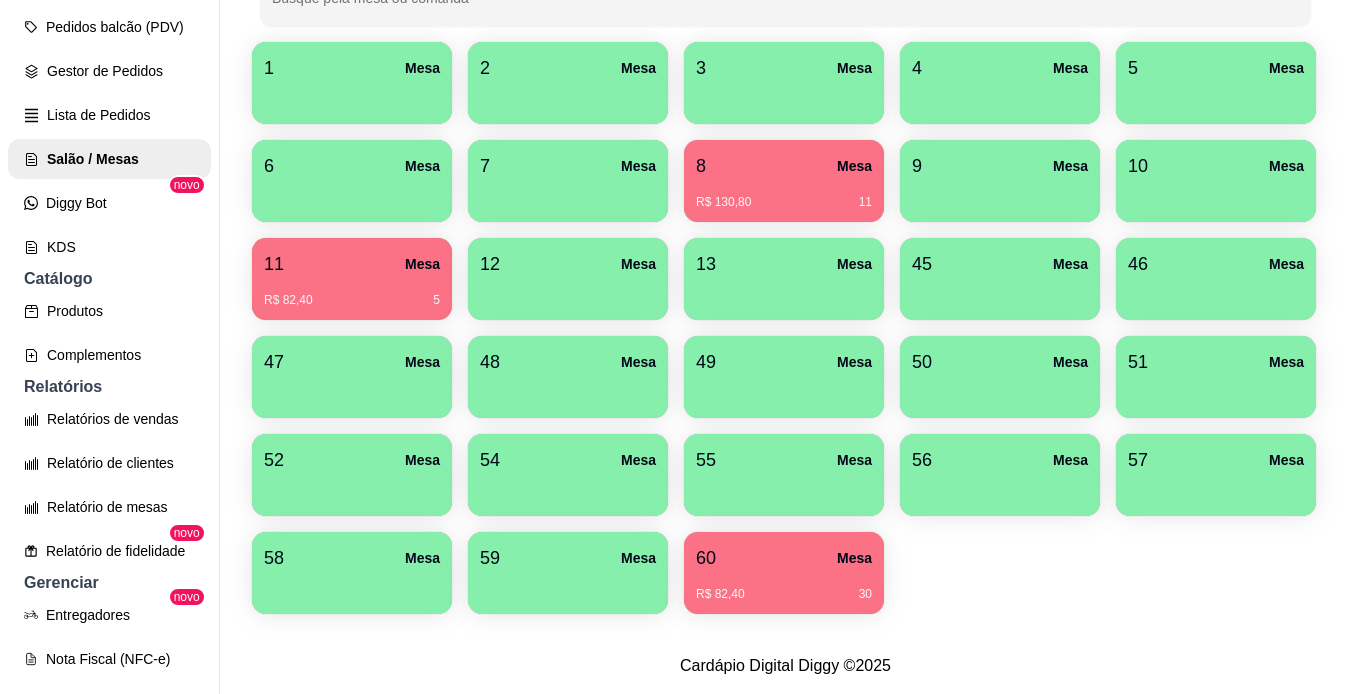 click on "11 Mesa" at bounding box center [352, 264] 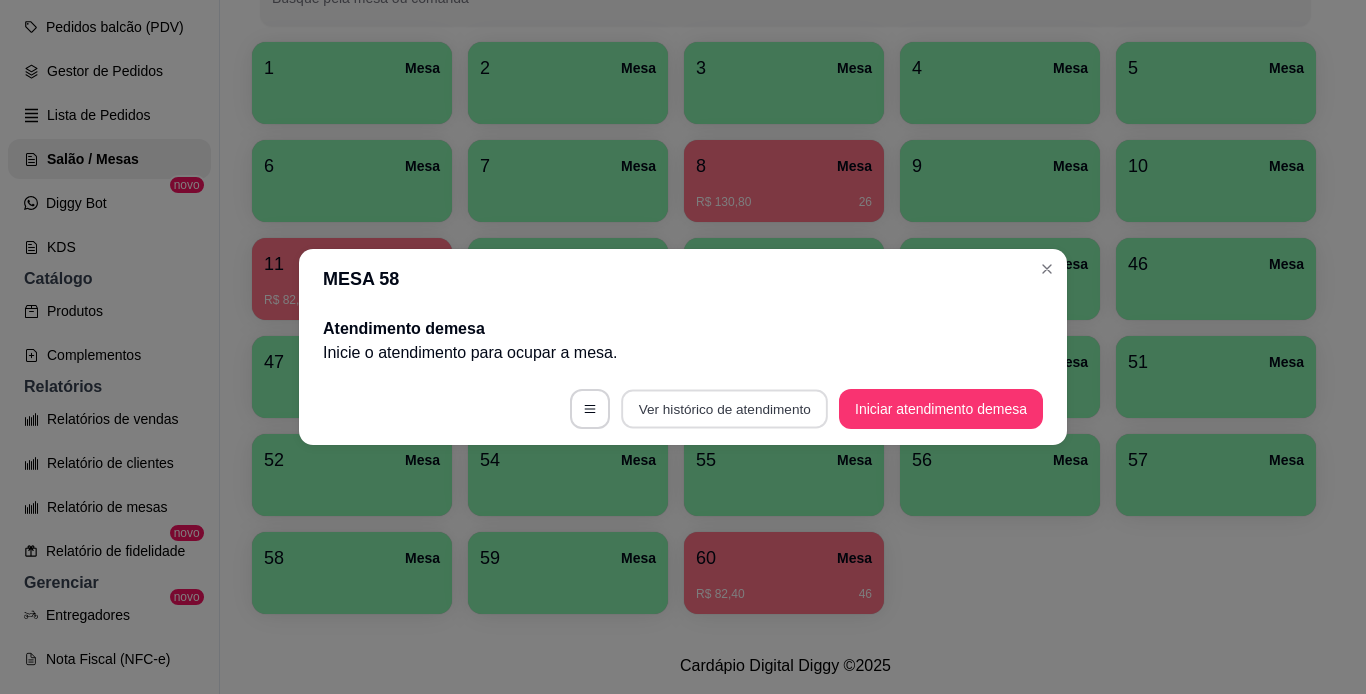 click on "Ver histórico de atendimento" at bounding box center [724, 409] 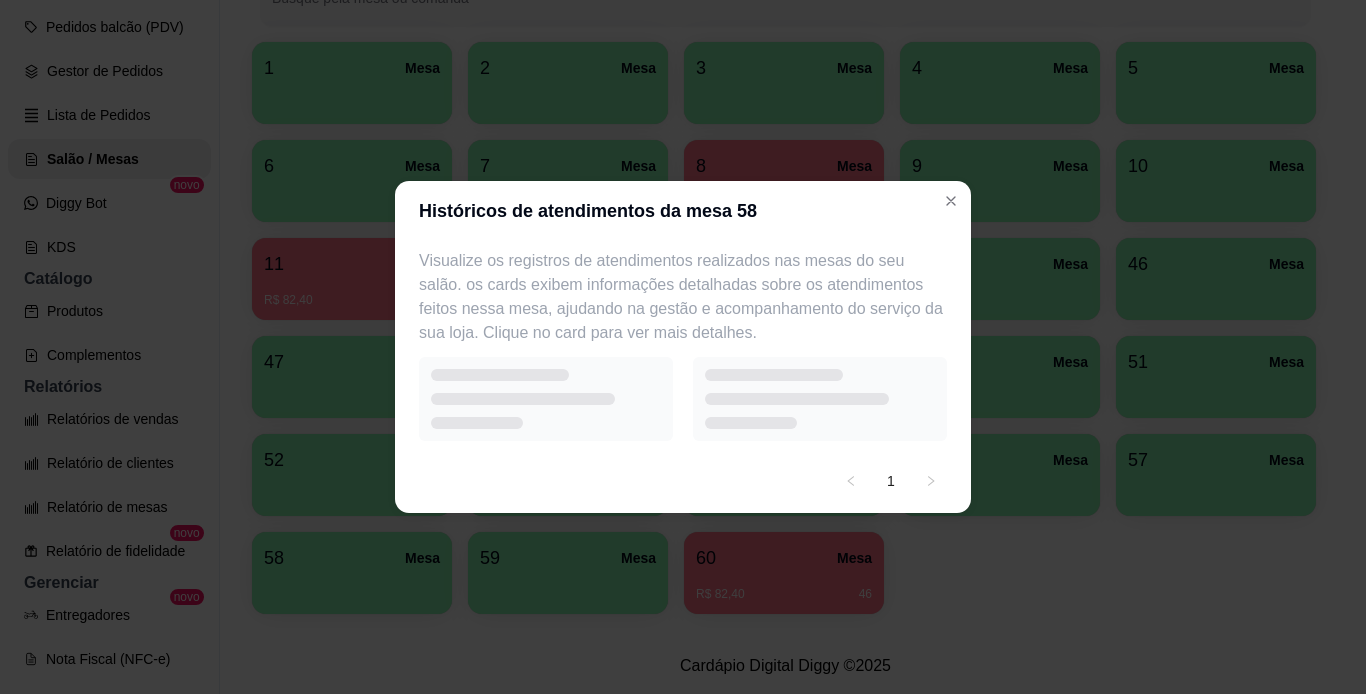 select on "7" 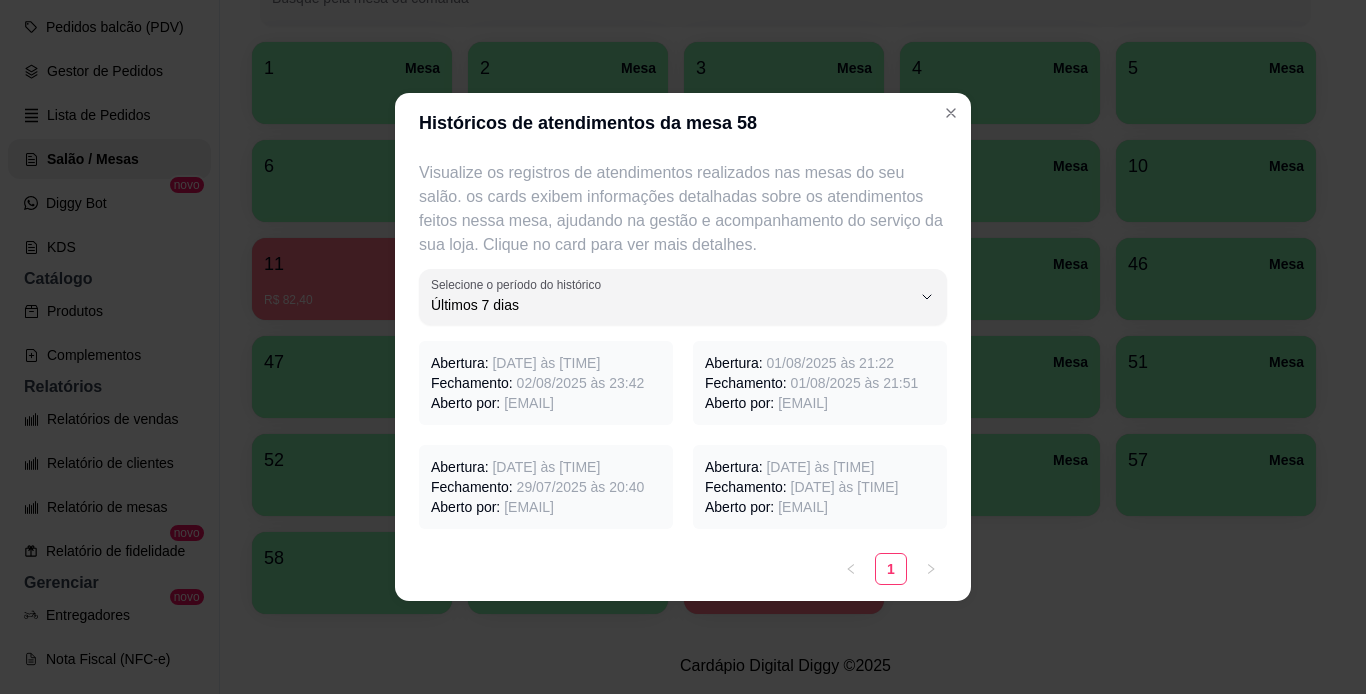 click on "[EMAIL]" at bounding box center (529, 403) 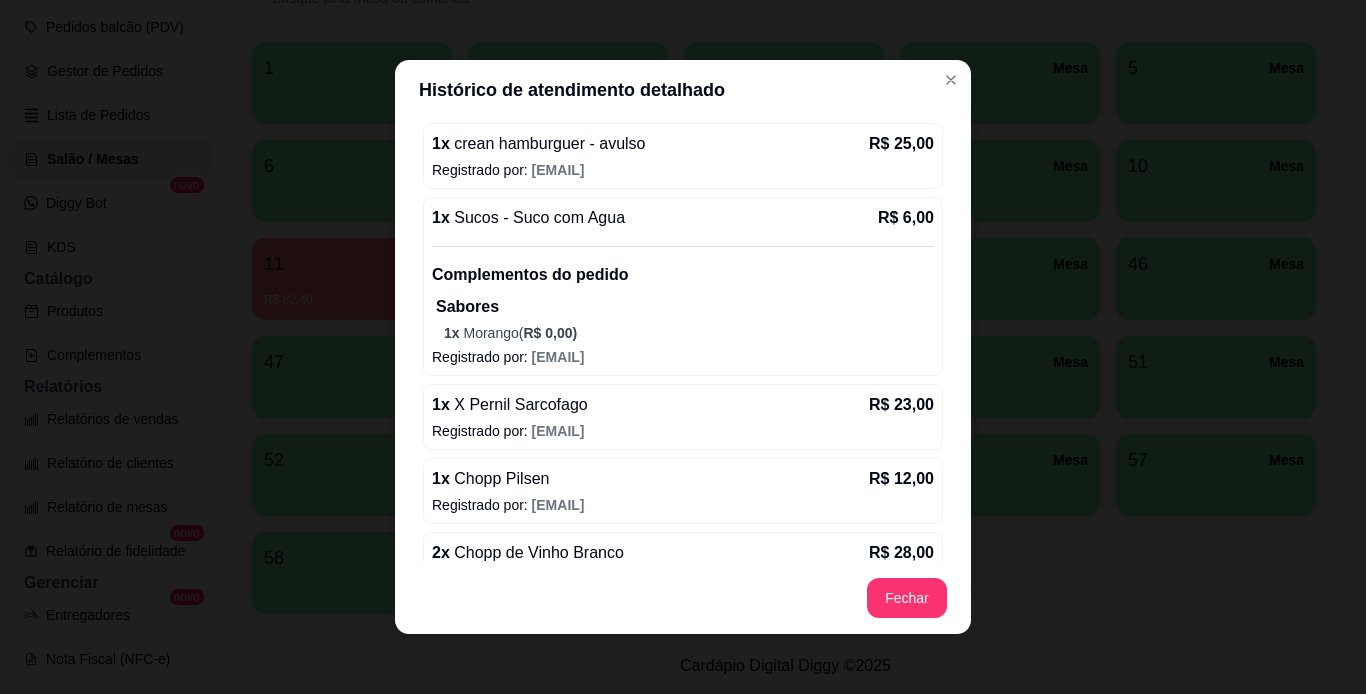 scroll, scrollTop: 480, scrollLeft: 0, axis: vertical 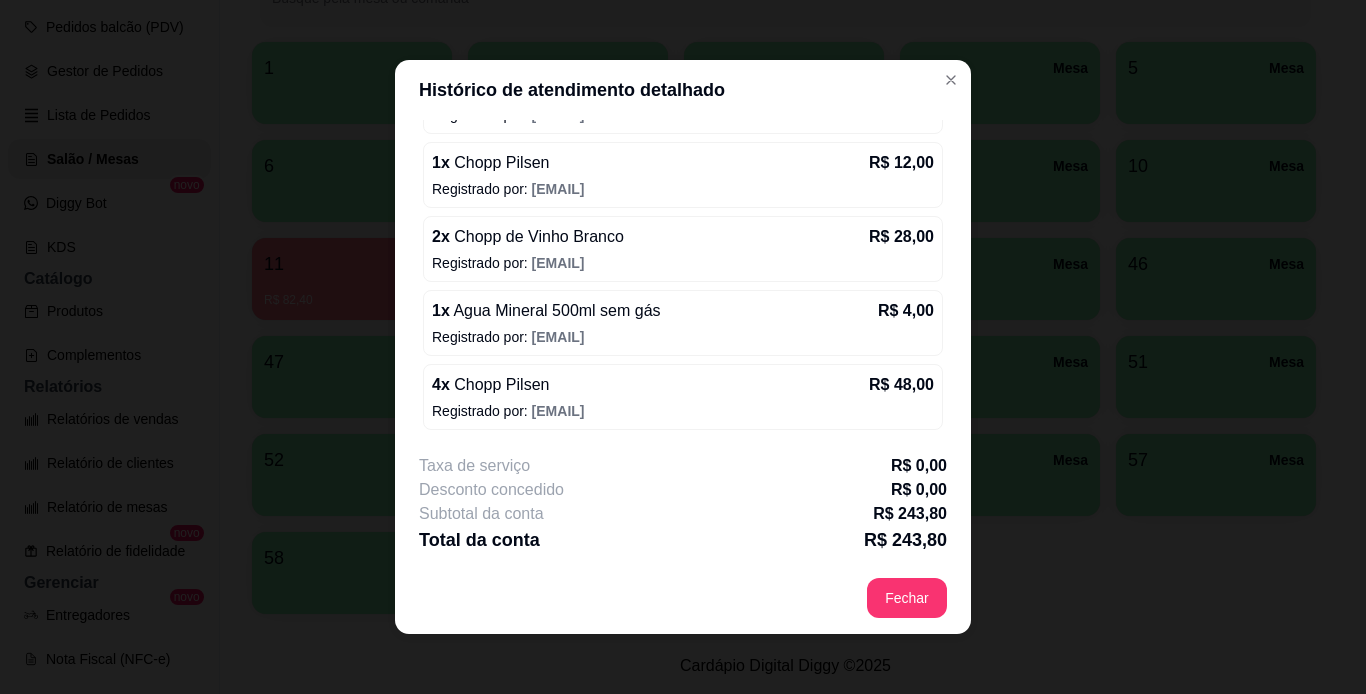 select on "7" 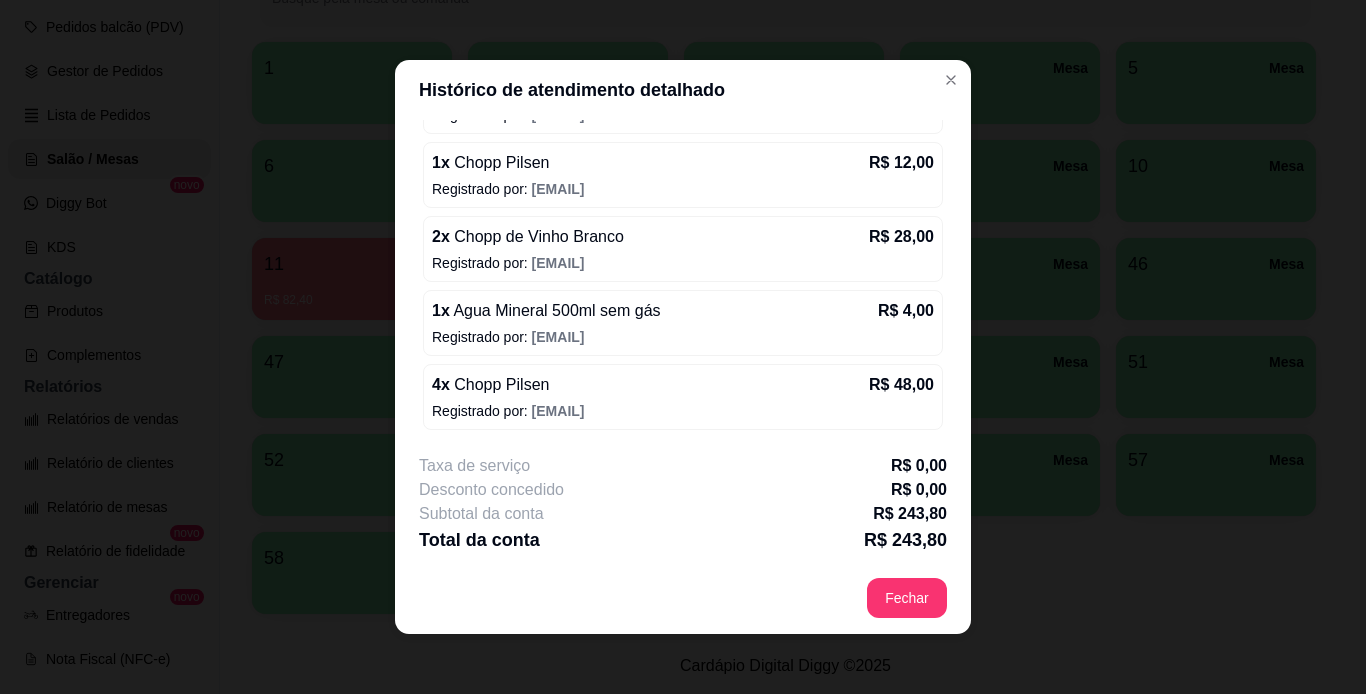 scroll, scrollTop: 402, scrollLeft: 0, axis: vertical 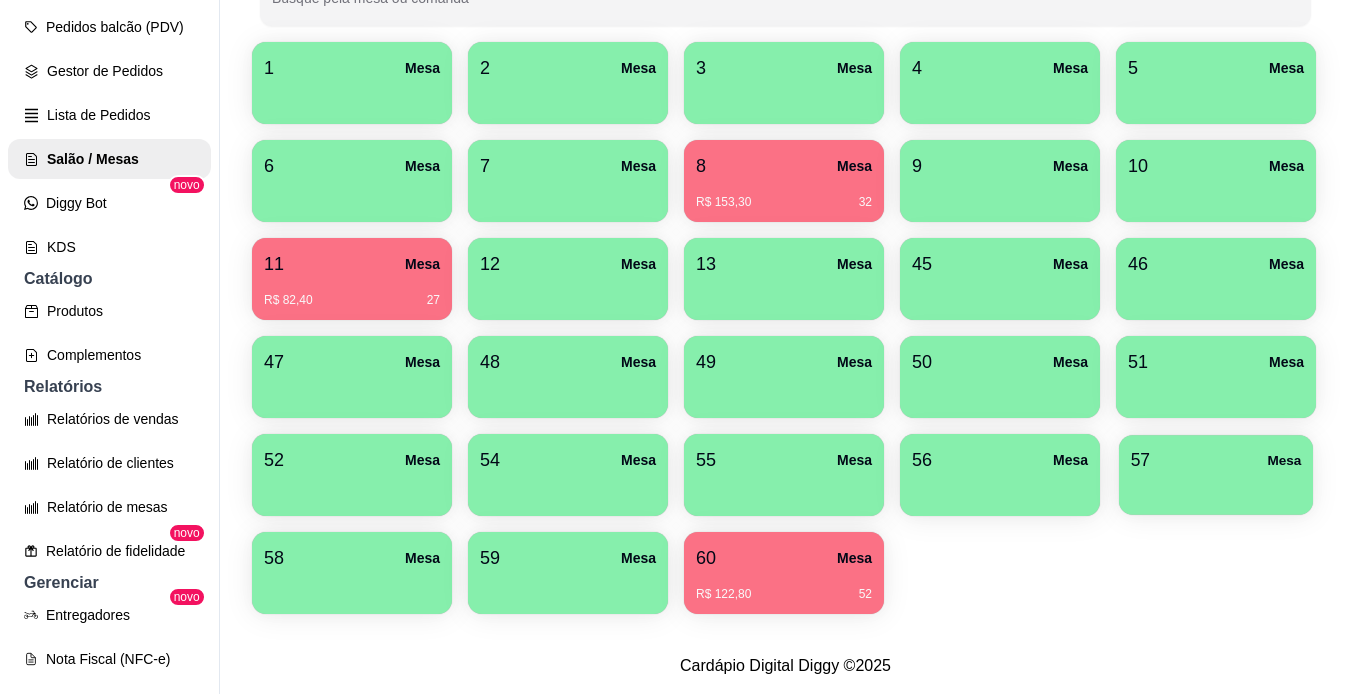click at bounding box center (1216, 488) 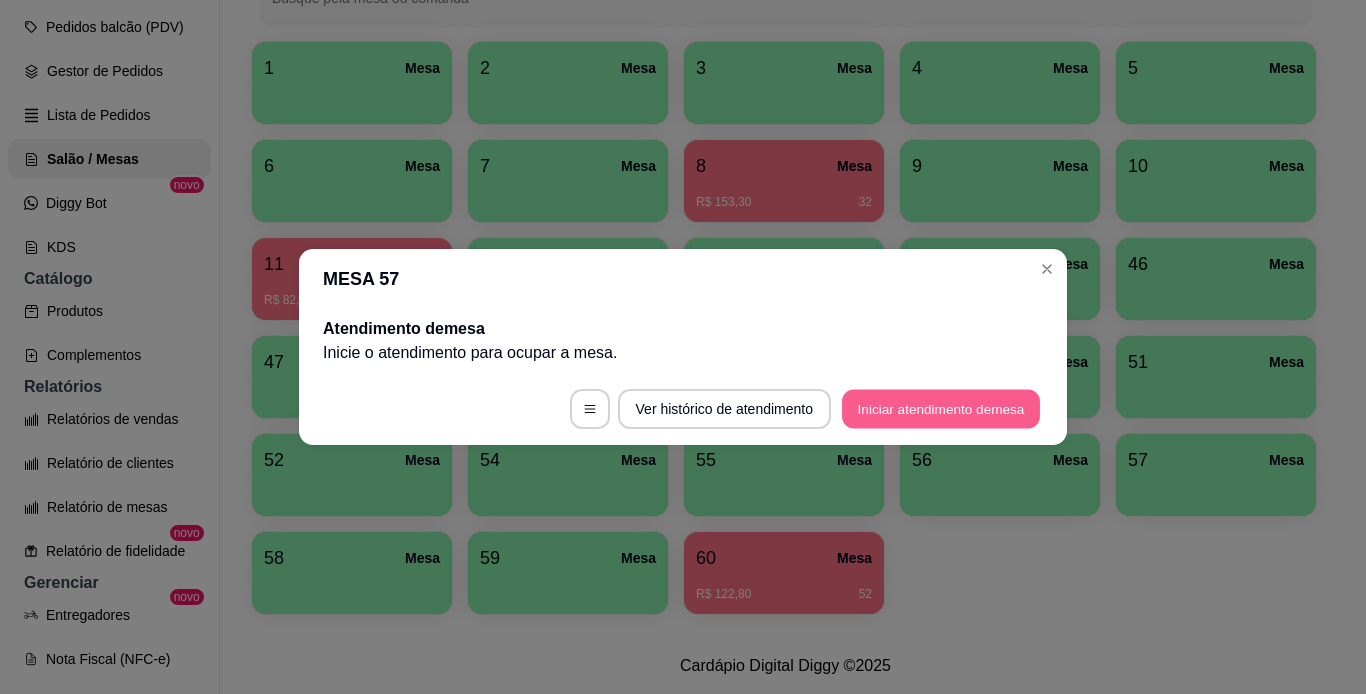 click on "Iniciar atendimento de  mesa" at bounding box center [941, 409] 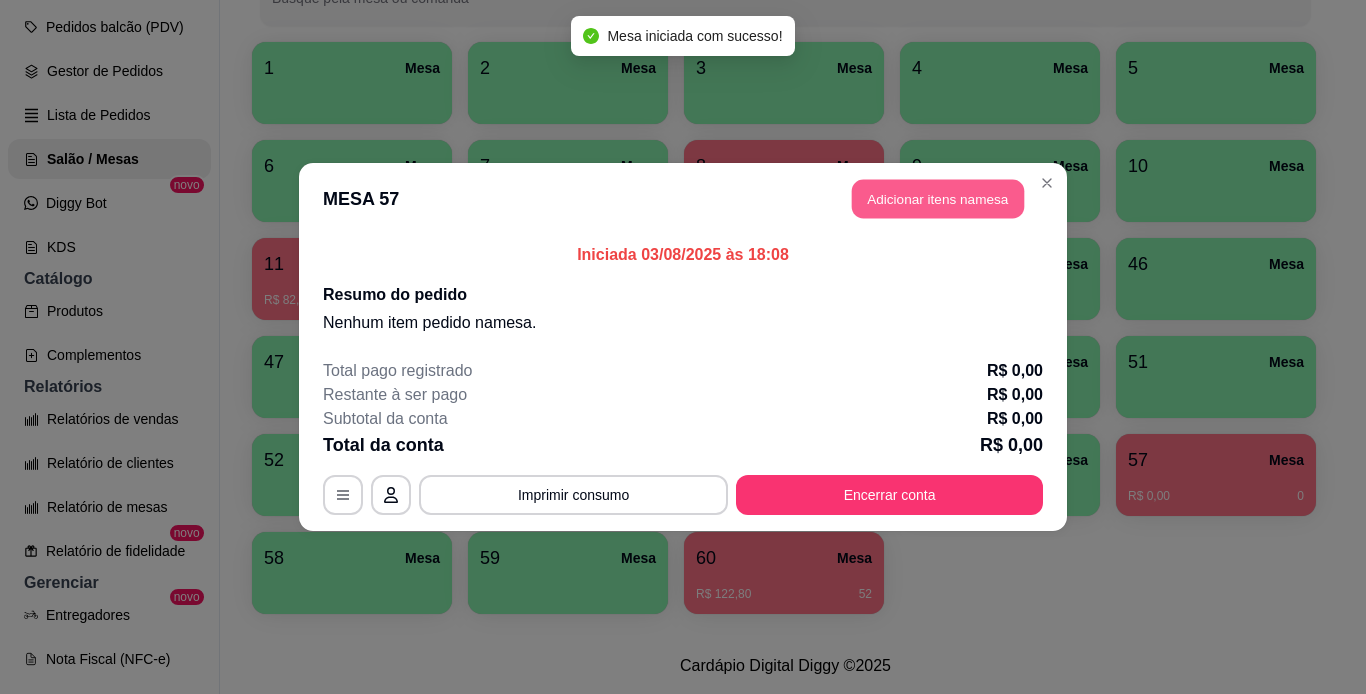click on "Adicionar itens na  mesa" at bounding box center [938, 199] 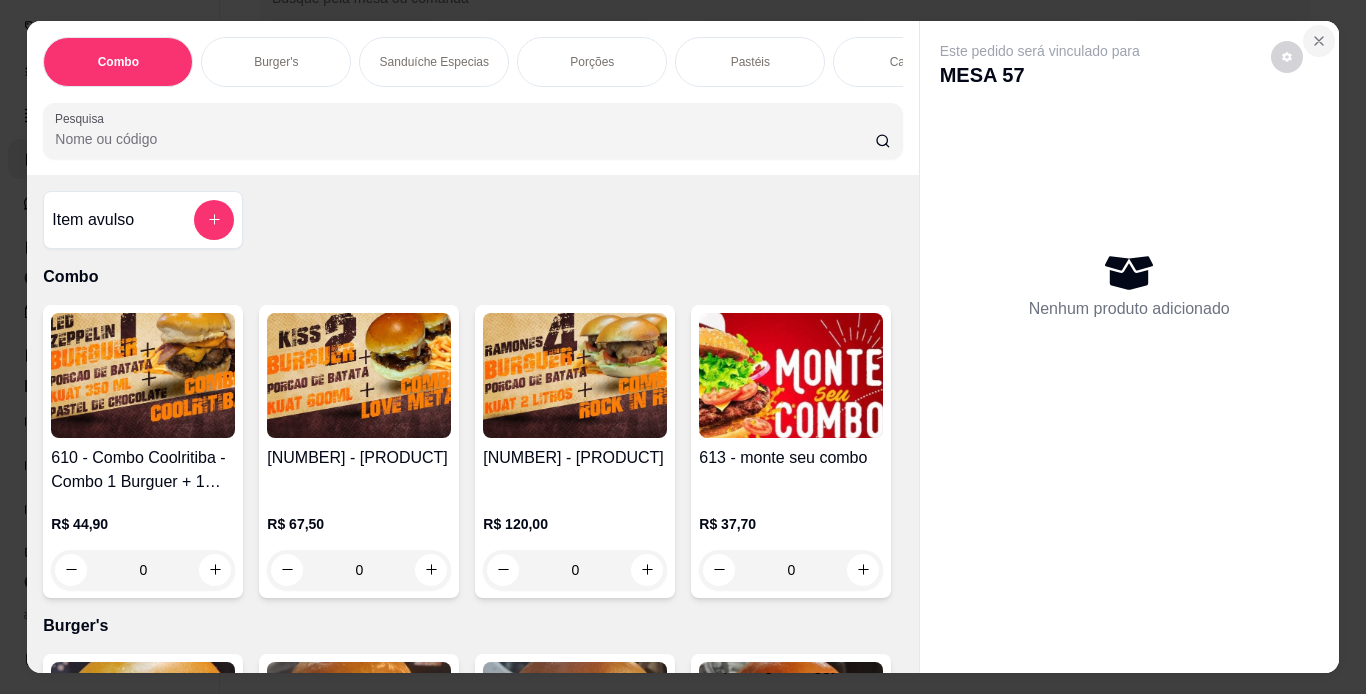 click 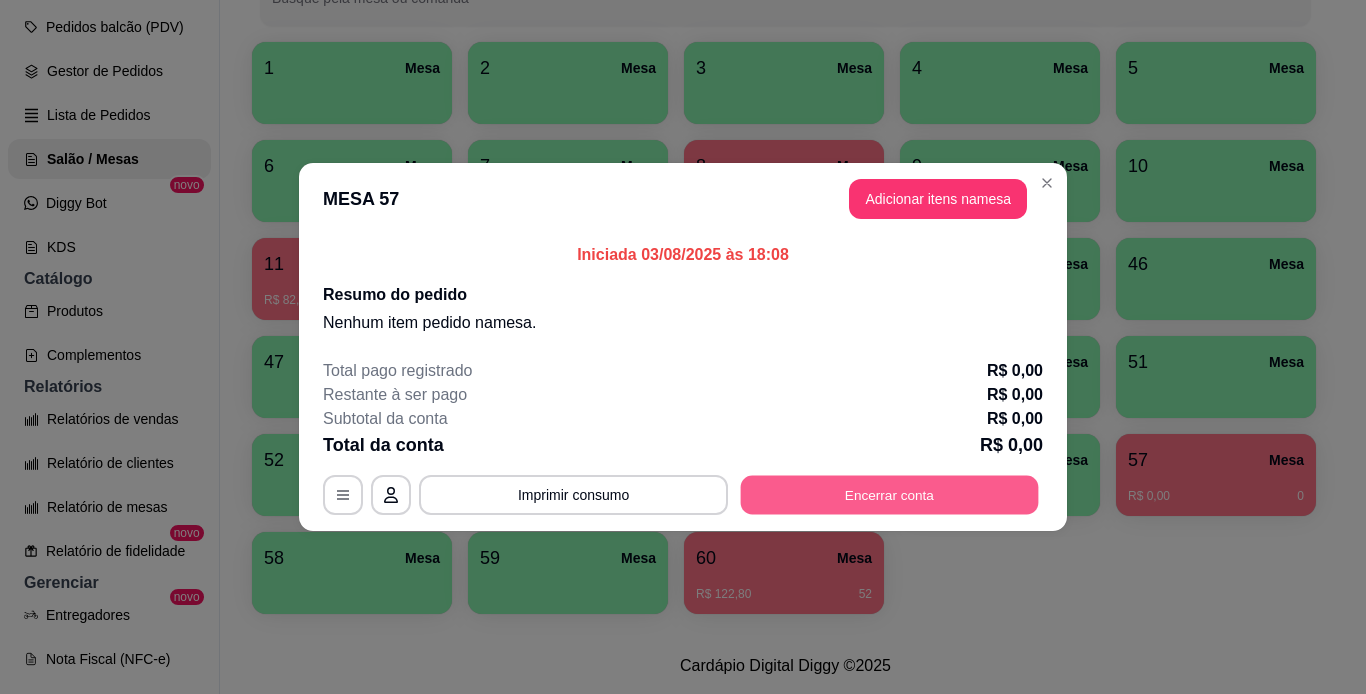 click on "Encerrar conta" at bounding box center (890, 495) 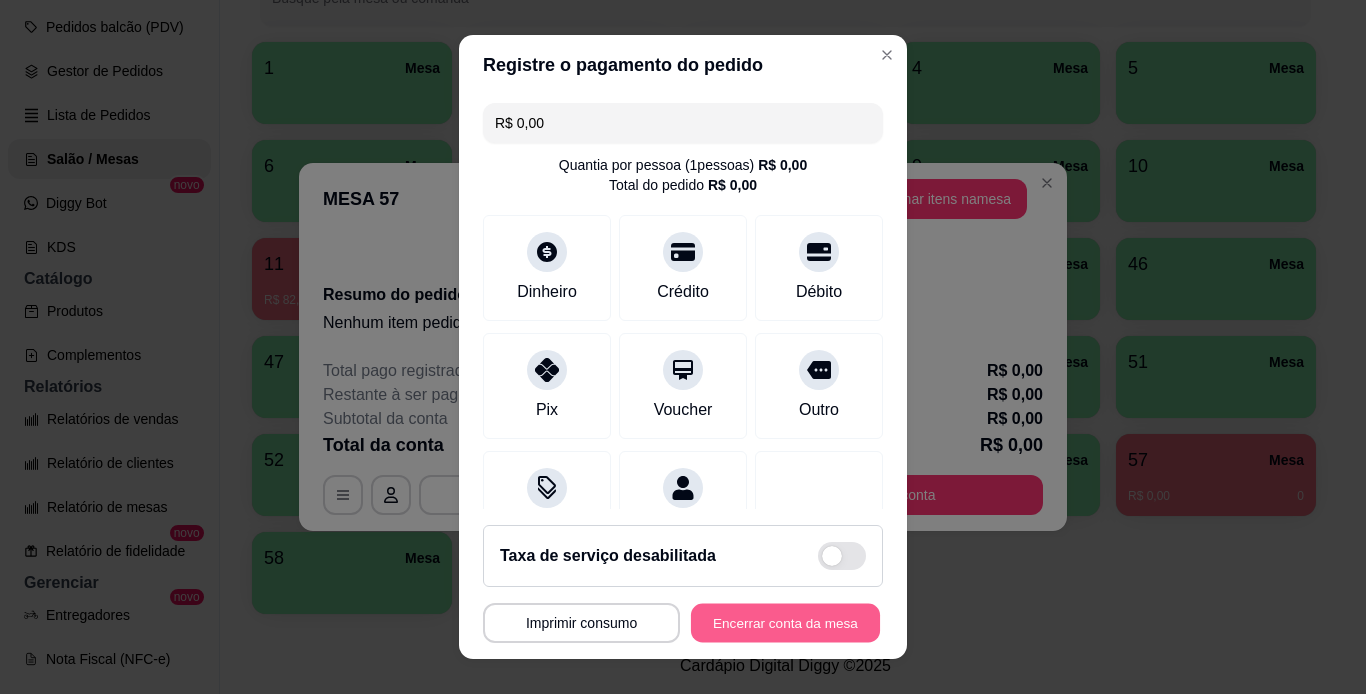 click on "Encerrar conta da mesa" at bounding box center (785, 623) 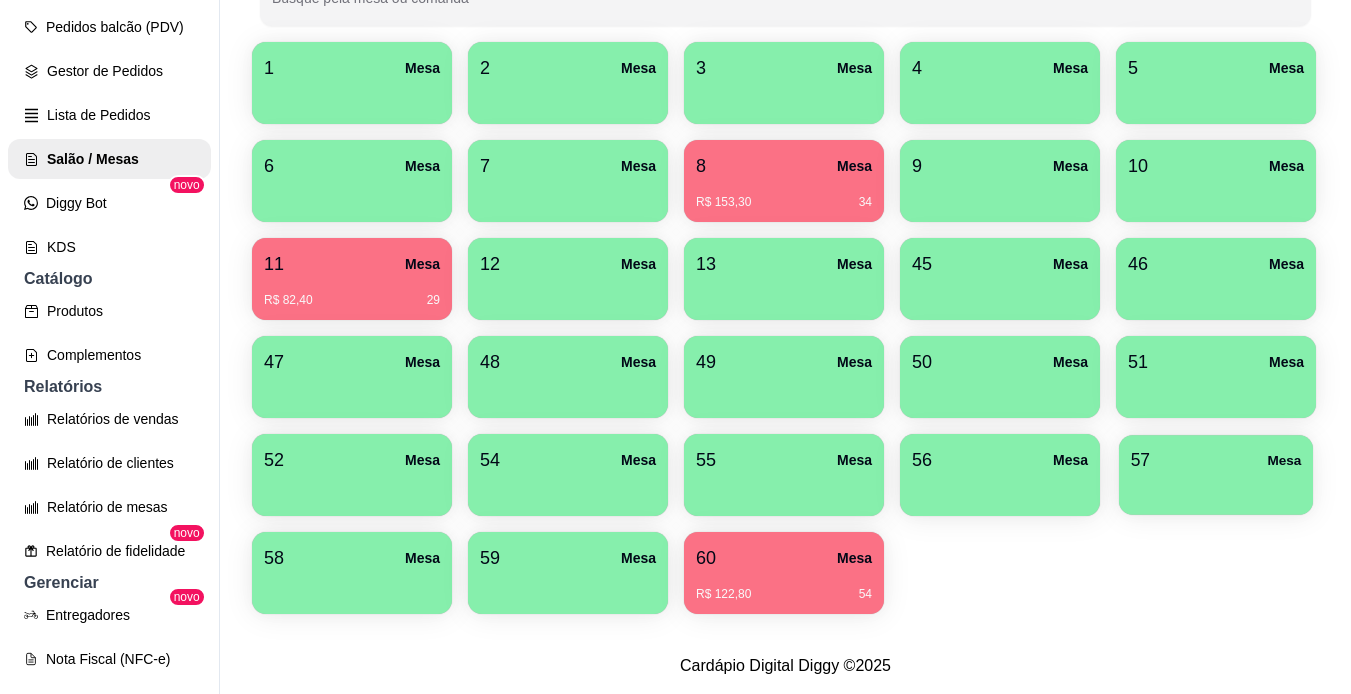 click on "[NUMBER] - [PRODUCT]" at bounding box center (1216, 460) 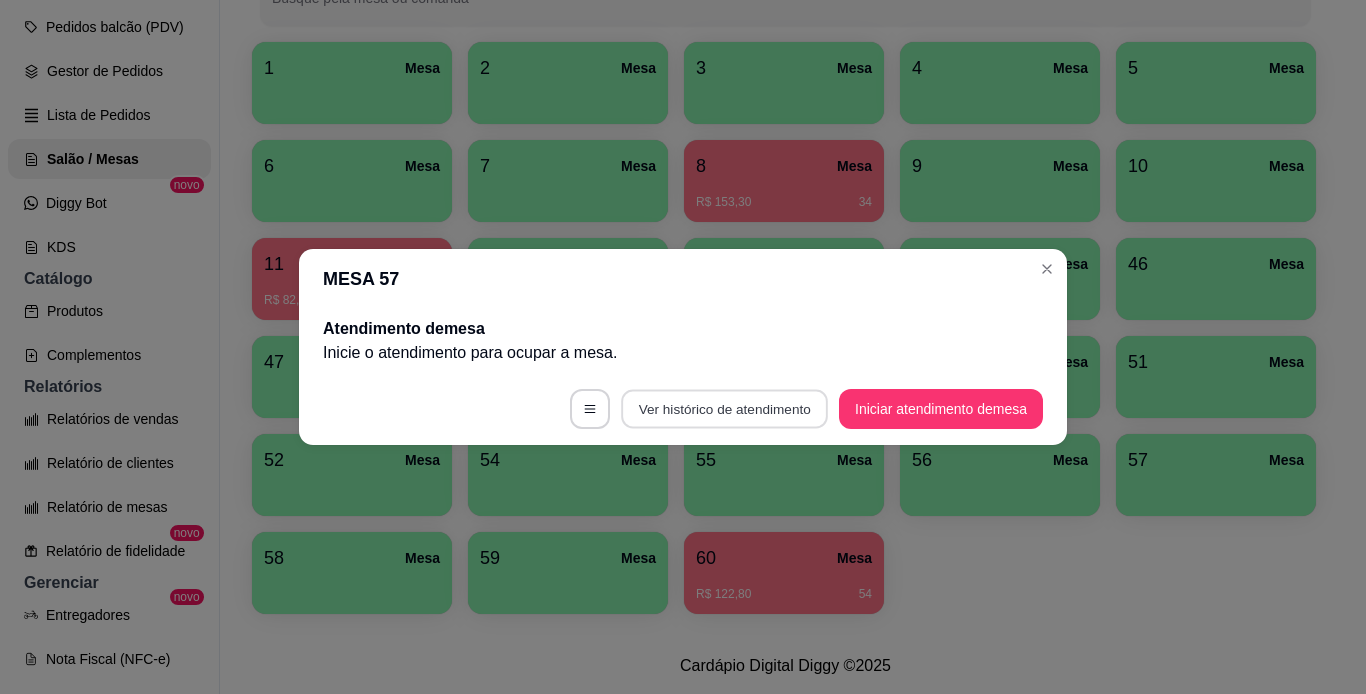 click on "Ver histórico de atendimento" at bounding box center (724, 409) 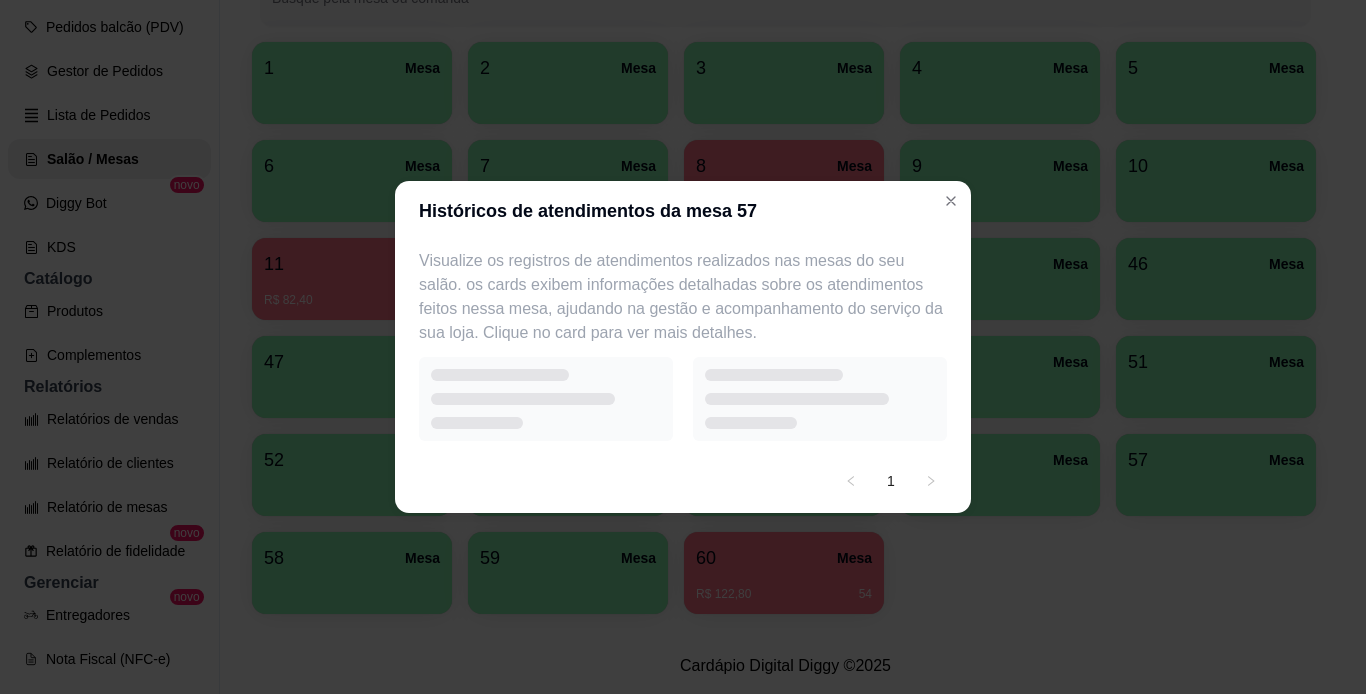 select on "7" 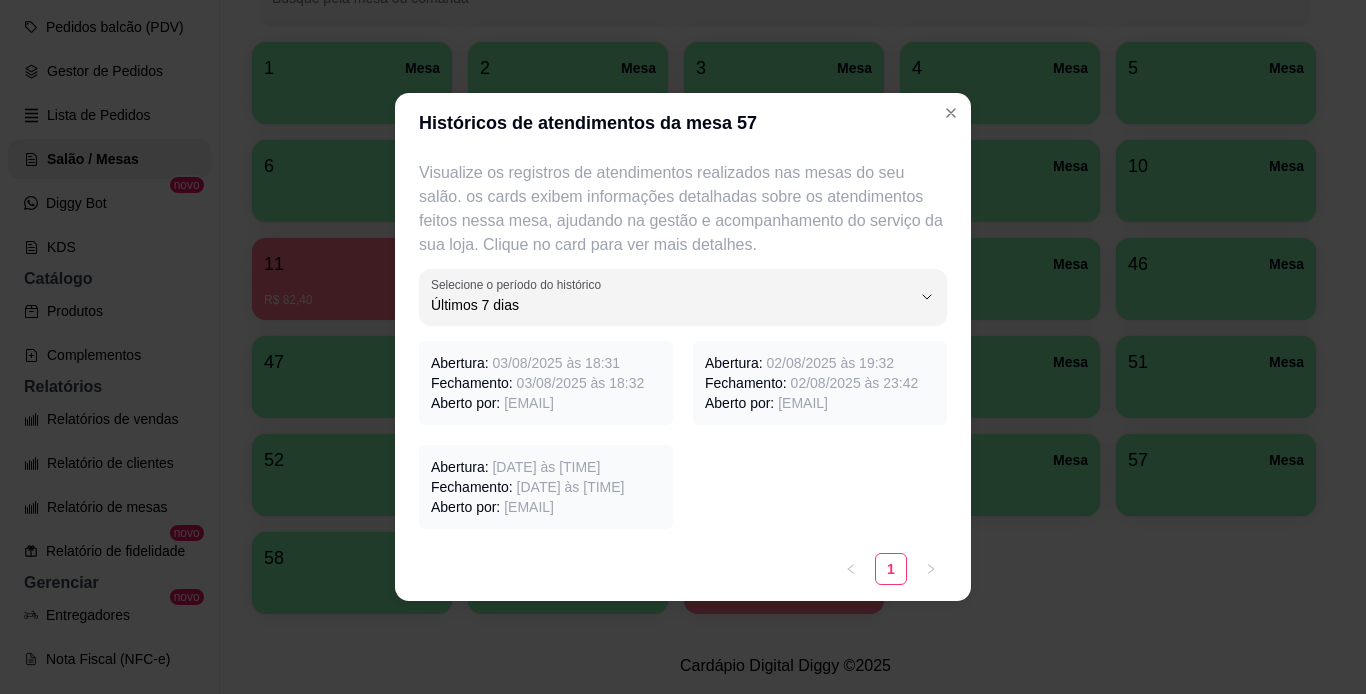 click on "03/08/2025 às 18:32" at bounding box center (581, 383) 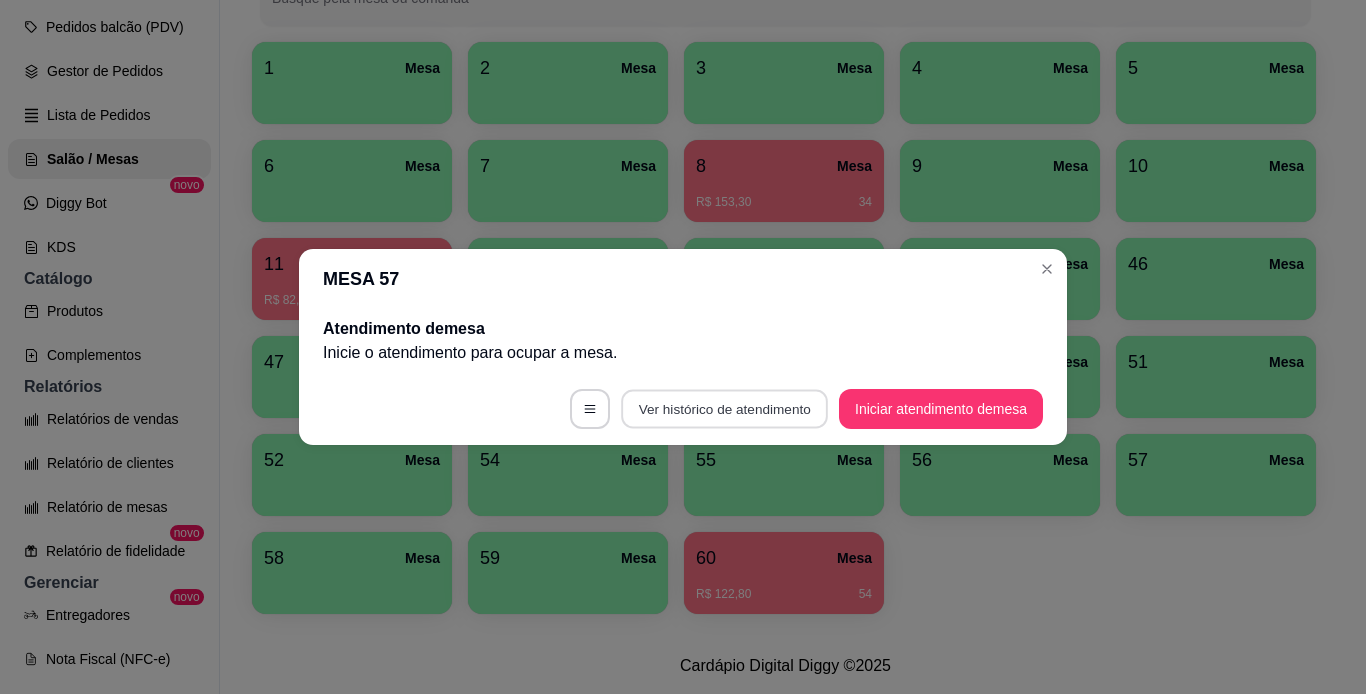 click on "Ver histórico de atendimento" at bounding box center [724, 409] 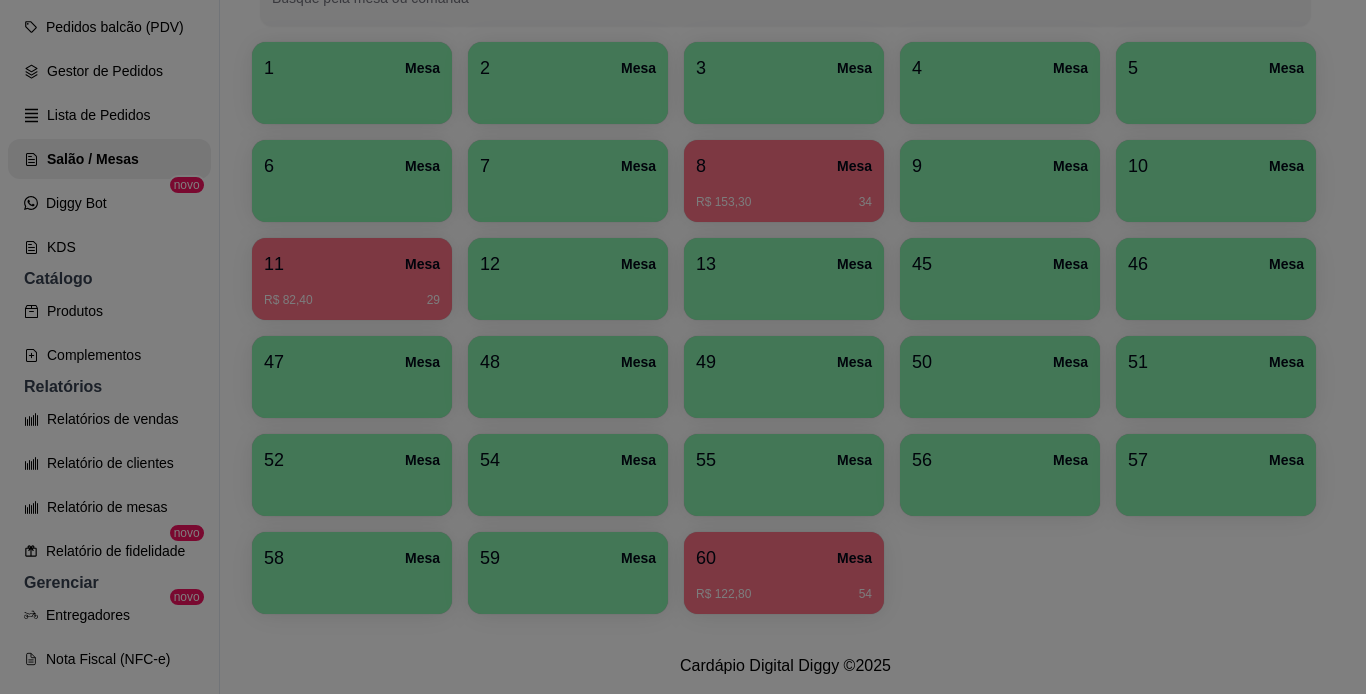 select on "7" 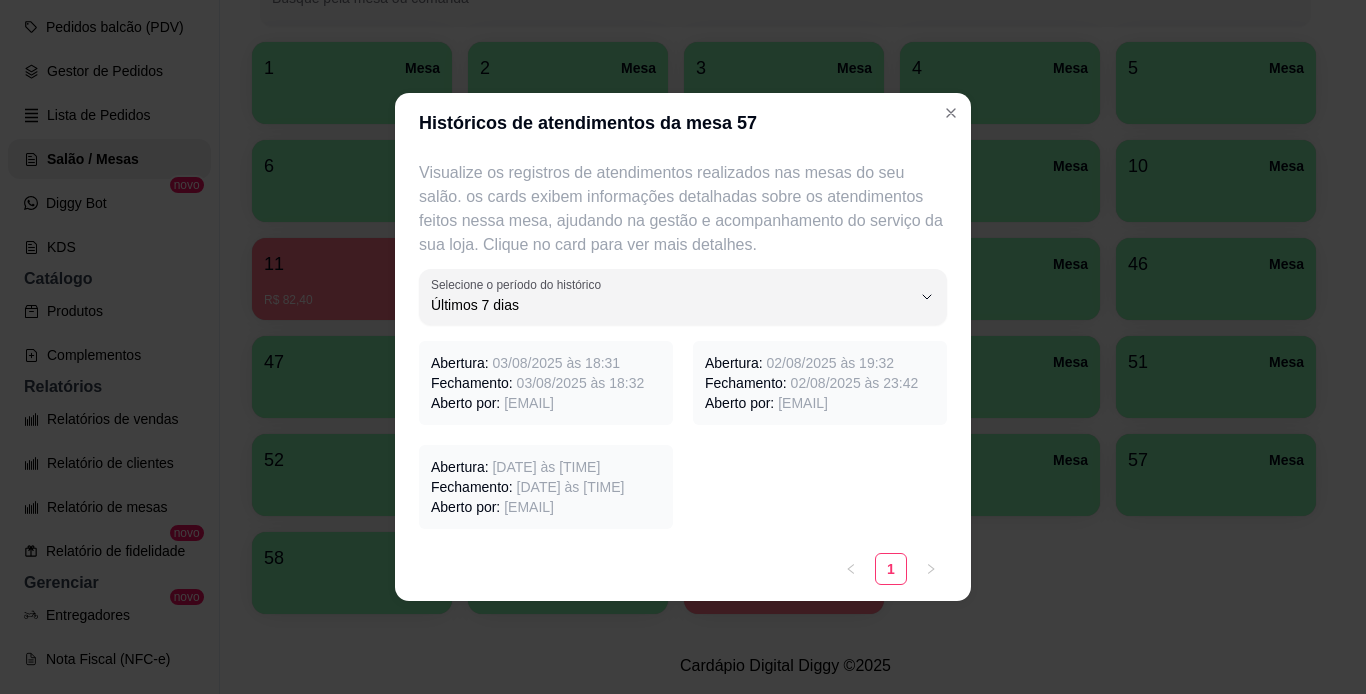 click on "Fechamento:   02/08/2025 às 23:42" at bounding box center (820, 383) 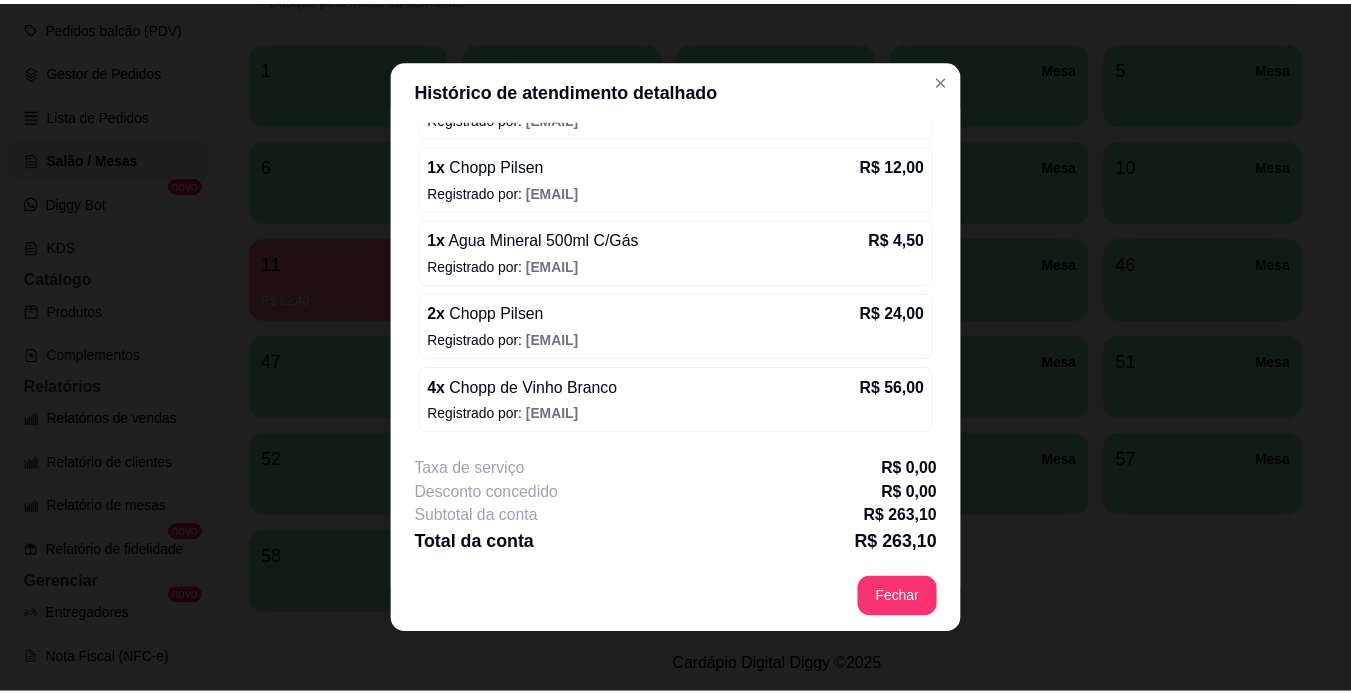 scroll, scrollTop: 976, scrollLeft: 0, axis: vertical 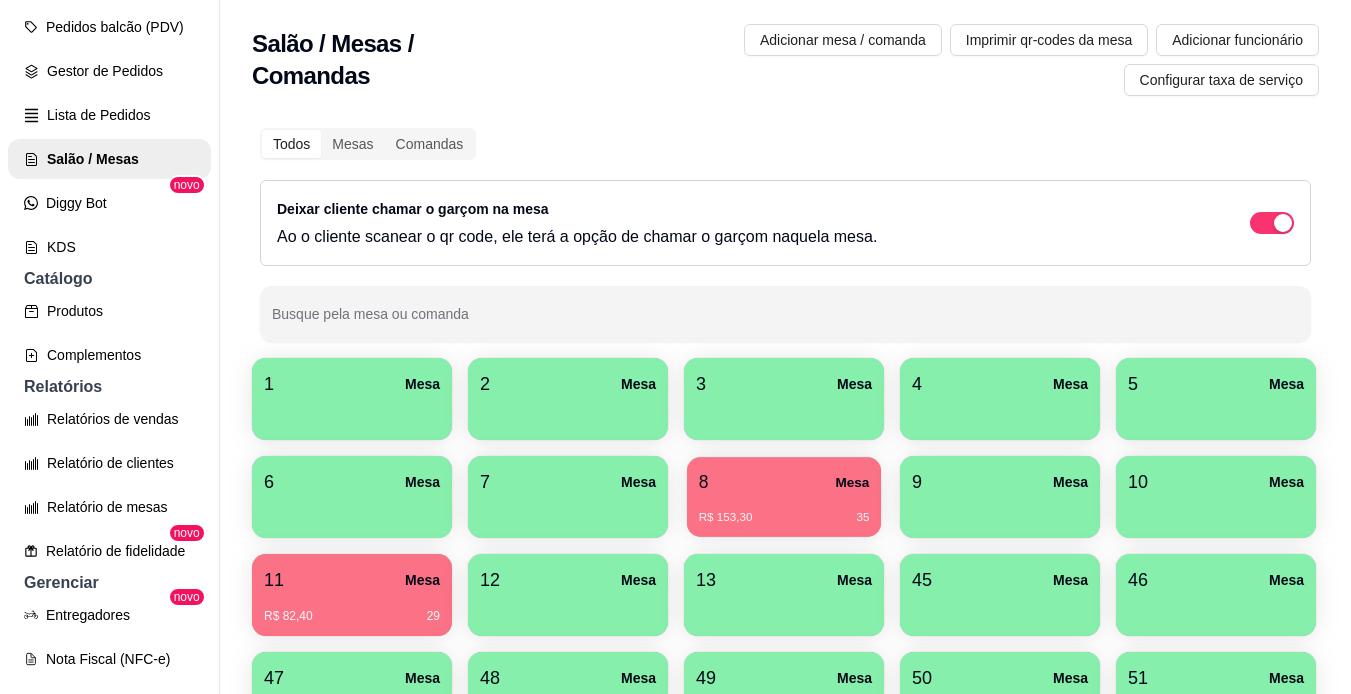 click on "R$ 153,30" at bounding box center [726, 518] 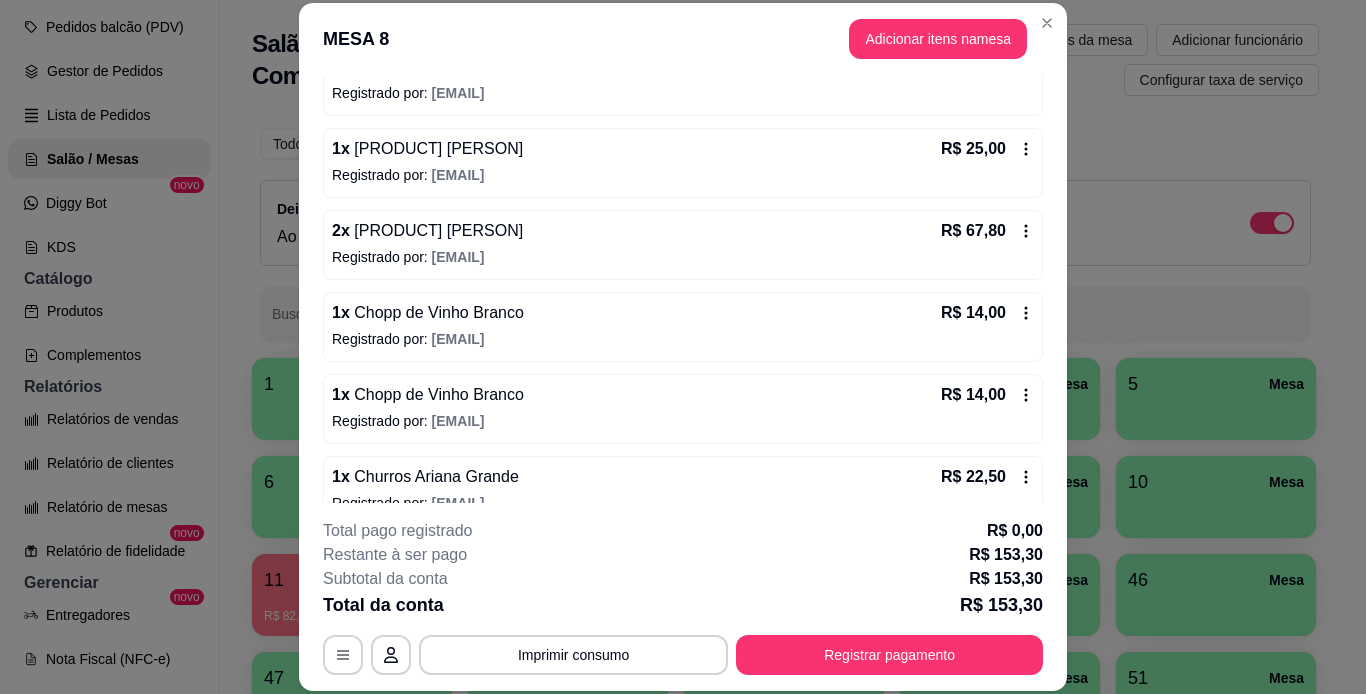 scroll, scrollTop: 250, scrollLeft: 0, axis: vertical 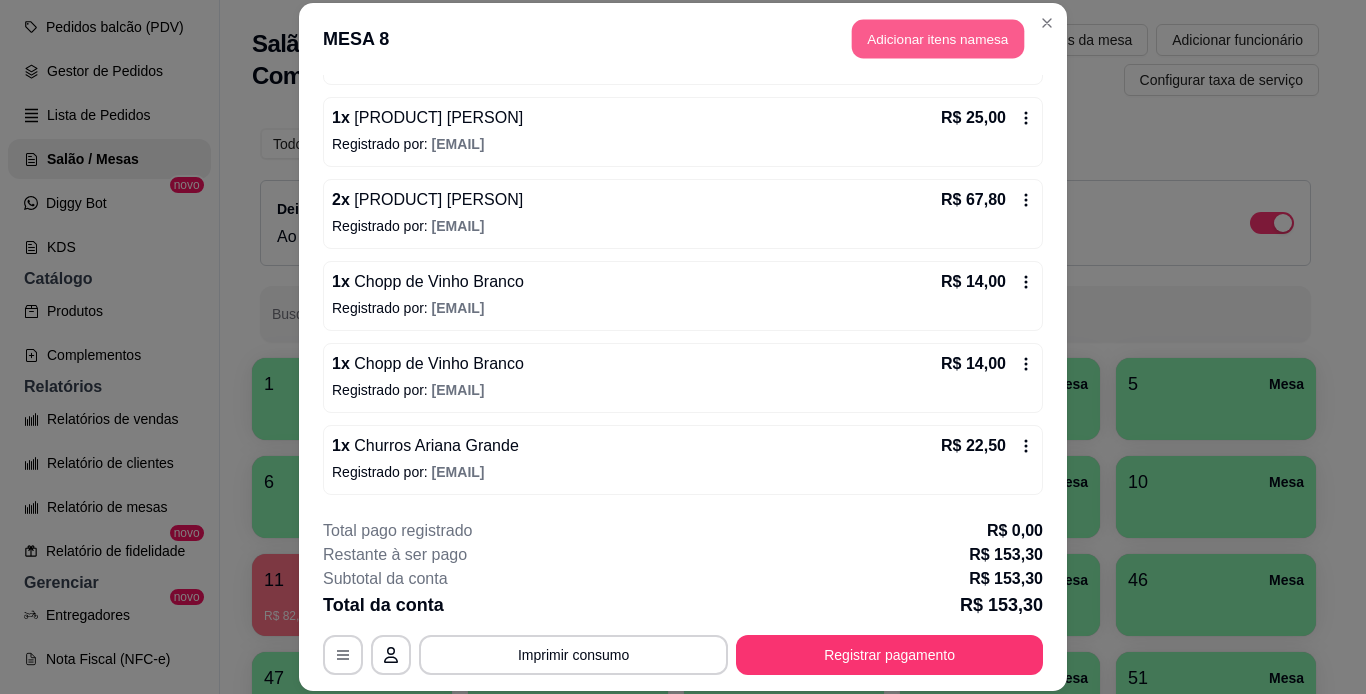 click on "Adicionar itens na  mesa" at bounding box center [938, 39] 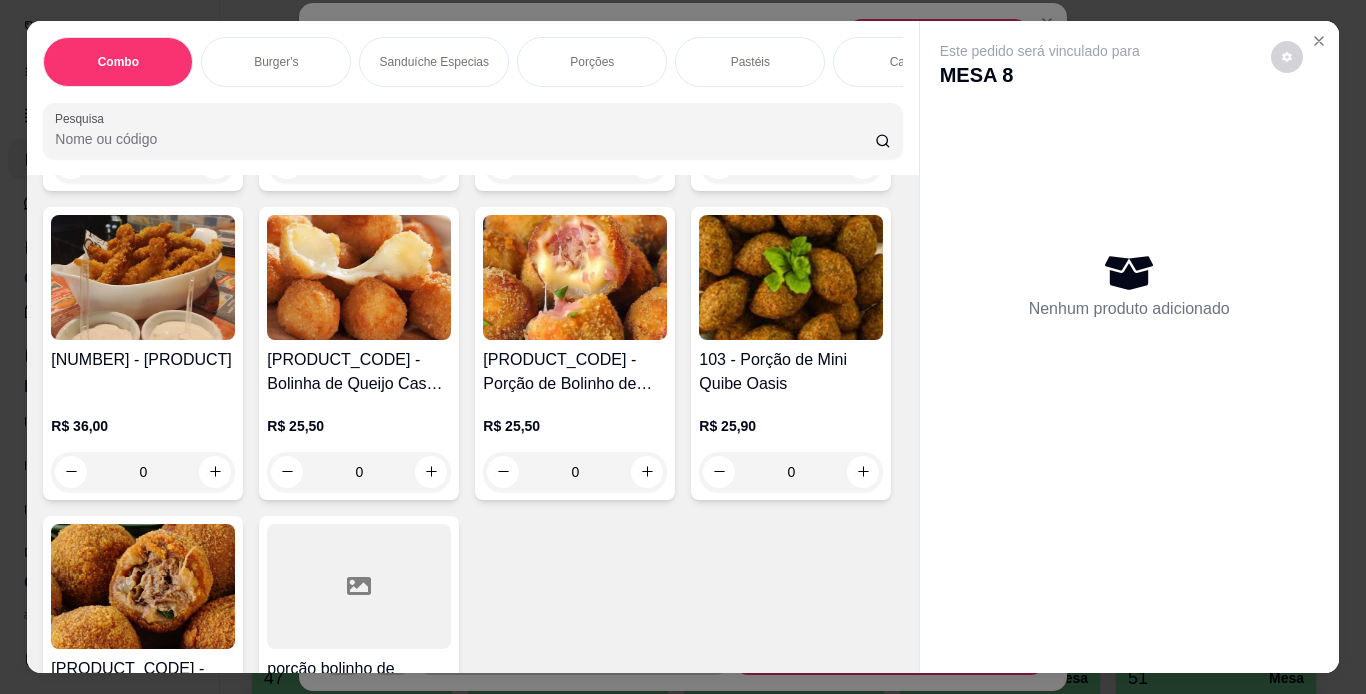 scroll, scrollTop: 4659, scrollLeft: 0, axis: vertical 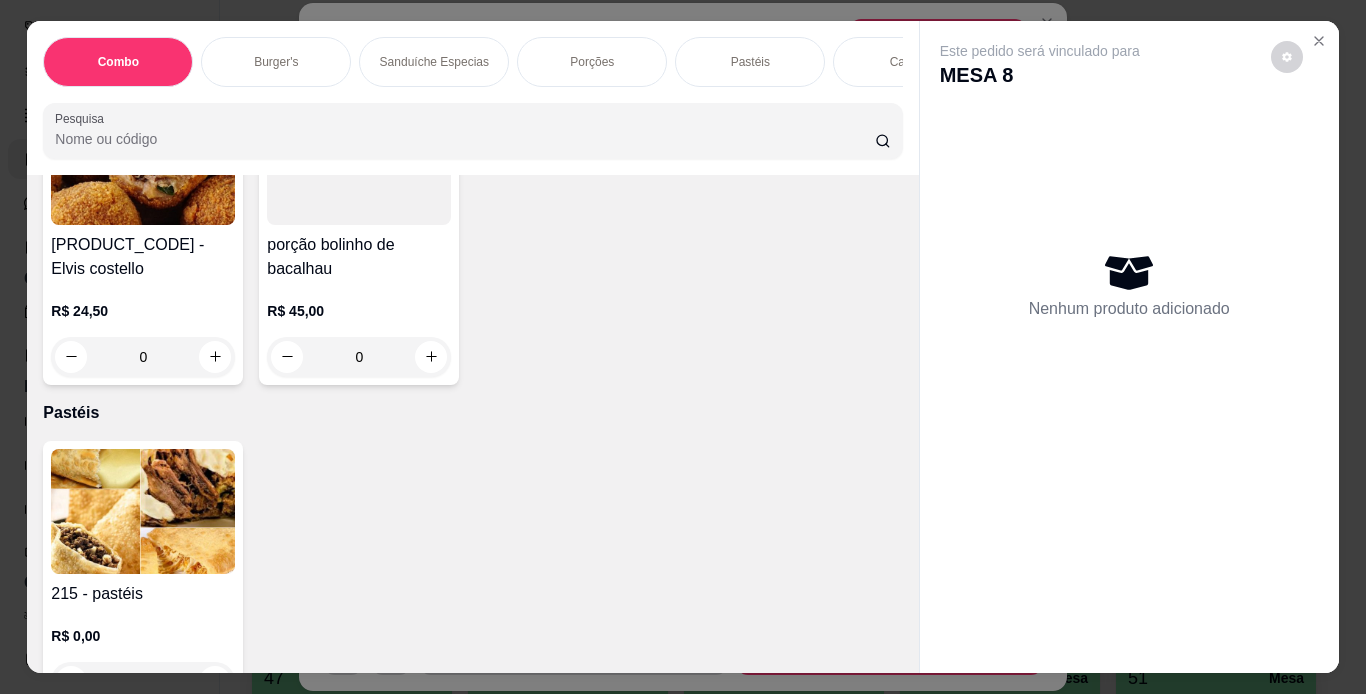 click at bounding box center (143, -456) 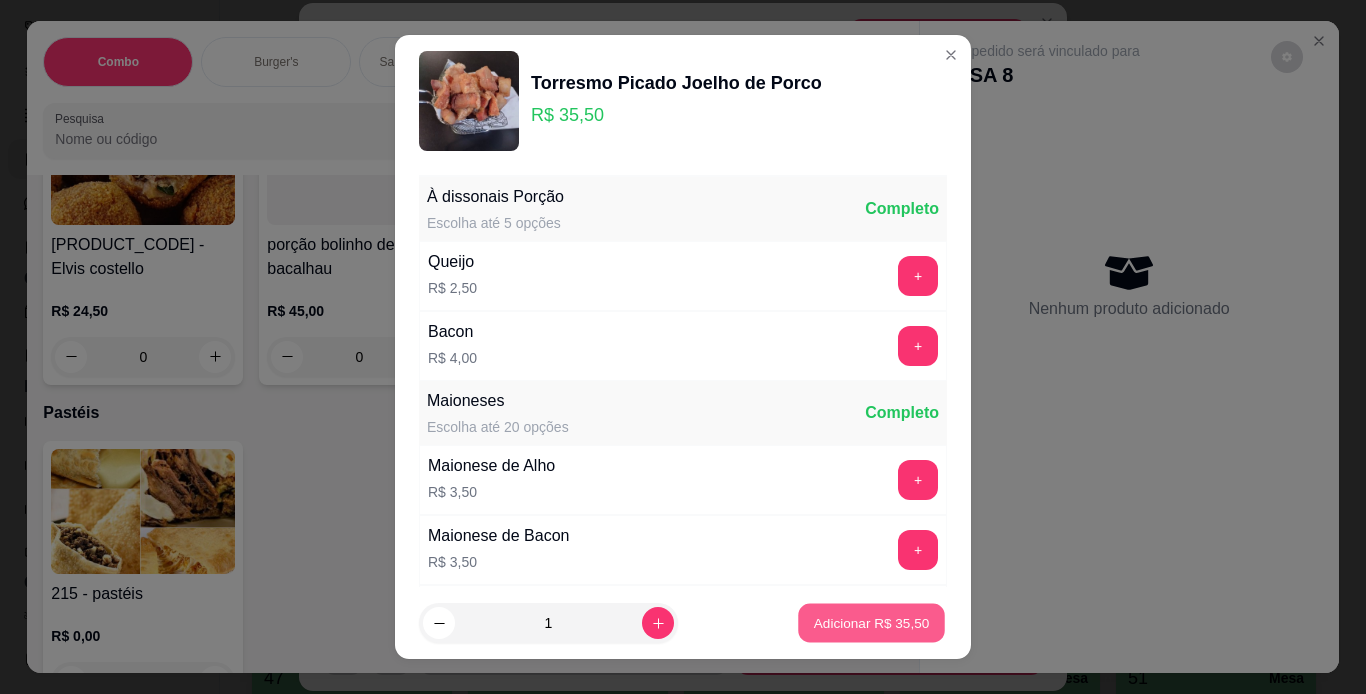 click on "Adicionar R$ 35,50" at bounding box center [872, 623] 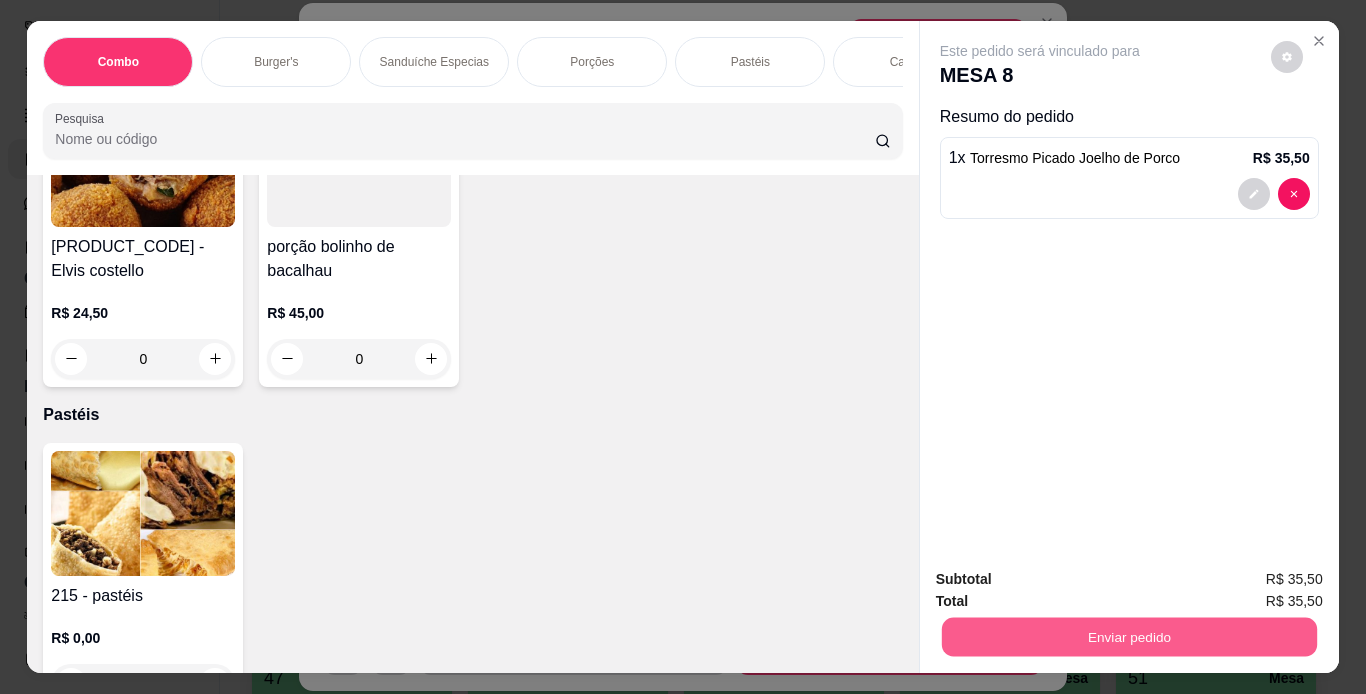 click on "Enviar pedido" at bounding box center (1128, 637) 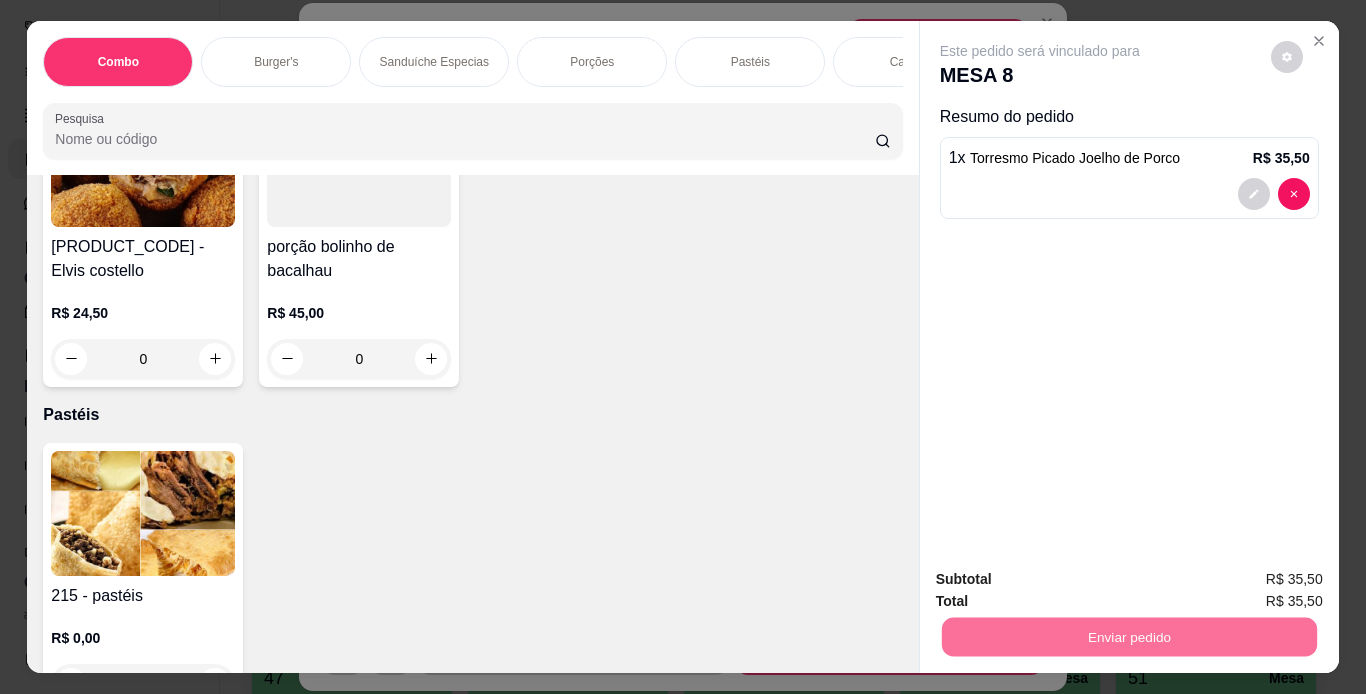 click on "Não registrar e enviar pedido" at bounding box center [1063, 580] 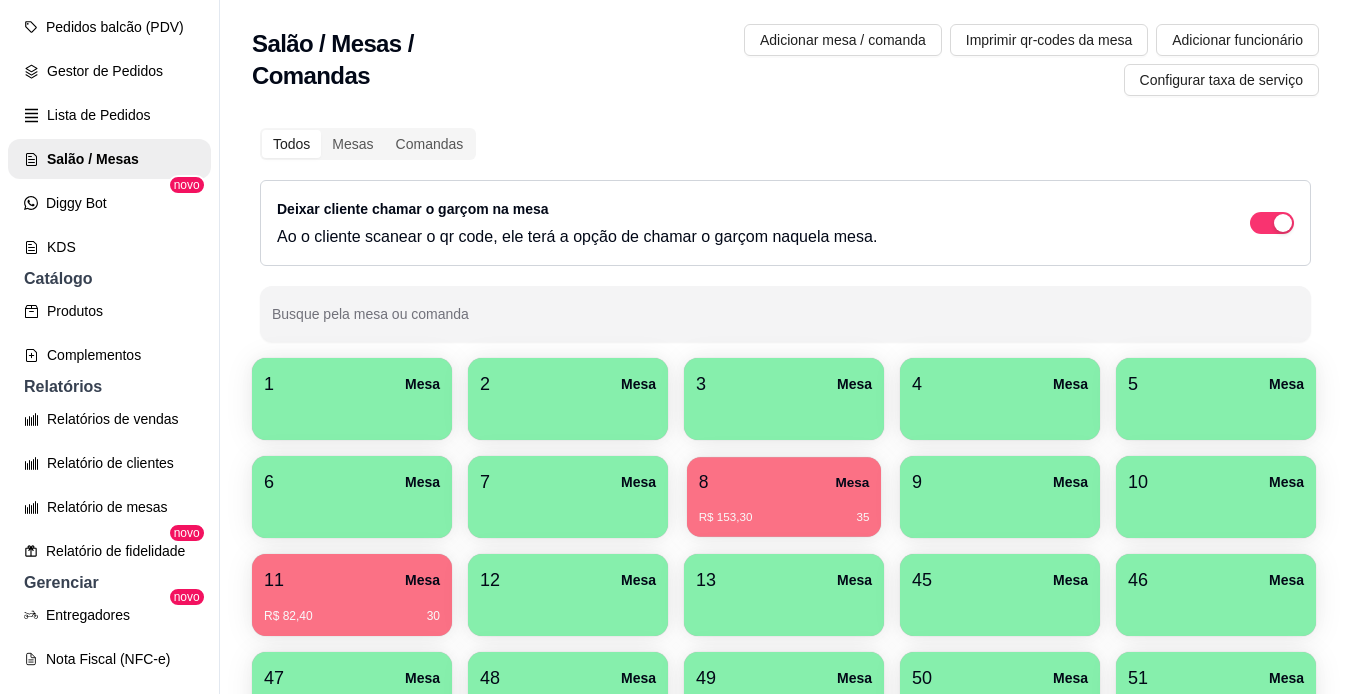 click on "8 Mesa" at bounding box center (784, 482) 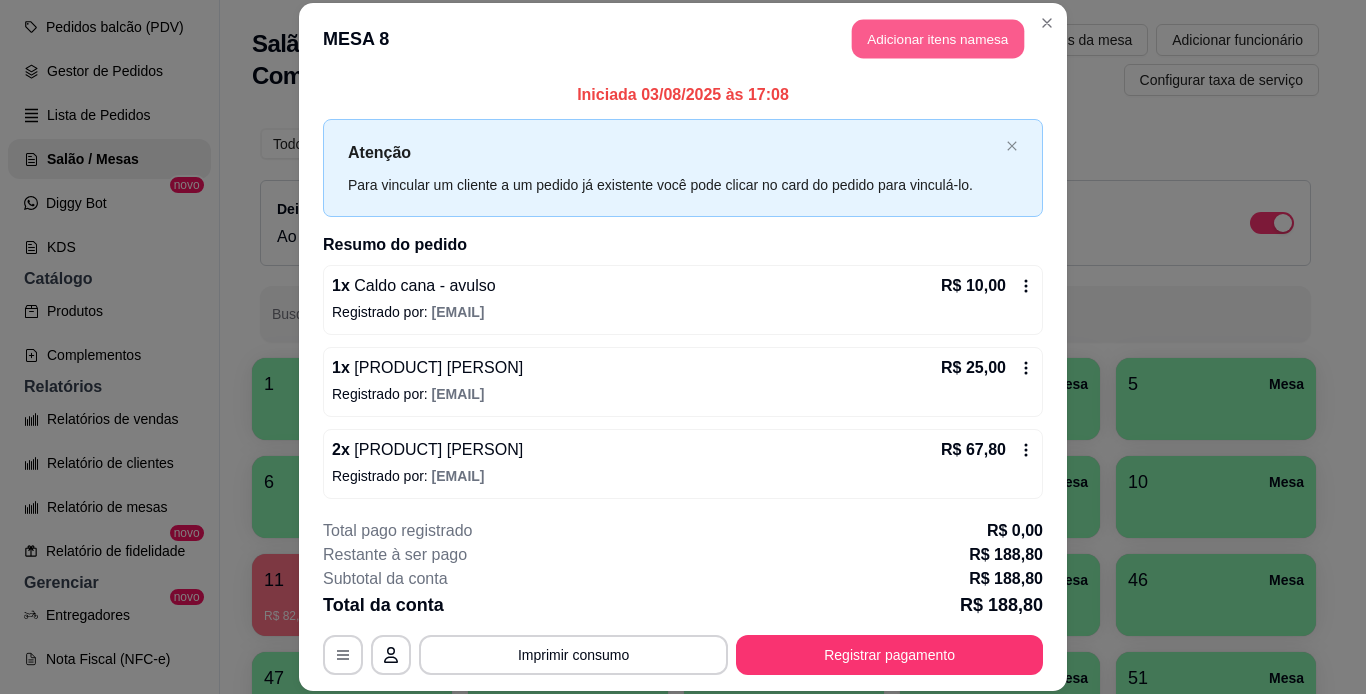 click on "Adicionar itens na  mesa" at bounding box center (938, 39) 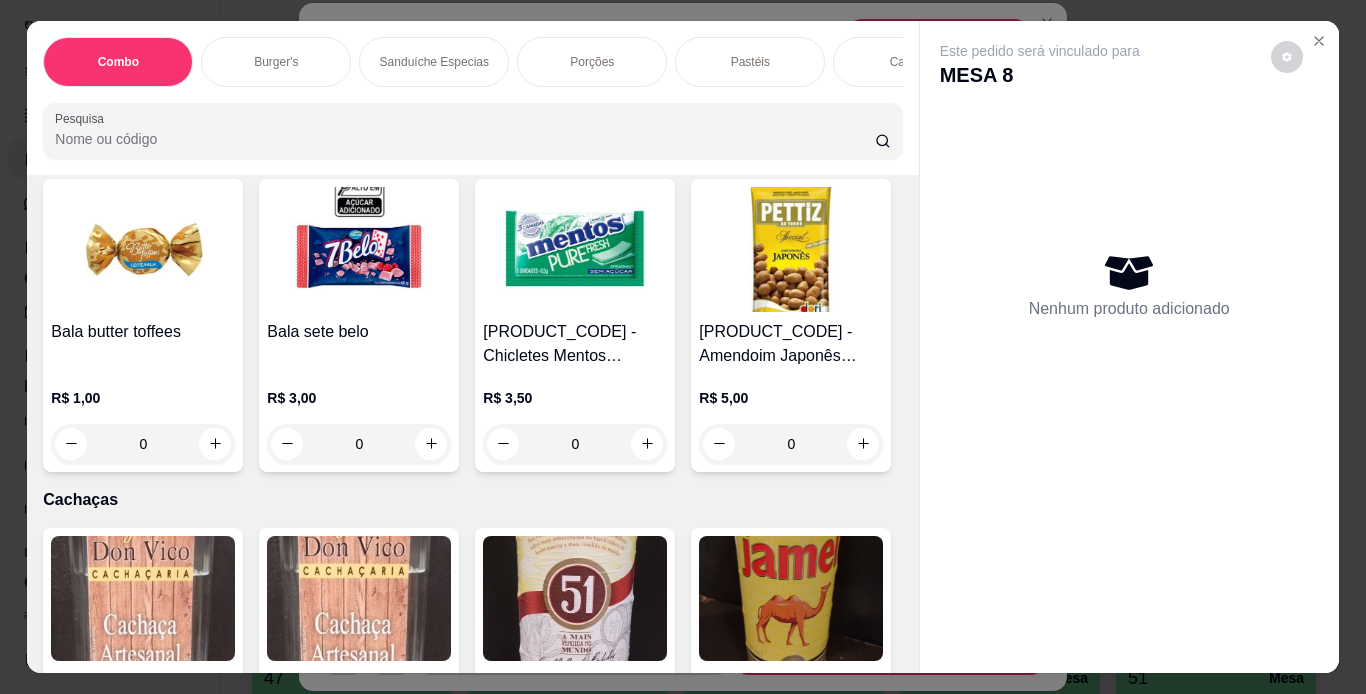 scroll, scrollTop: 12852, scrollLeft: 0, axis: vertical 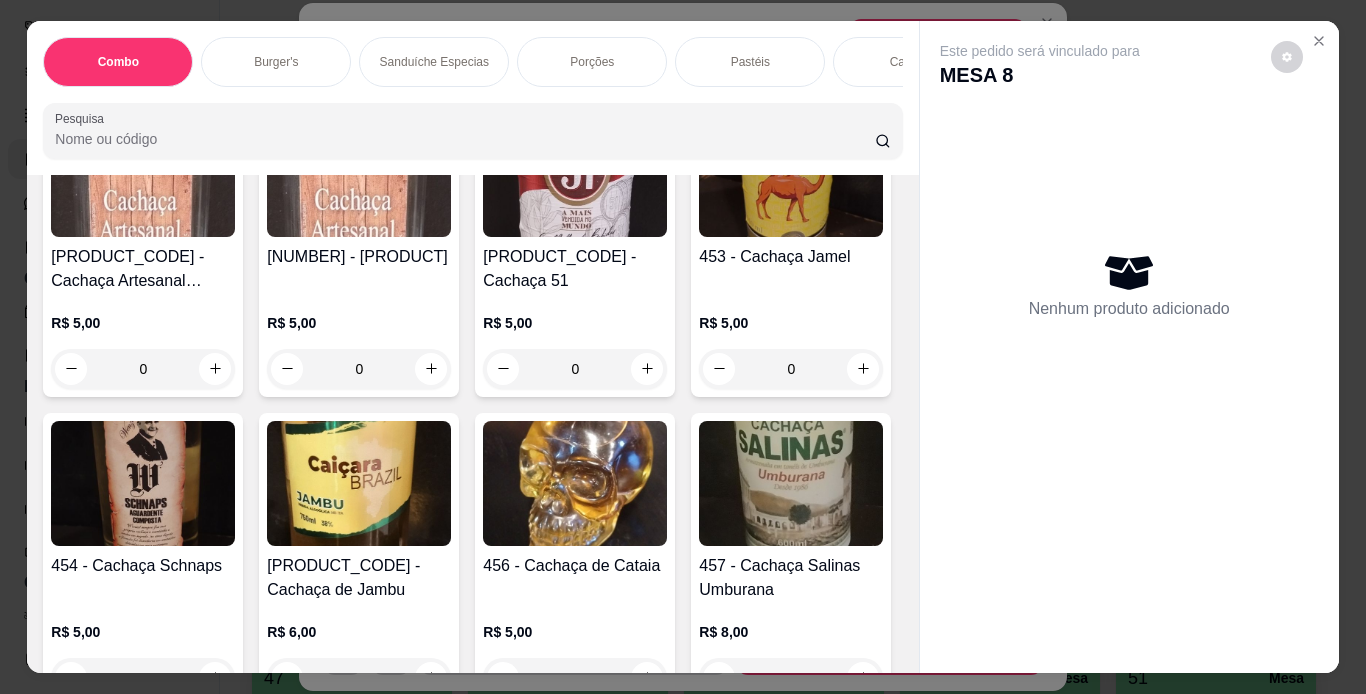 click on "R$ 6,00" at bounding box center (791, -1691) 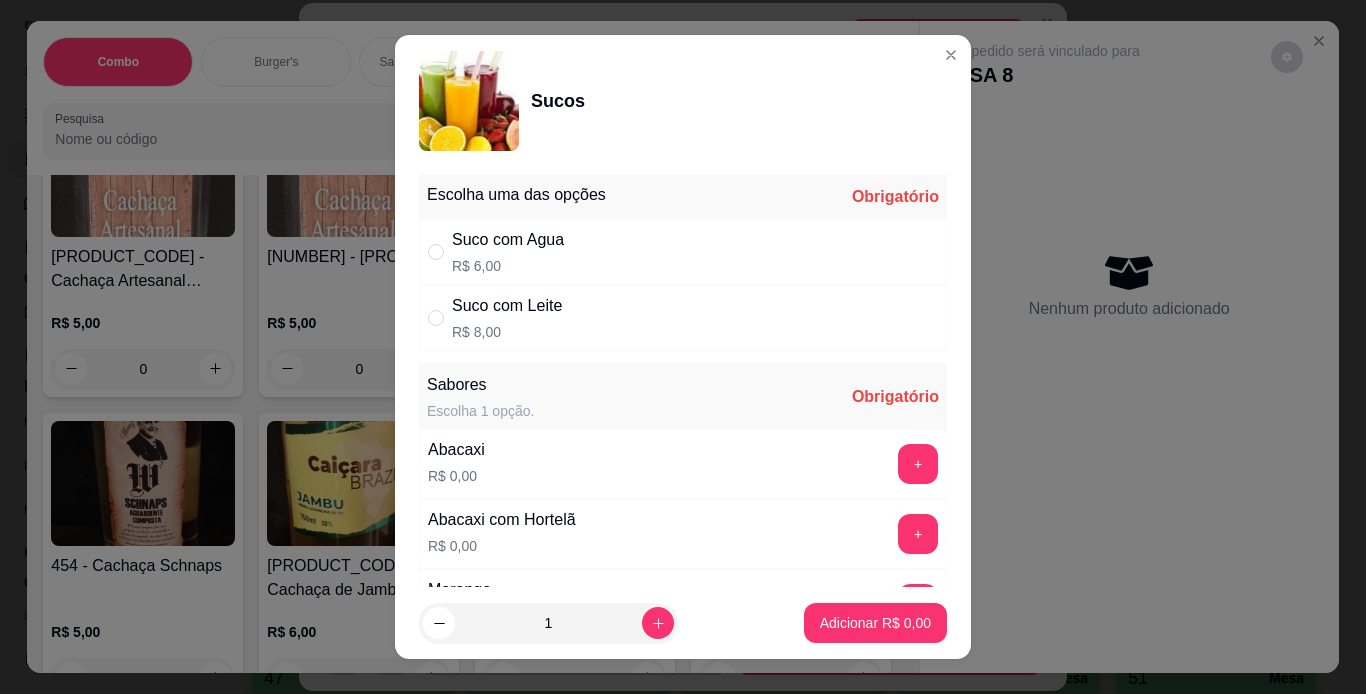 scroll, scrollTop: 368, scrollLeft: 0, axis: vertical 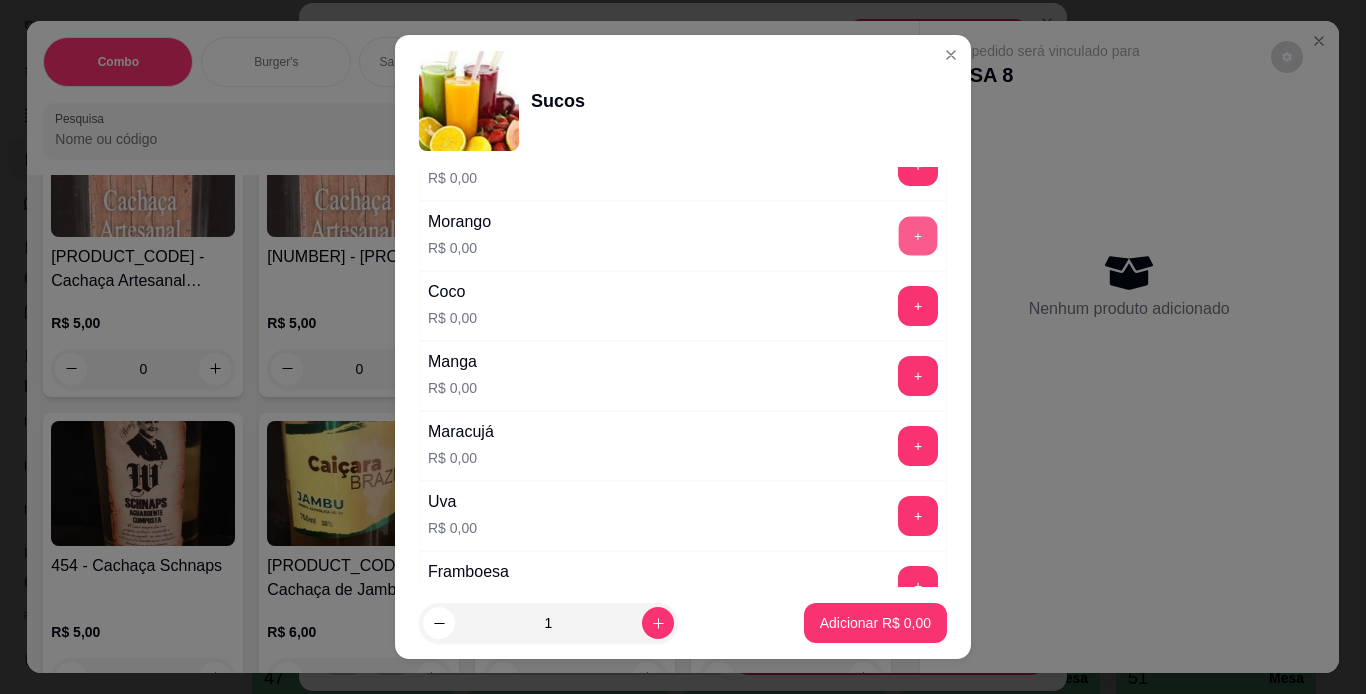 click on "+" at bounding box center [918, 235] 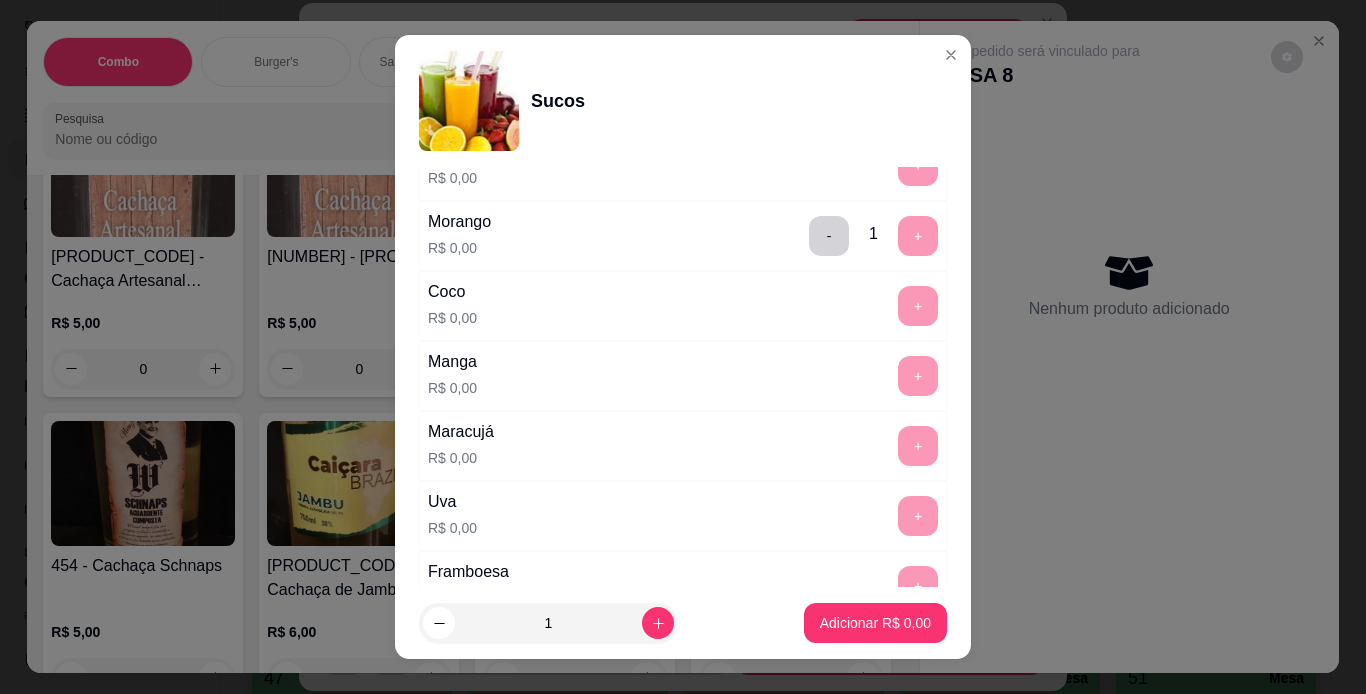scroll, scrollTop: 23, scrollLeft: 0, axis: vertical 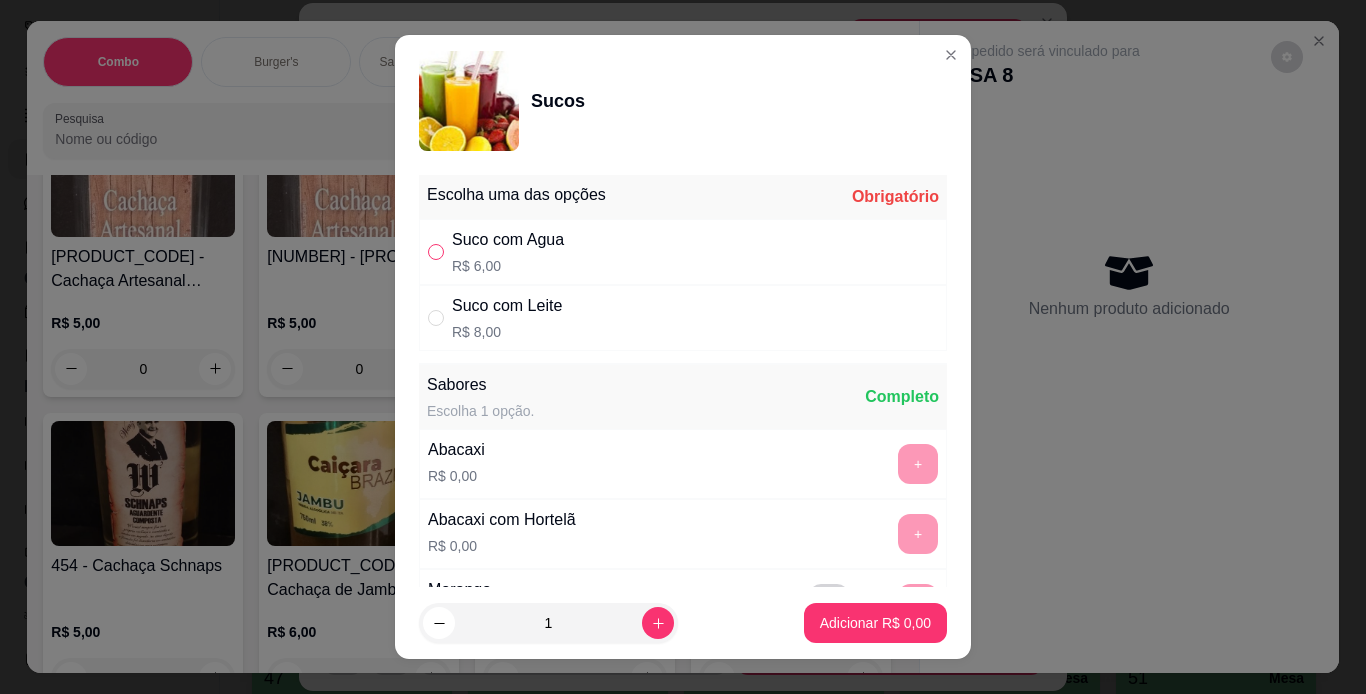 click at bounding box center [436, 252] 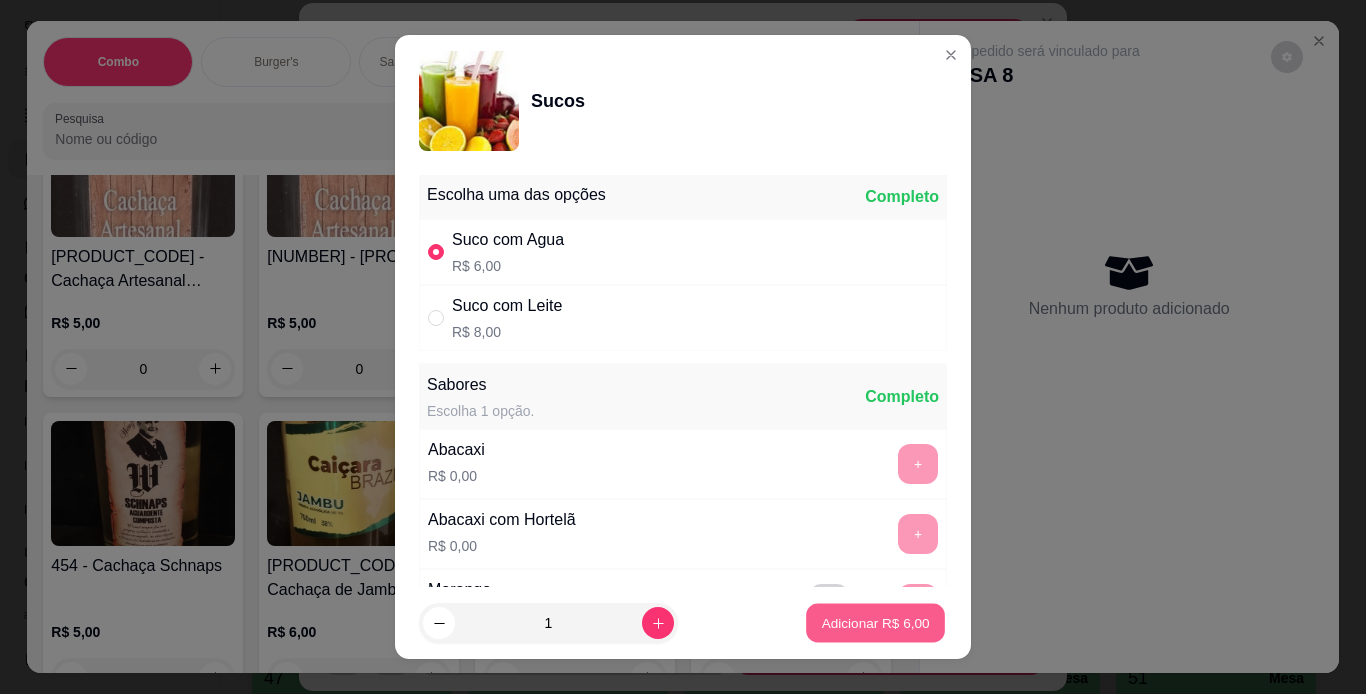 click on "Adicionar   R$ 6,00" at bounding box center [875, 623] 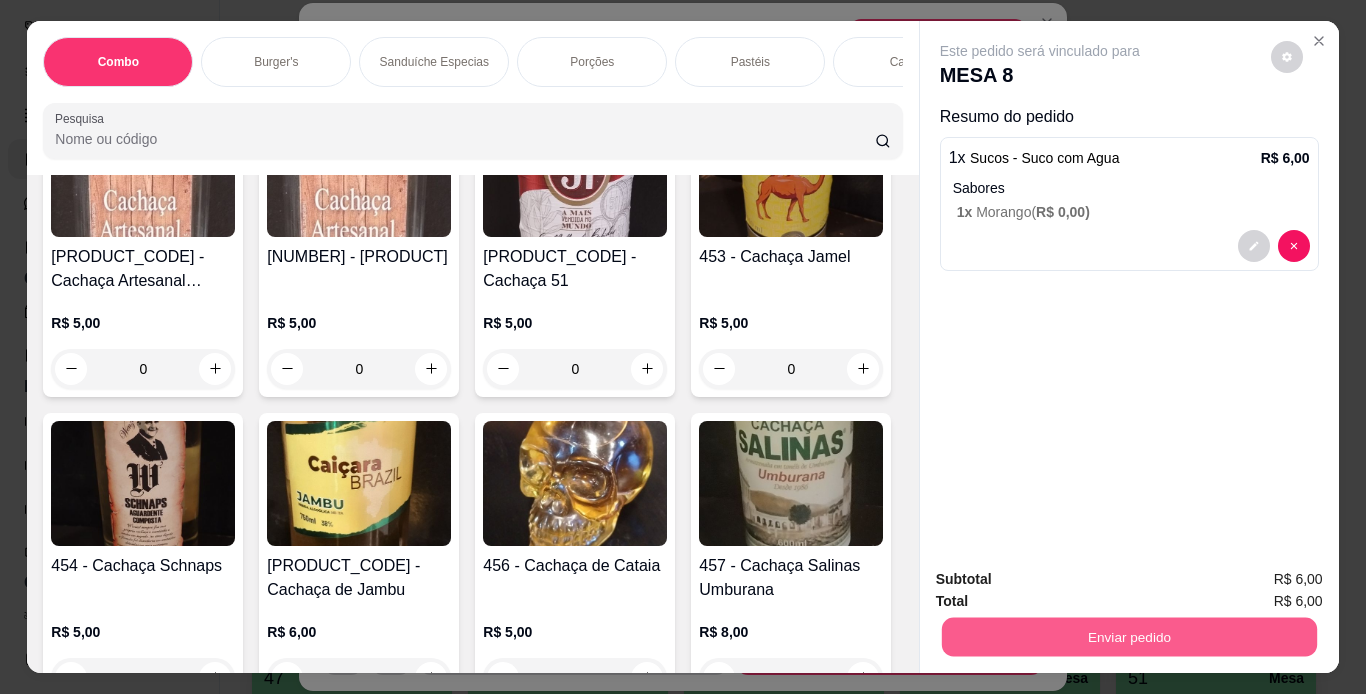 click on "Enviar pedido" at bounding box center [1128, 637] 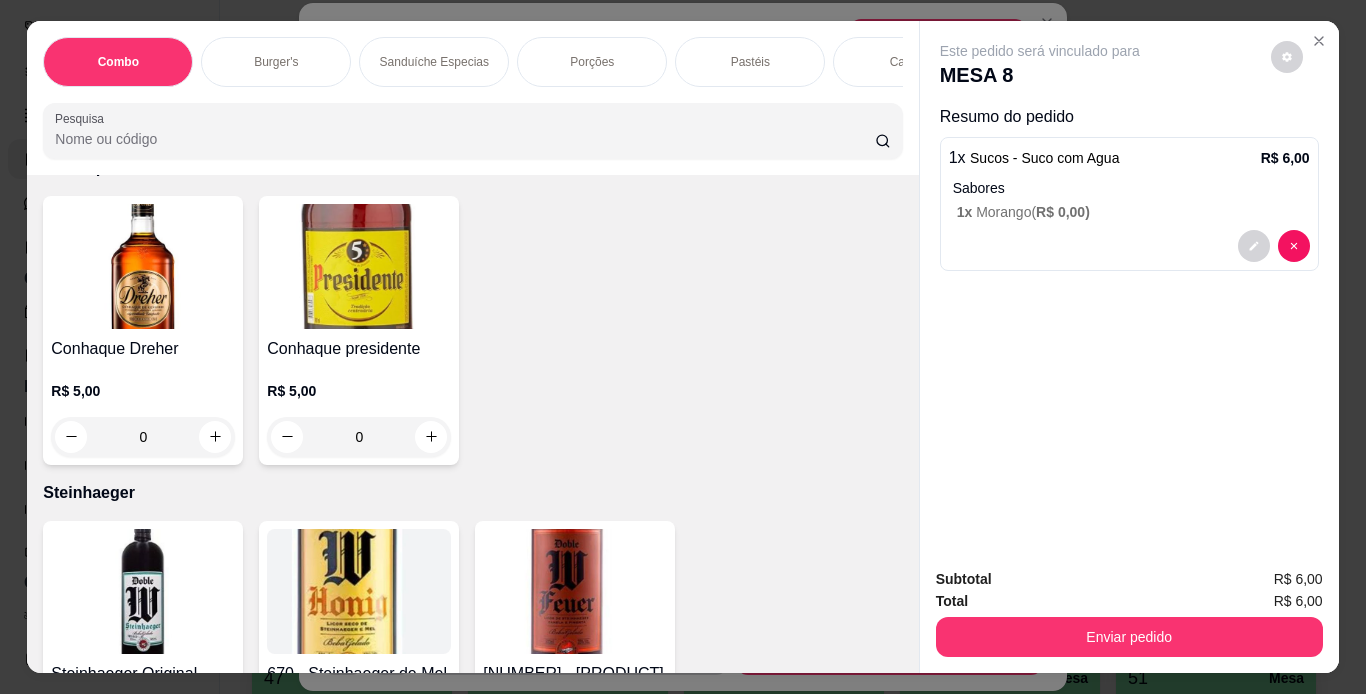 scroll, scrollTop: 17087, scrollLeft: 0, axis: vertical 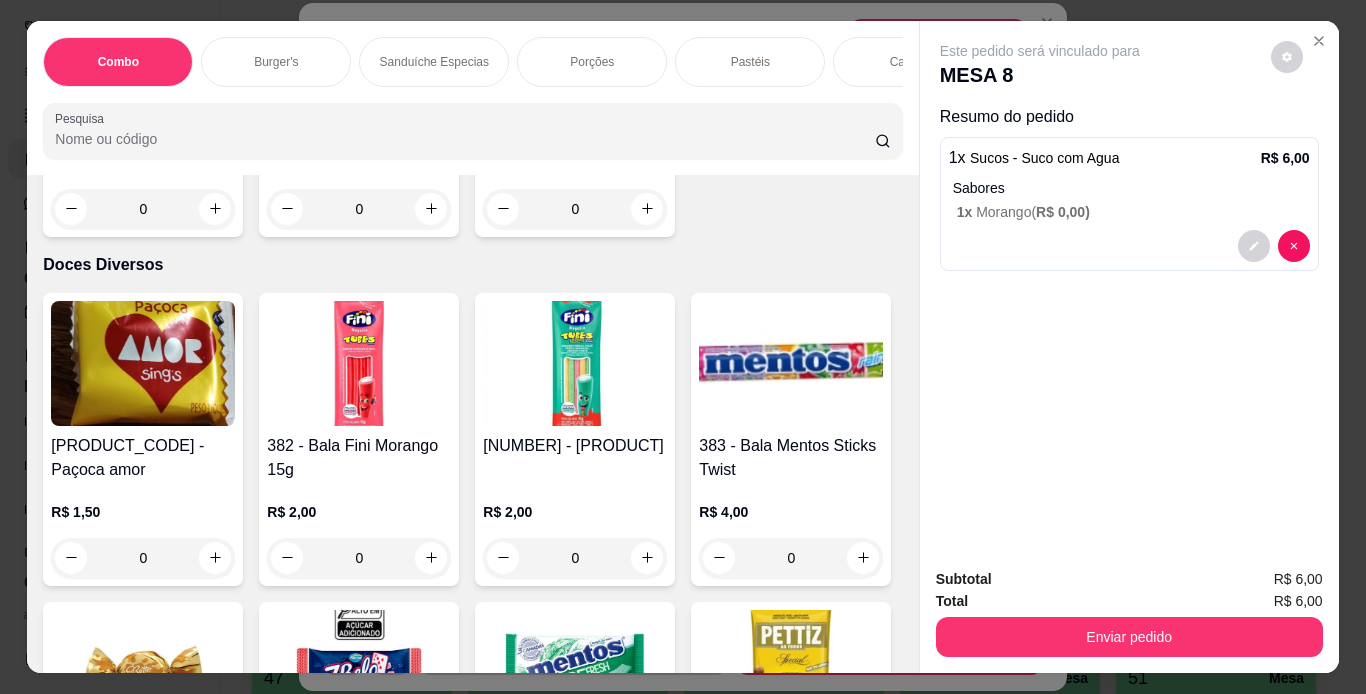 click at bounding box center [359, -1302] 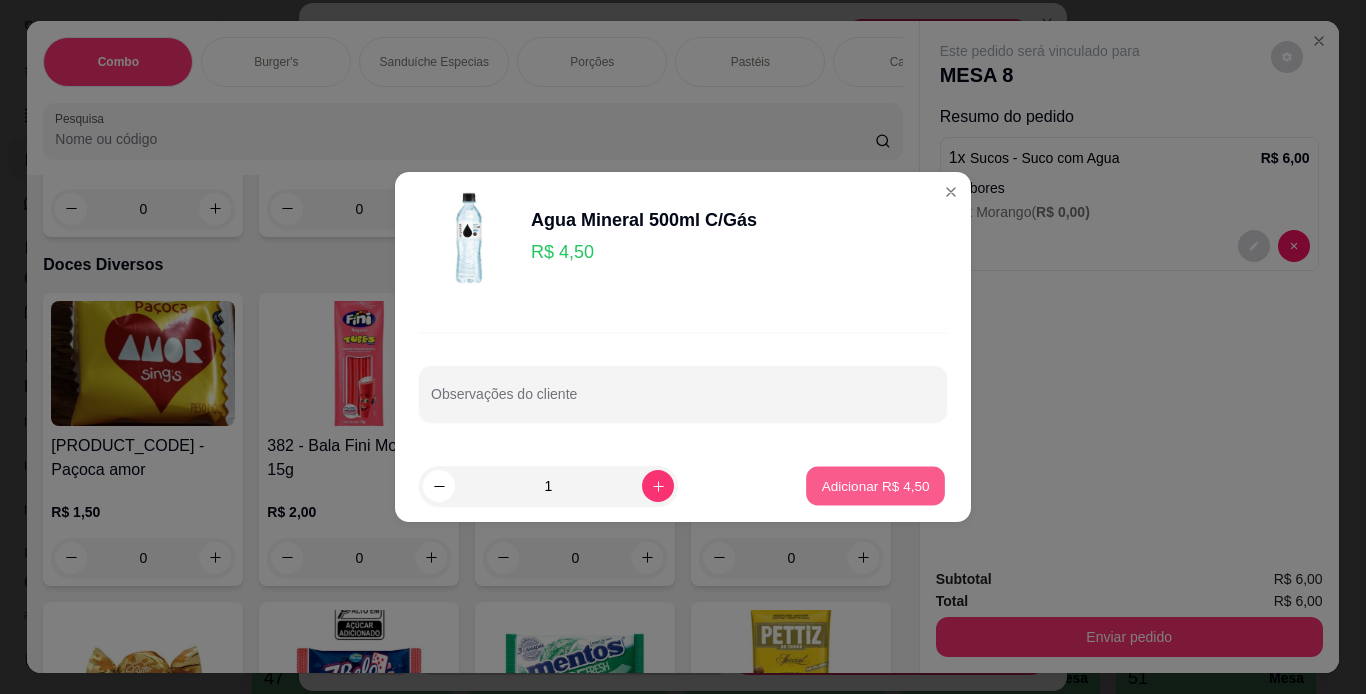 click on "Adicionar   R$ 4,50" at bounding box center (875, 486) 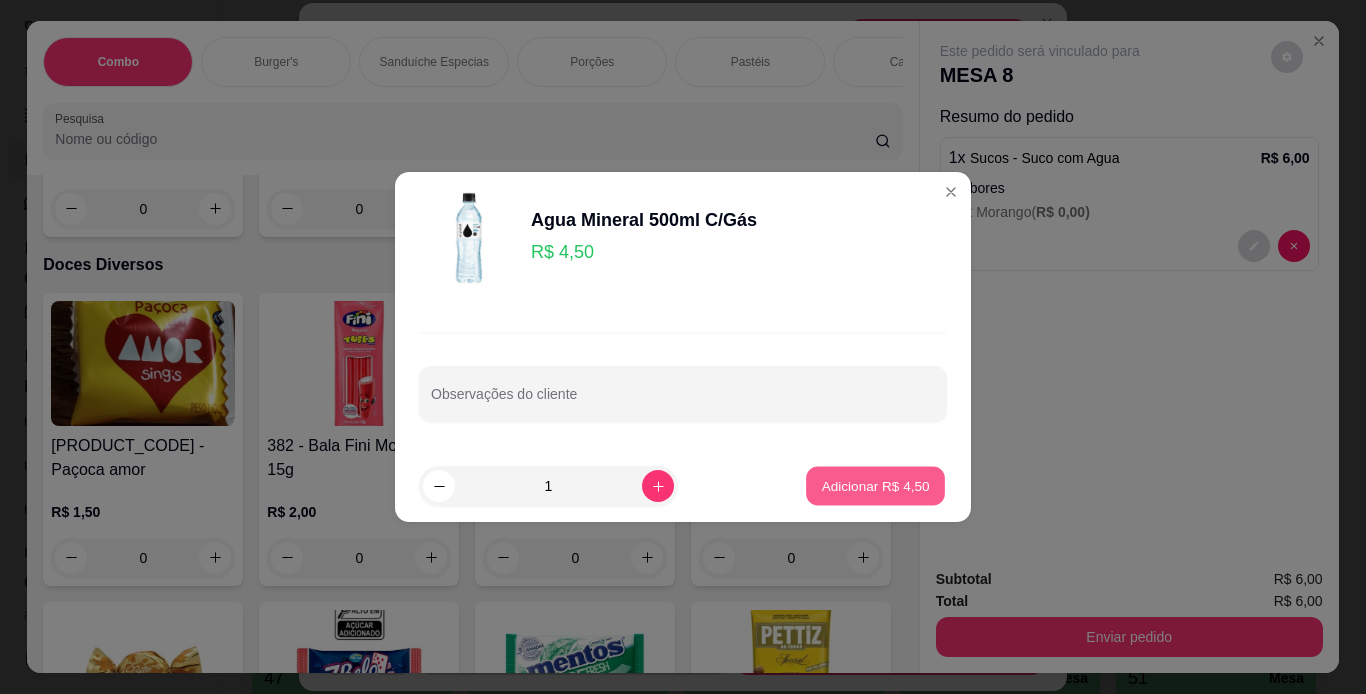 type on "1" 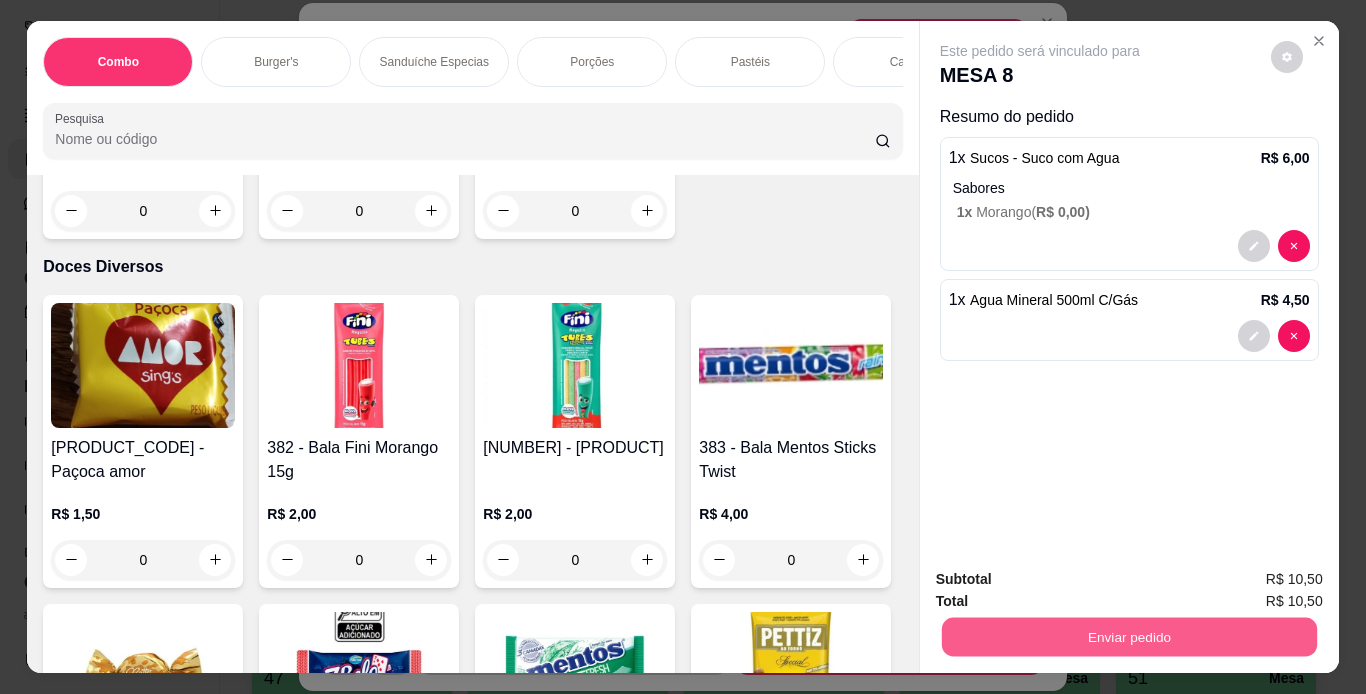 click on "Enviar pedido" at bounding box center [1128, 637] 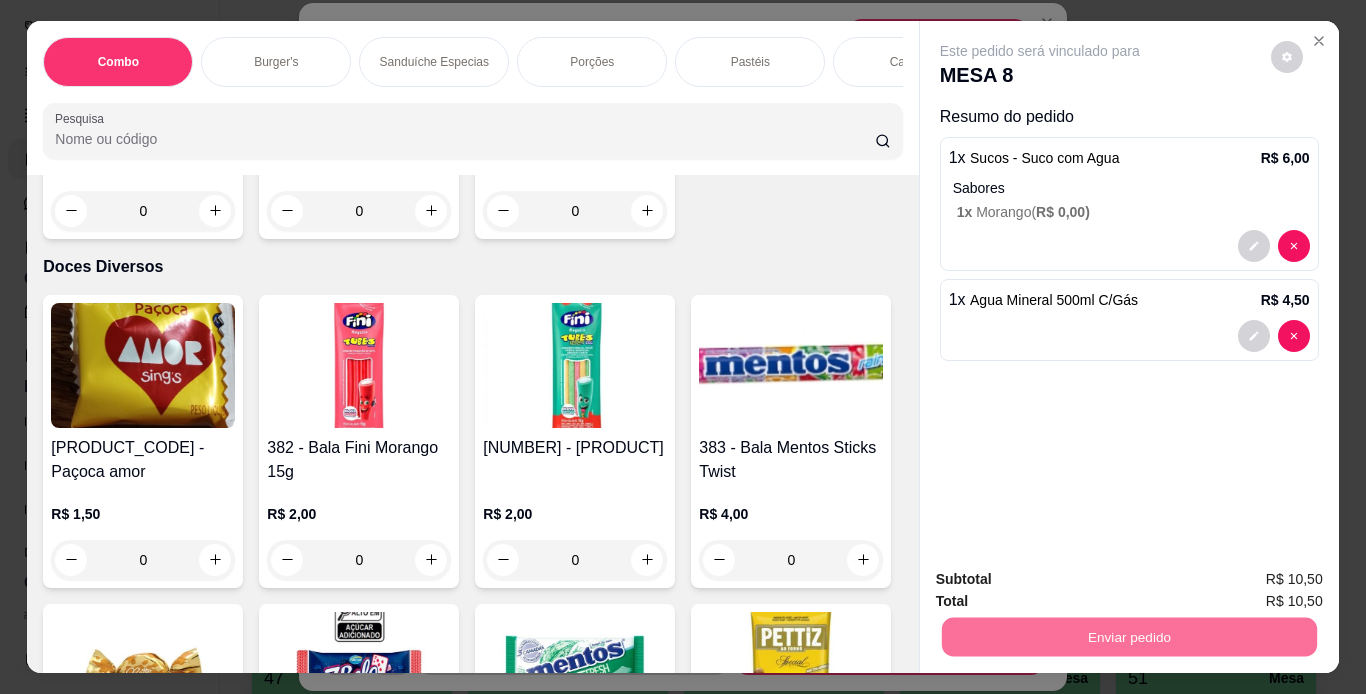 click on "Não registrar e enviar pedido" at bounding box center [1063, 580] 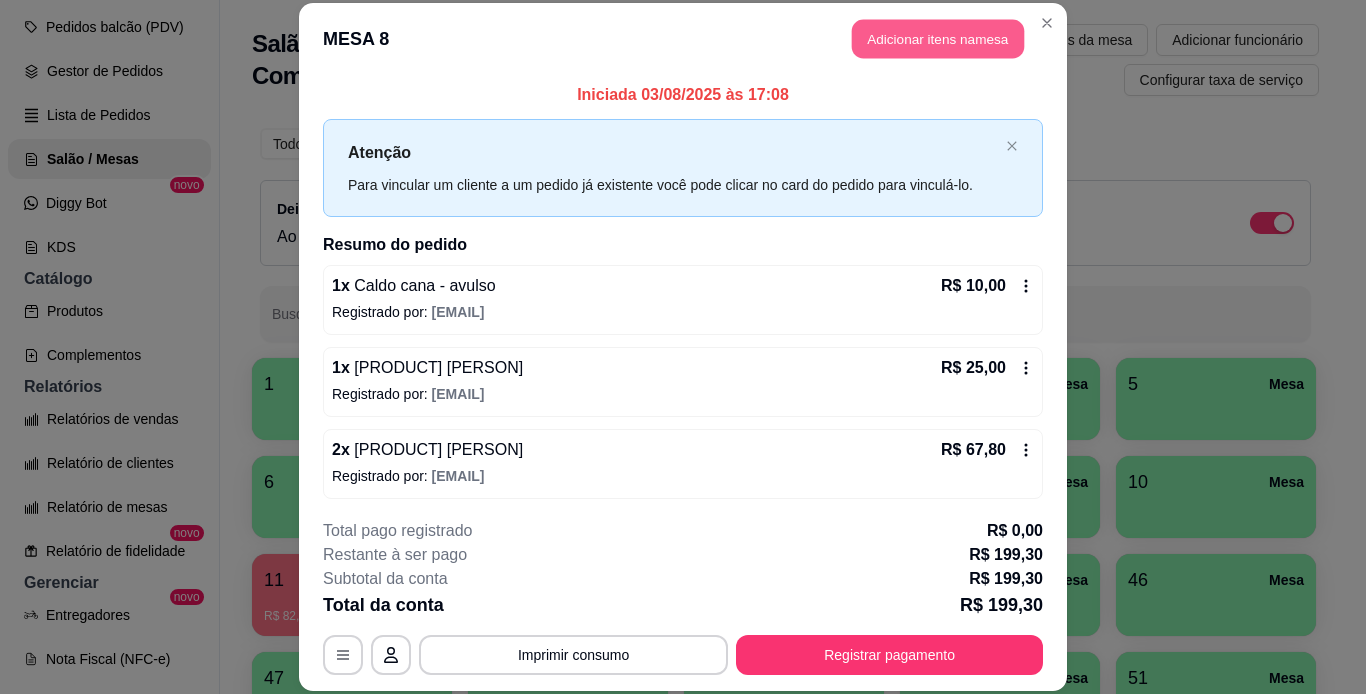 click on "Adicionar itens na  mesa" at bounding box center (938, 39) 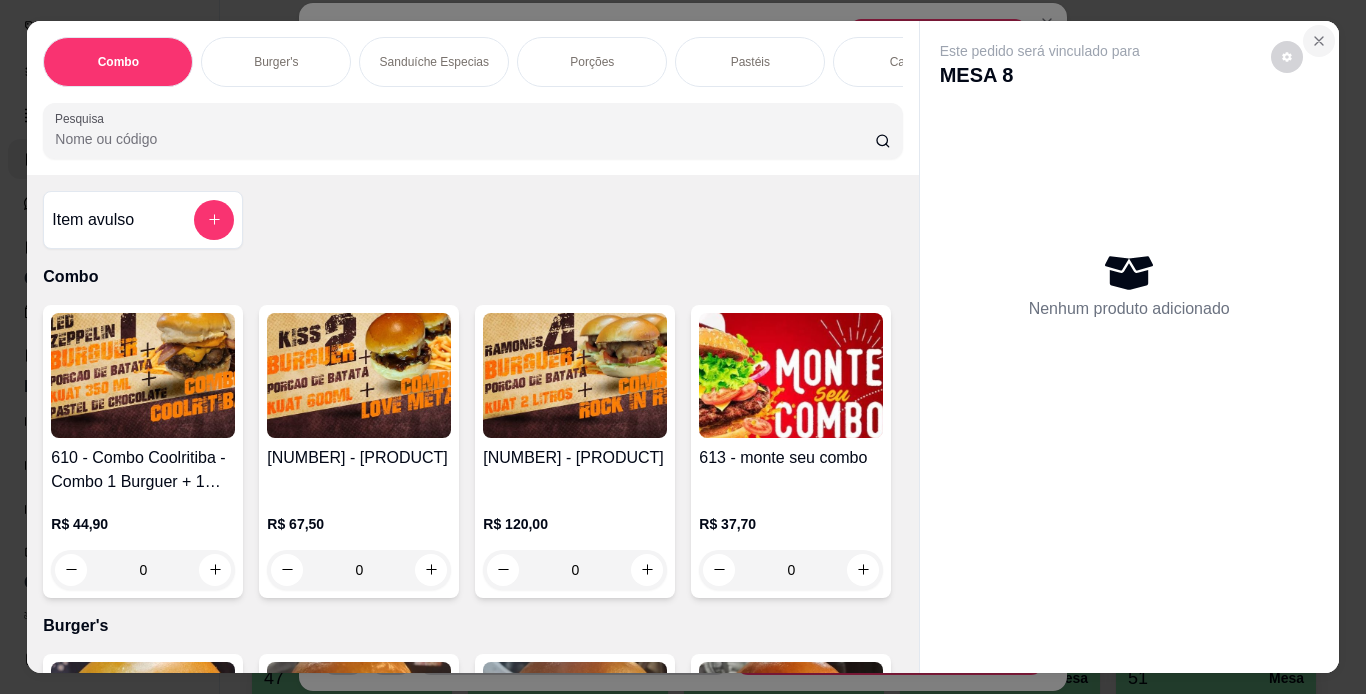 click 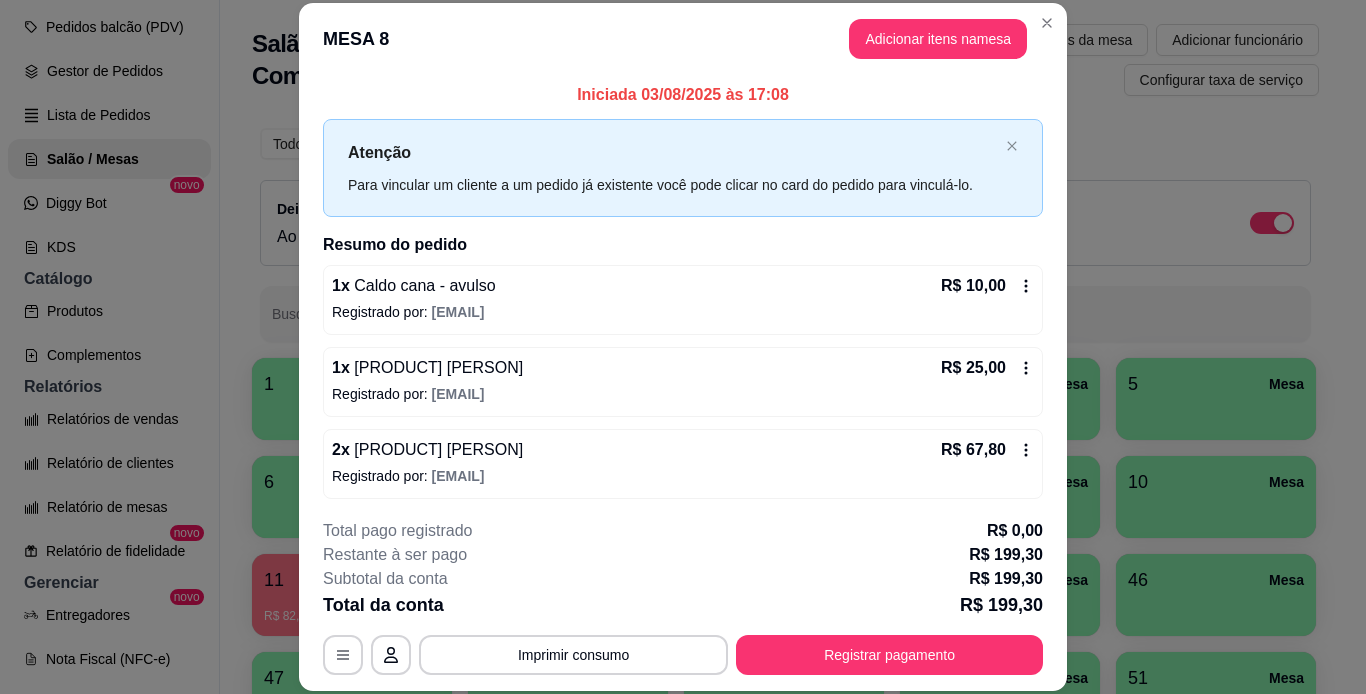 scroll, scrollTop: 375, scrollLeft: 0, axis: vertical 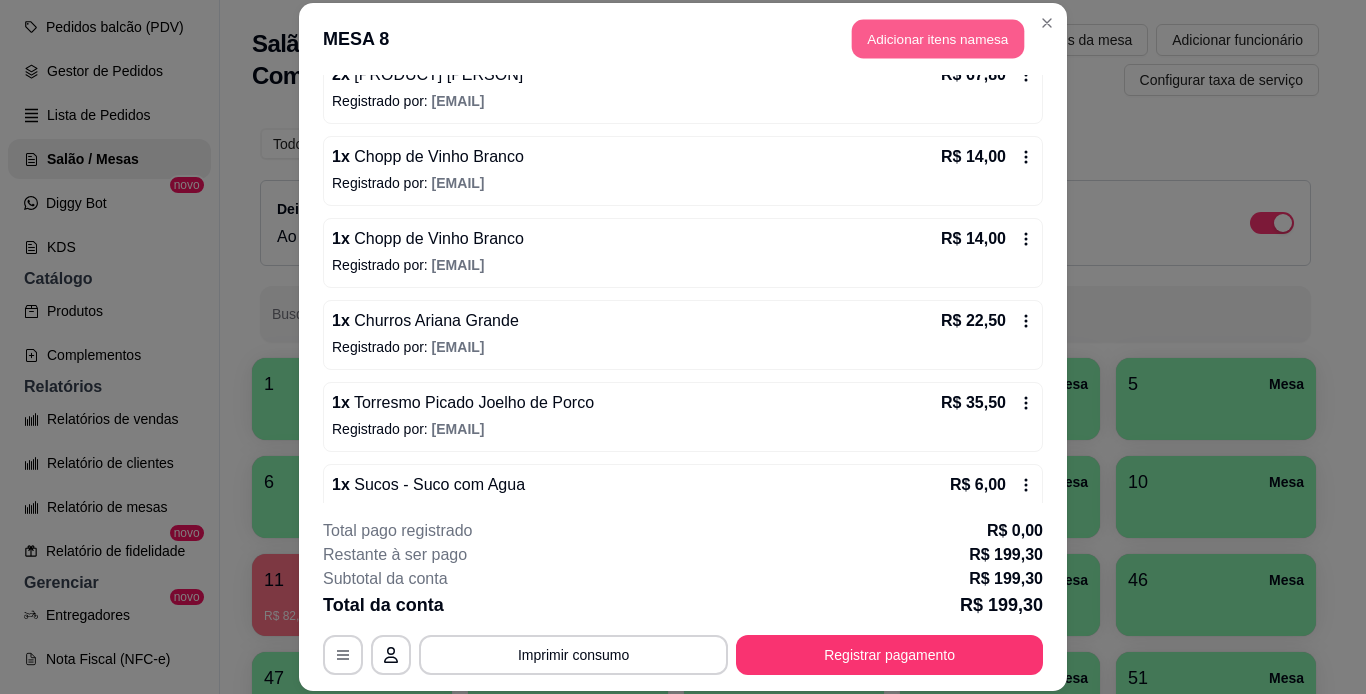 click on "Adicionar itens na  mesa" at bounding box center (938, 39) 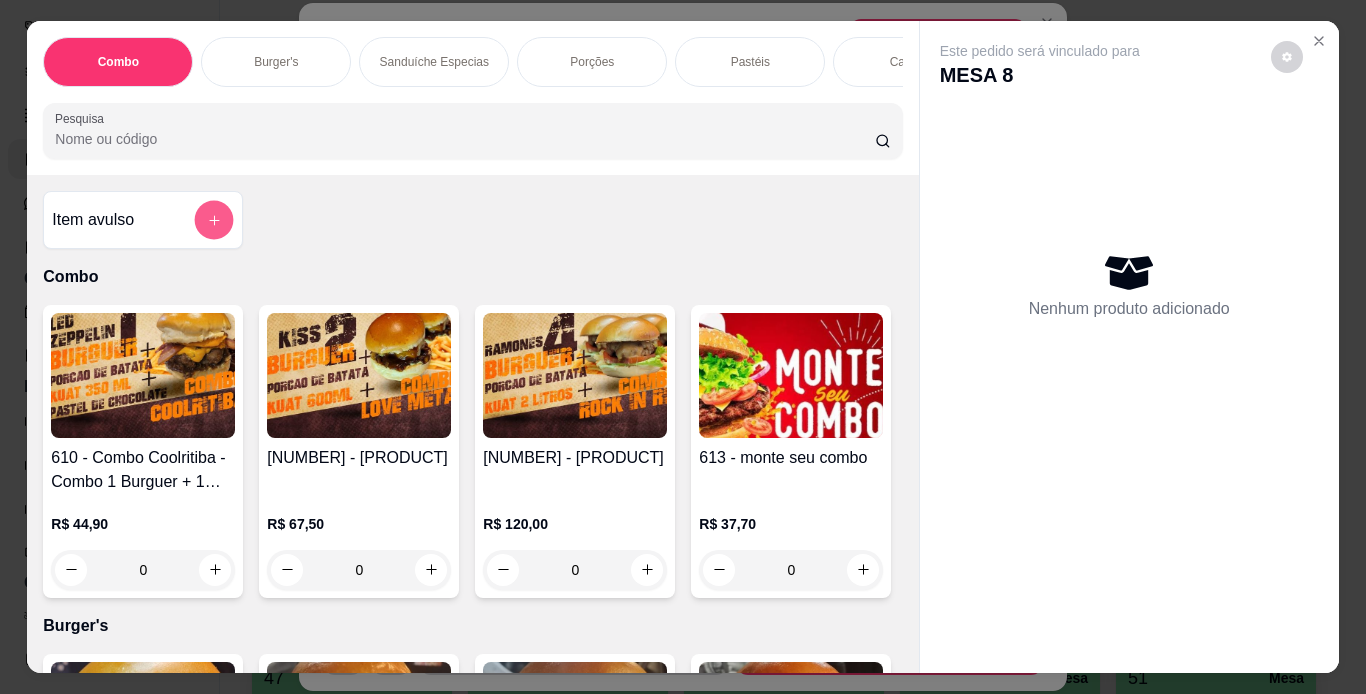 click 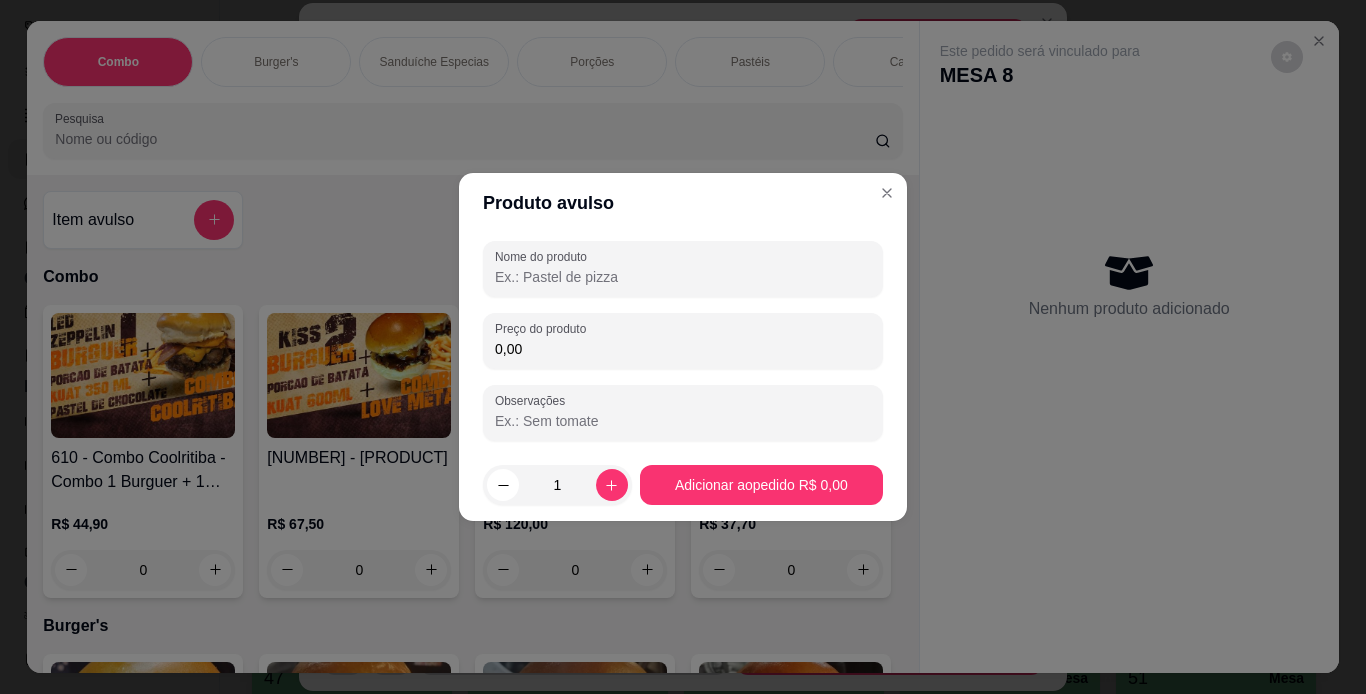 click on "Nome do produto" at bounding box center [683, 277] 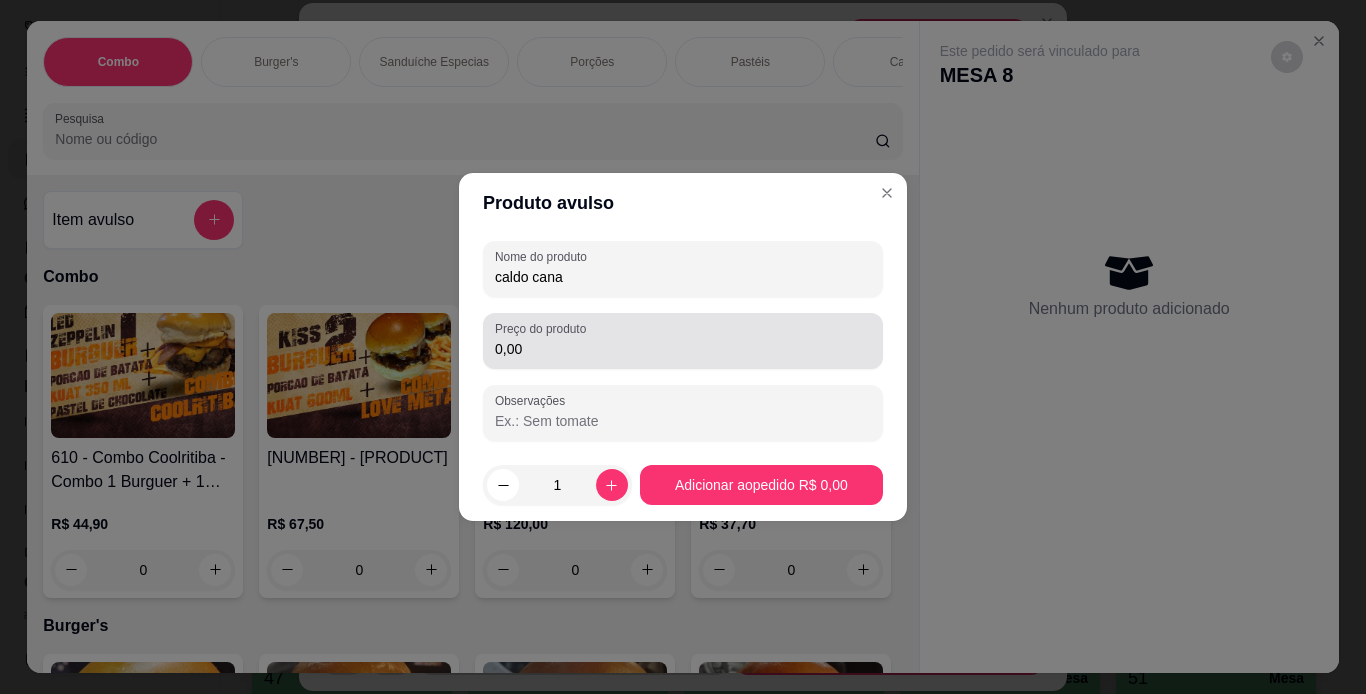 type on "caldo cana" 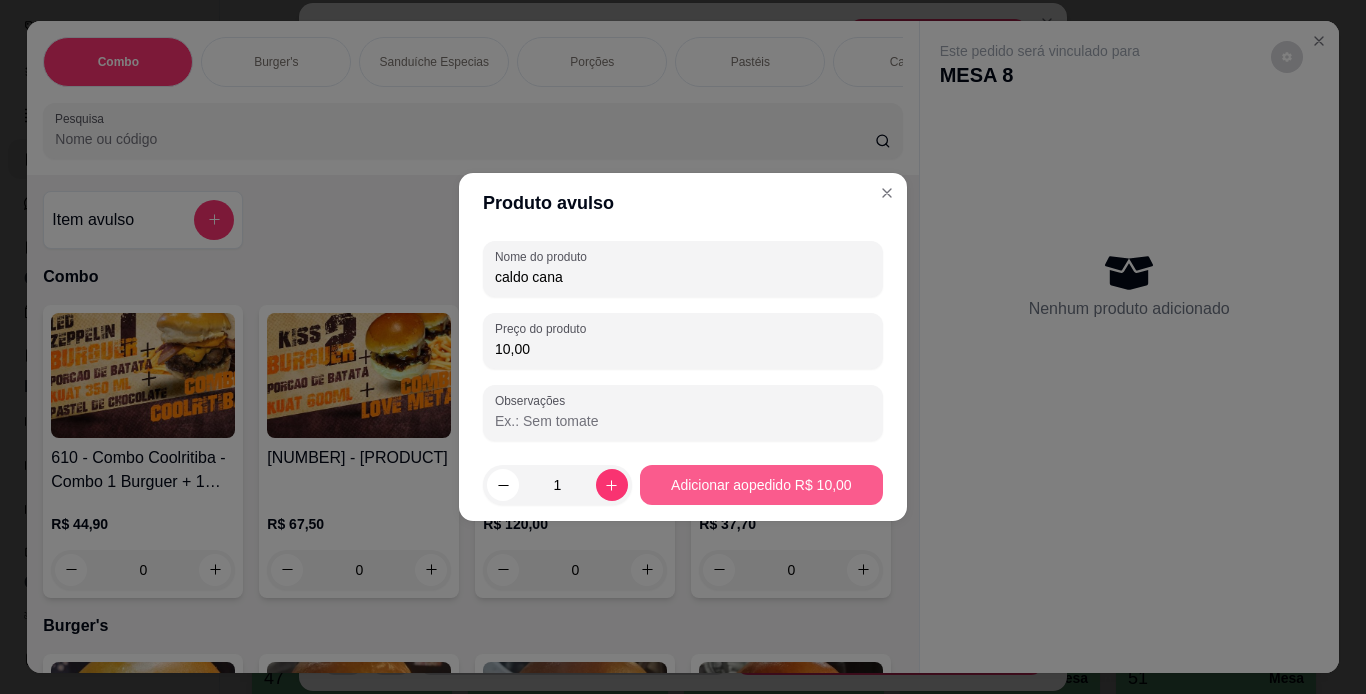 type on "10,00" 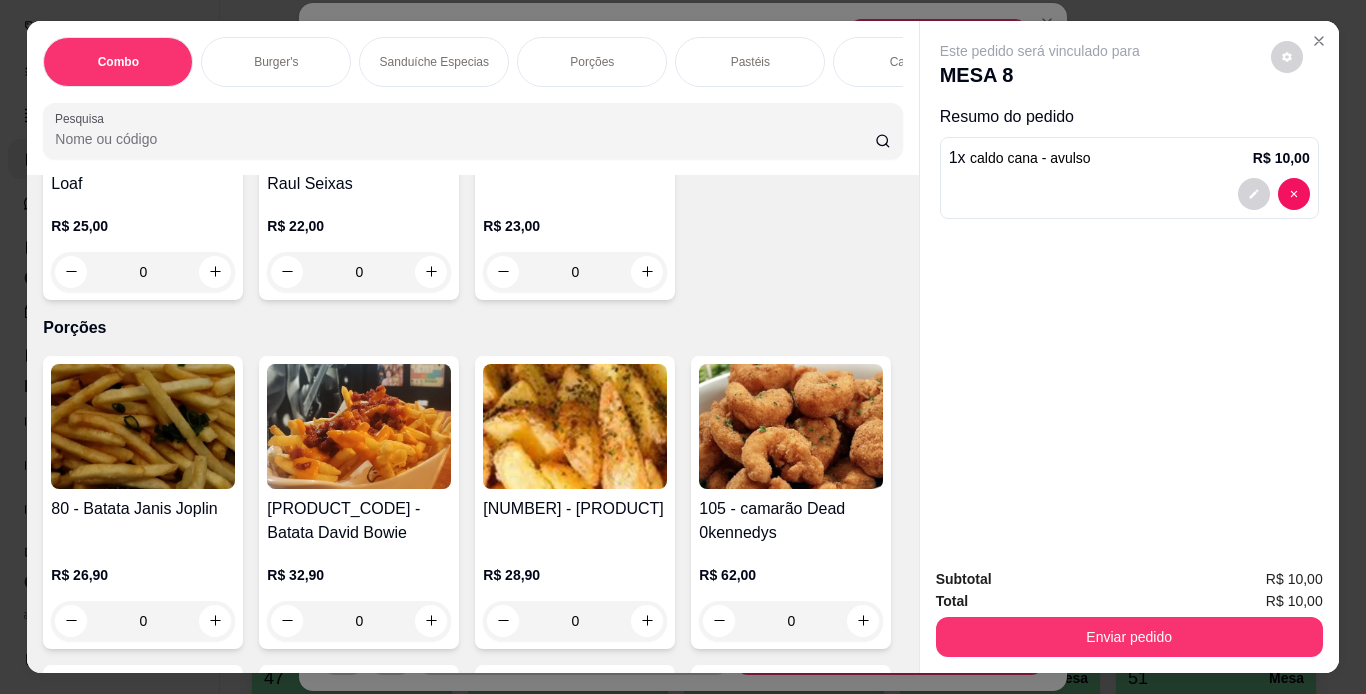 scroll, scrollTop: 2118, scrollLeft: 0, axis: vertical 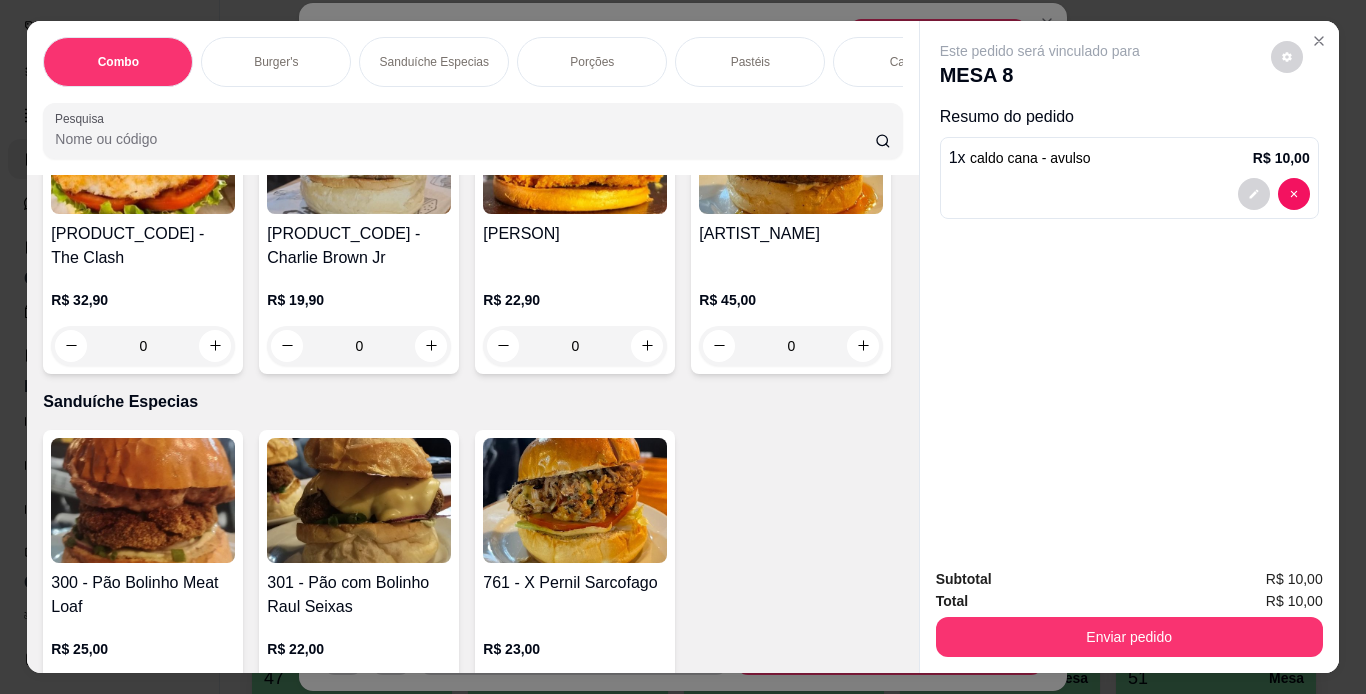 click on "Item avulso Combo  [NUMBER] - [PRODUCT] - Combo 1 Burguer + 1 Pastel   R$ 44,90 0 [NUMBER] - [PRODUCT] - Combo 2 Burguers   R$ 67,50 0 [NUMBER] - [PRODUCT] - Combo 4 Burguers   R$ 120,00 0 [NUMBER] - [PRODUCT]    R$ 37,70 0 Burger's  1 - [PRODUCT] [PERSON]    R$ 21,90 0 2 - [PRODUCT] [PERSON]   R$ 25,90 0 3 - [PRODUCT] [PERSON]    R$ 25,90 0 4 - [PRODUCT] [PERSON]    R$ 26,90 0 5 - [PRODUCT] [PERSON]    R$ 25,90 0 6 - [PRODUCT] [PERSON]    R$ 33,90 0 7 - [PRODUCT] [PERSON]    R$ 26,90 0 8 - [PRODUCT] [PERSON]   R$ 28,90 0 9 - [PRODUCT] [PERSON]   R$ 28,90 0 10 - [PRODUCT] [PERSON]   R$ 30,90 0 11 - [PRODUCT] [PERSON]    R$ 27,90 0 12 - [PRODUCT] [PERSON]    R$ 34,90 0 13 - [PRODUCT] [PERSON]   R$ 25,90 0 14 - [PRODUCT] [PERSON]   R$ 15,90 0 15 - [PRODUCT] [PERSON]   R$ 23,90 0 16 - [PRODUCT] [PERSON]   R$ 22,90 0 17 - [PRODUCT] [PERSON]    R$ 20,90 0 18 - [PRODUCT] [PERSON]    R$ 33,90 0 19 - [PRODUCT] [PERSON]    R$ 39,90 0 20 - [NUMBER] - [PRODUCT]   R$ 22,90 0 21 - [PRODUCT]   R$ 32,90 0   0" at bounding box center [472, 424] 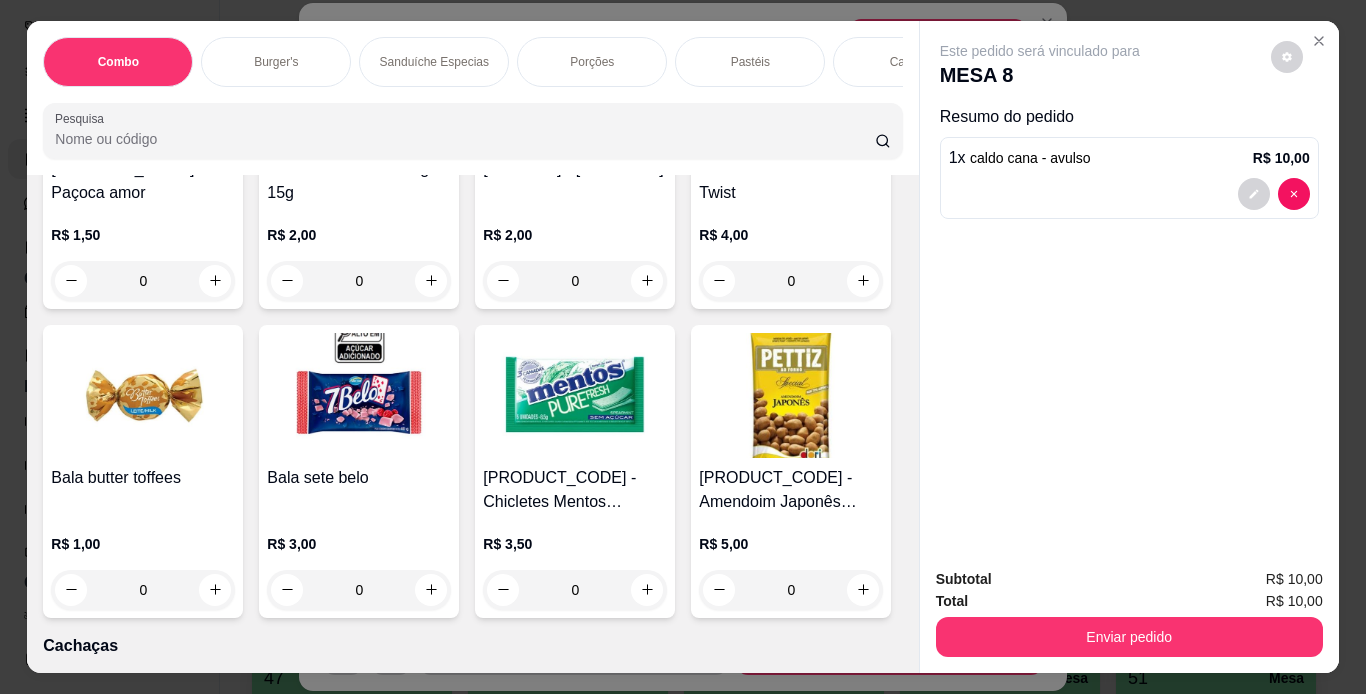scroll, scrollTop: 12705, scrollLeft: 0, axis: vertical 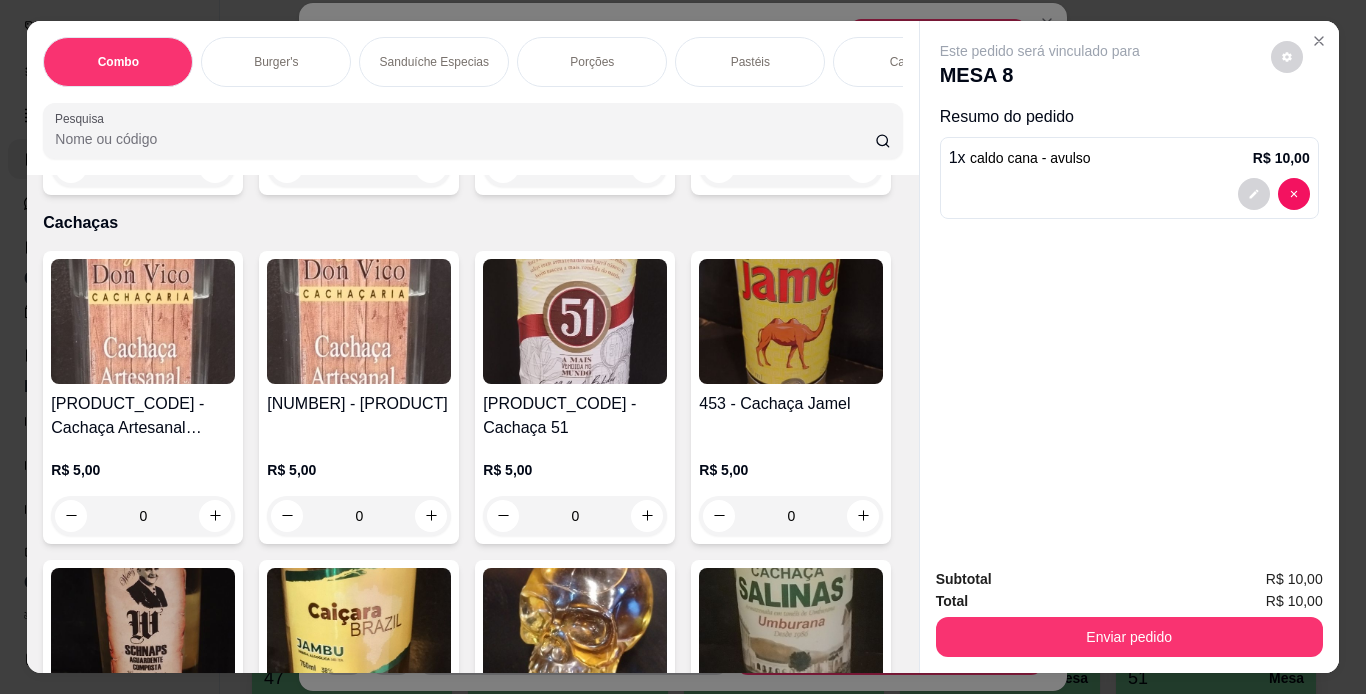 click at bounding box center [791, -1693] 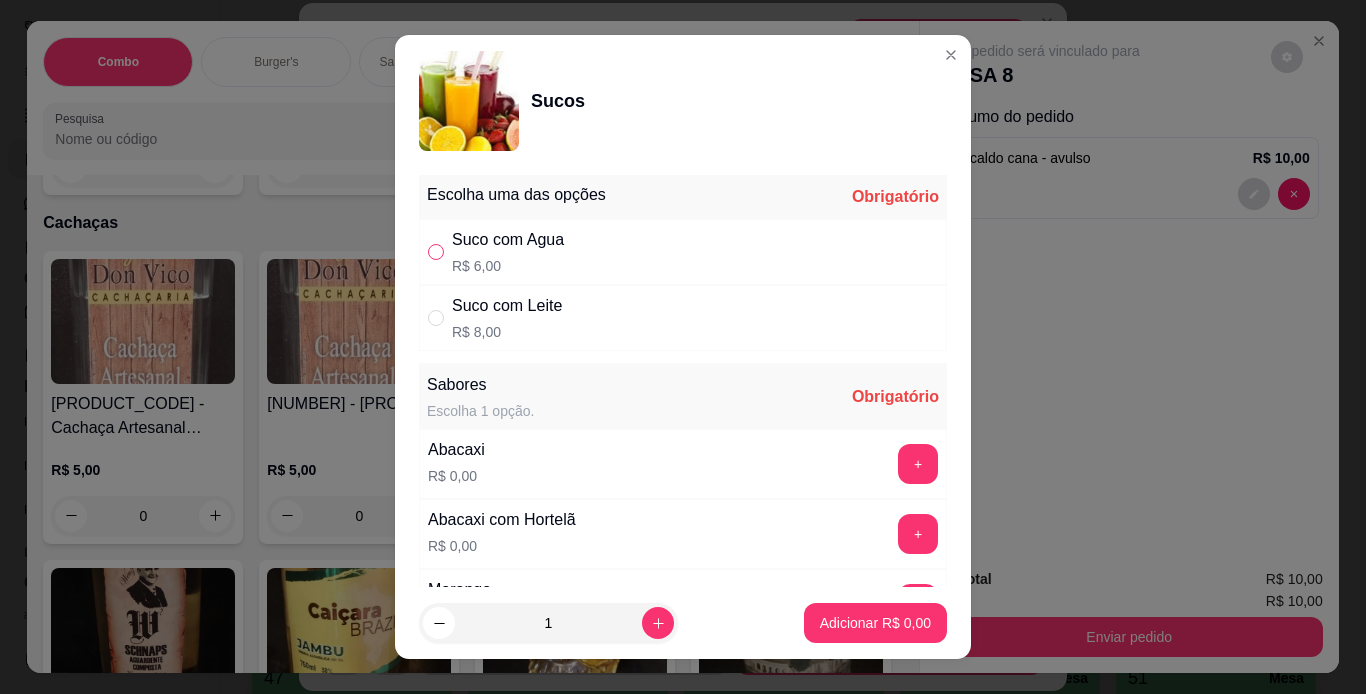 click at bounding box center [436, 252] 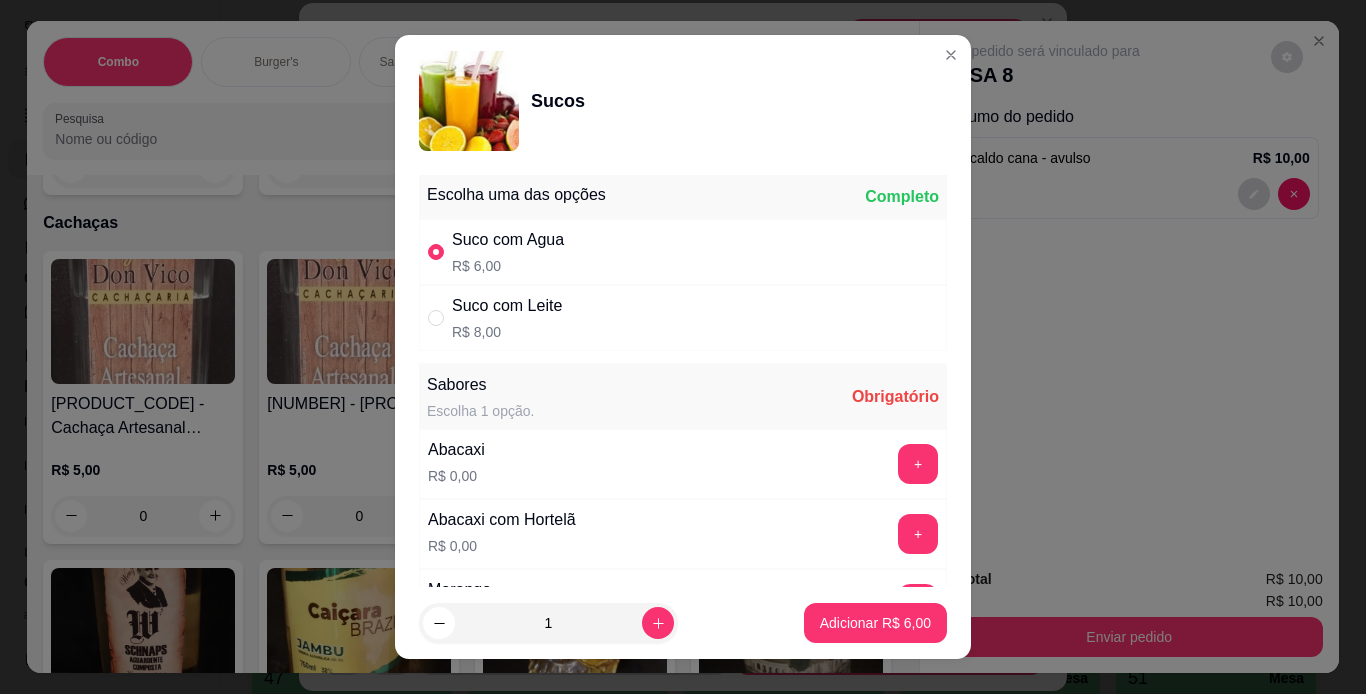 scroll, scrollTop: 368, scrollLeft: 0, axis: vertical 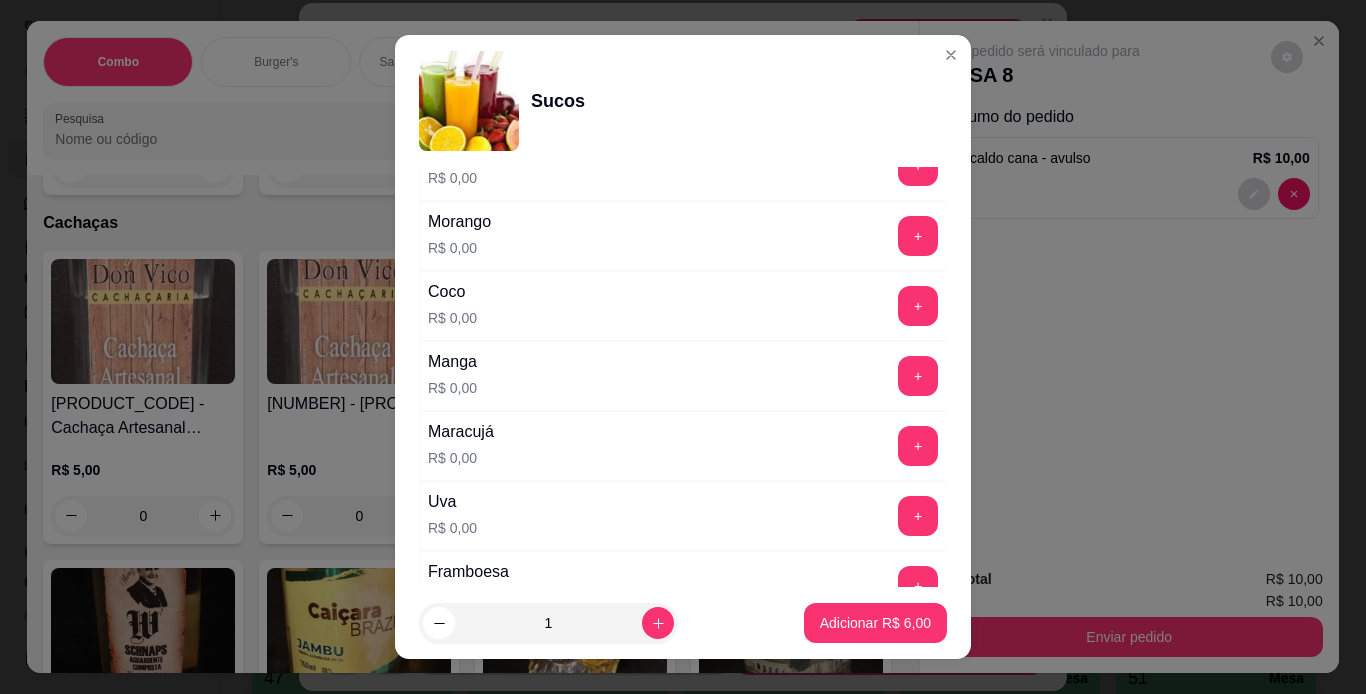 click on "+" at bounding box center (918, 236) 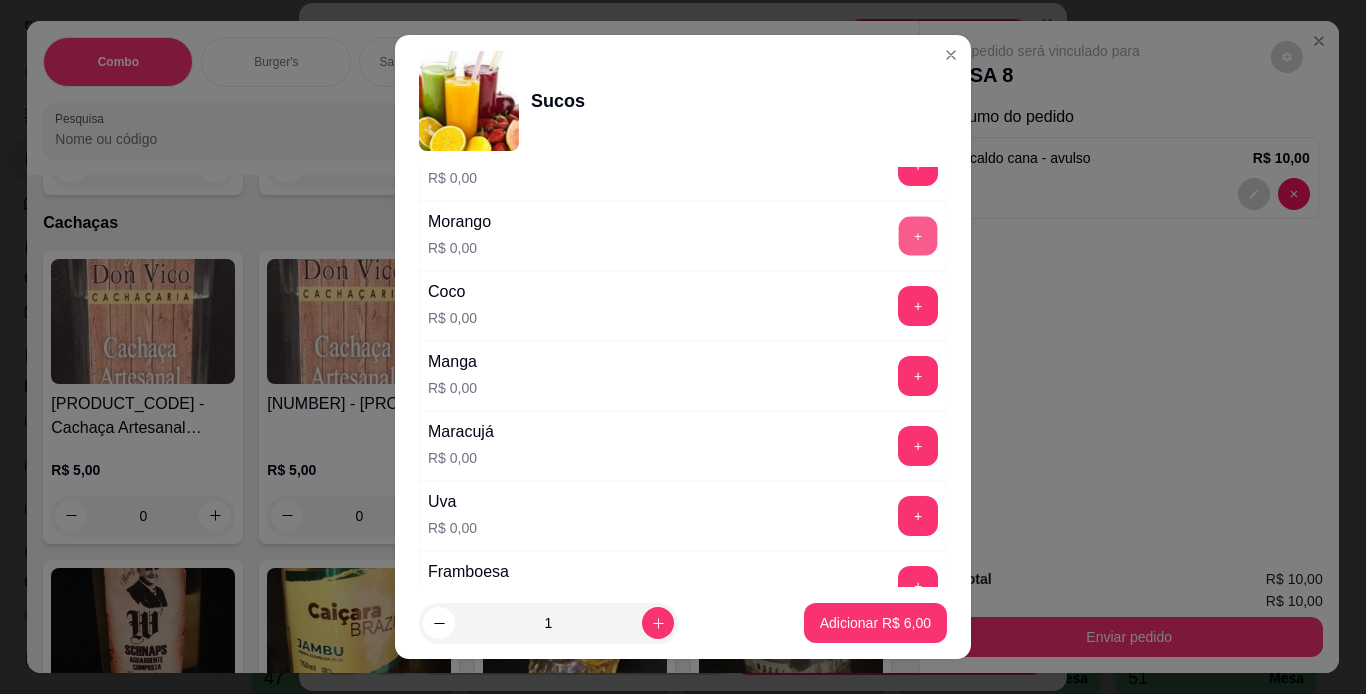 click on "+" at bounding box center (918, 235) 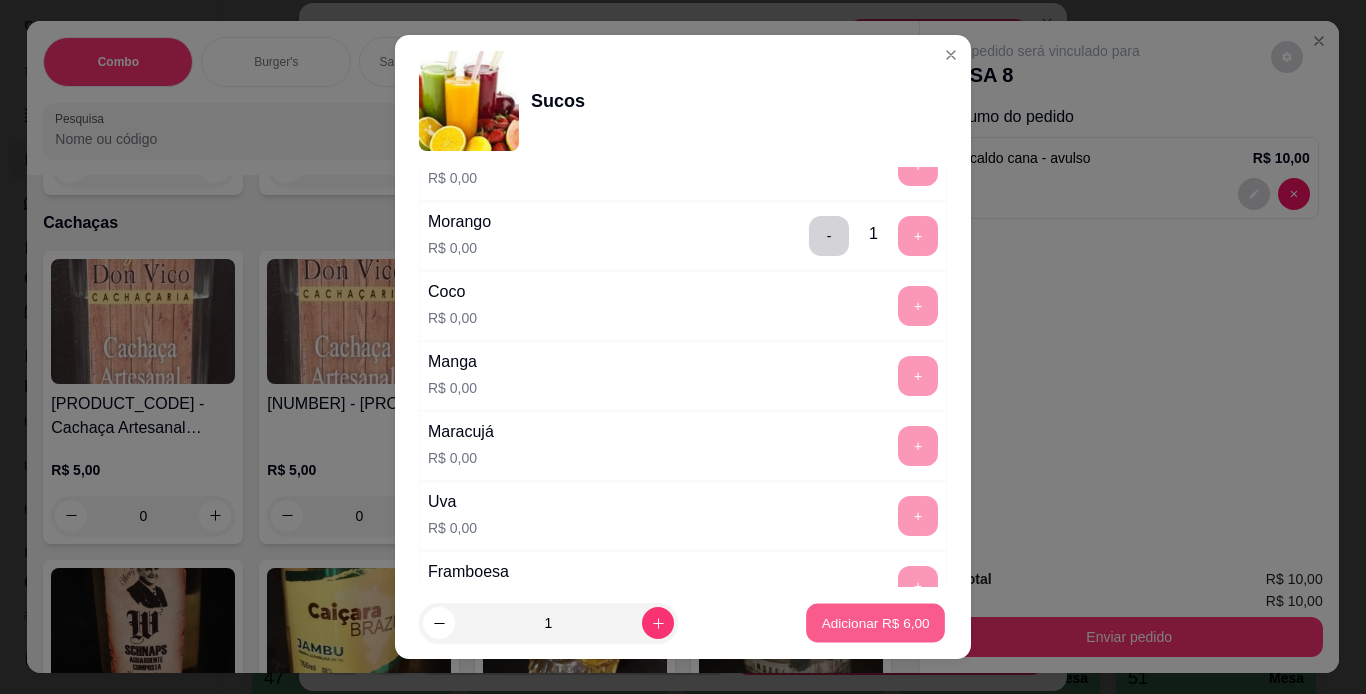 click on "Adicionar   R$ 6,00" at bounding box center [875, 623] 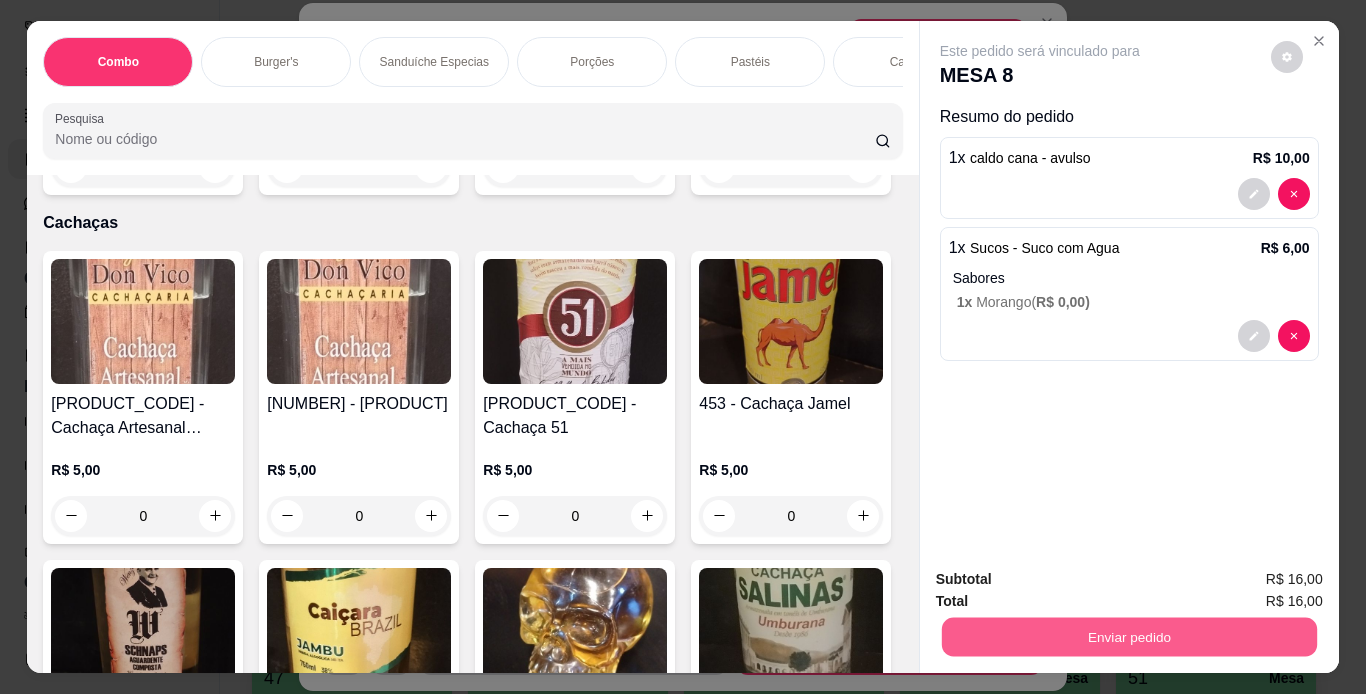 click on "Enviar pedido" at bounding box center (1128, 637) 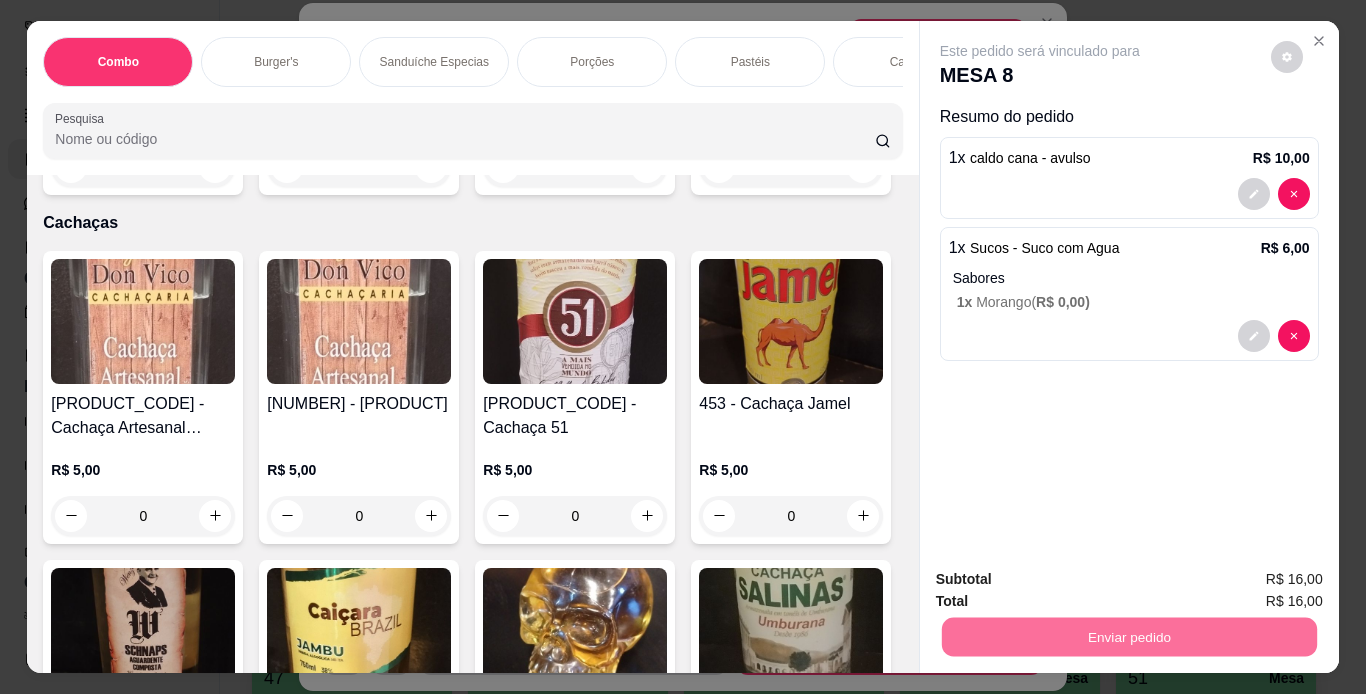 click on "Não registrar e enviar pedido" at bounding box center (1063, 580) 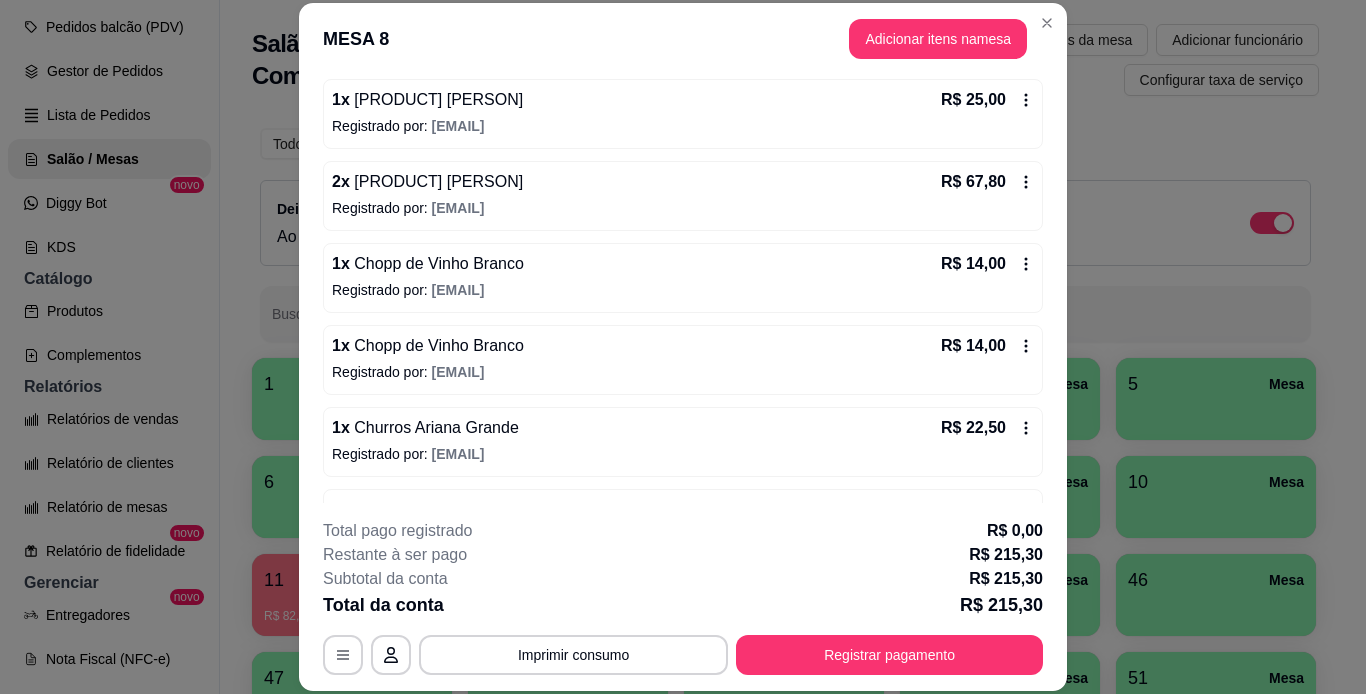 scroll, scrollTop: 280, scrollLeft: 0, axis: vertical 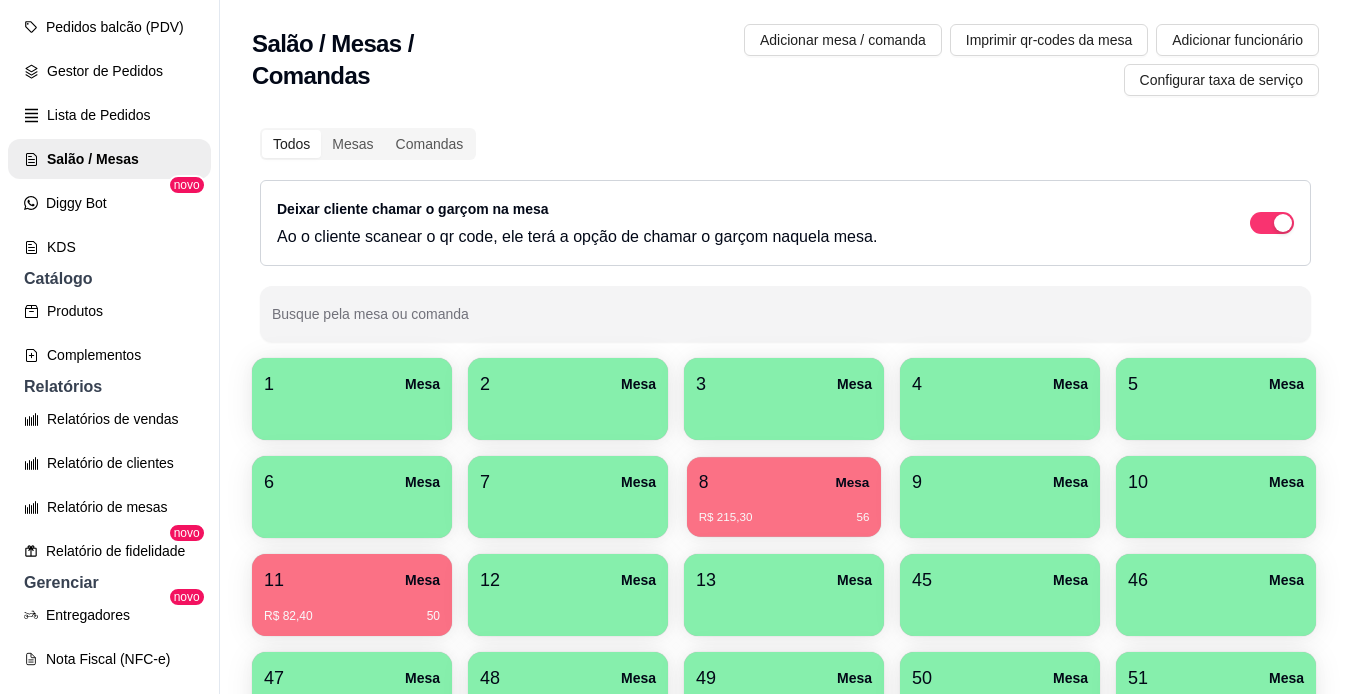 click on "R$ 215,30 56" at bounding box center [784, 510] 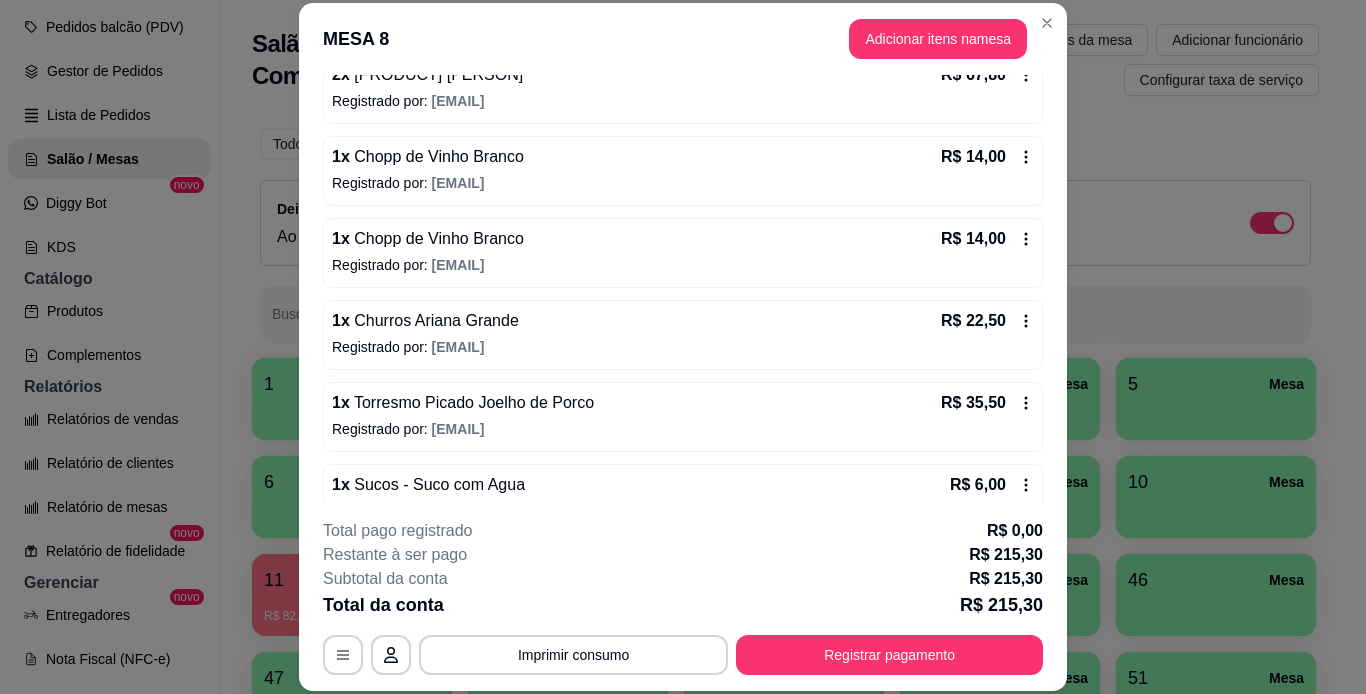 scroll, scrollTop: 749, scrollLeft: 0, axis: vertical 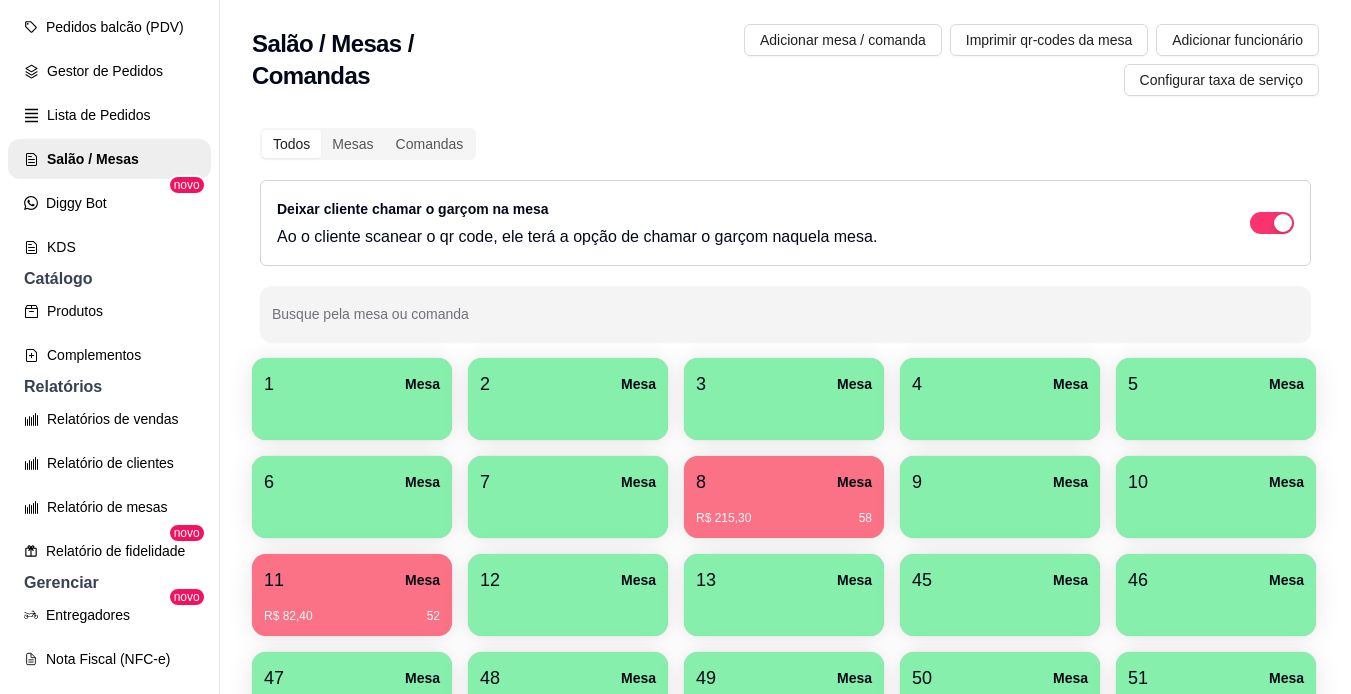 click on "R$ 82,40" at bounding box center [288, 616] 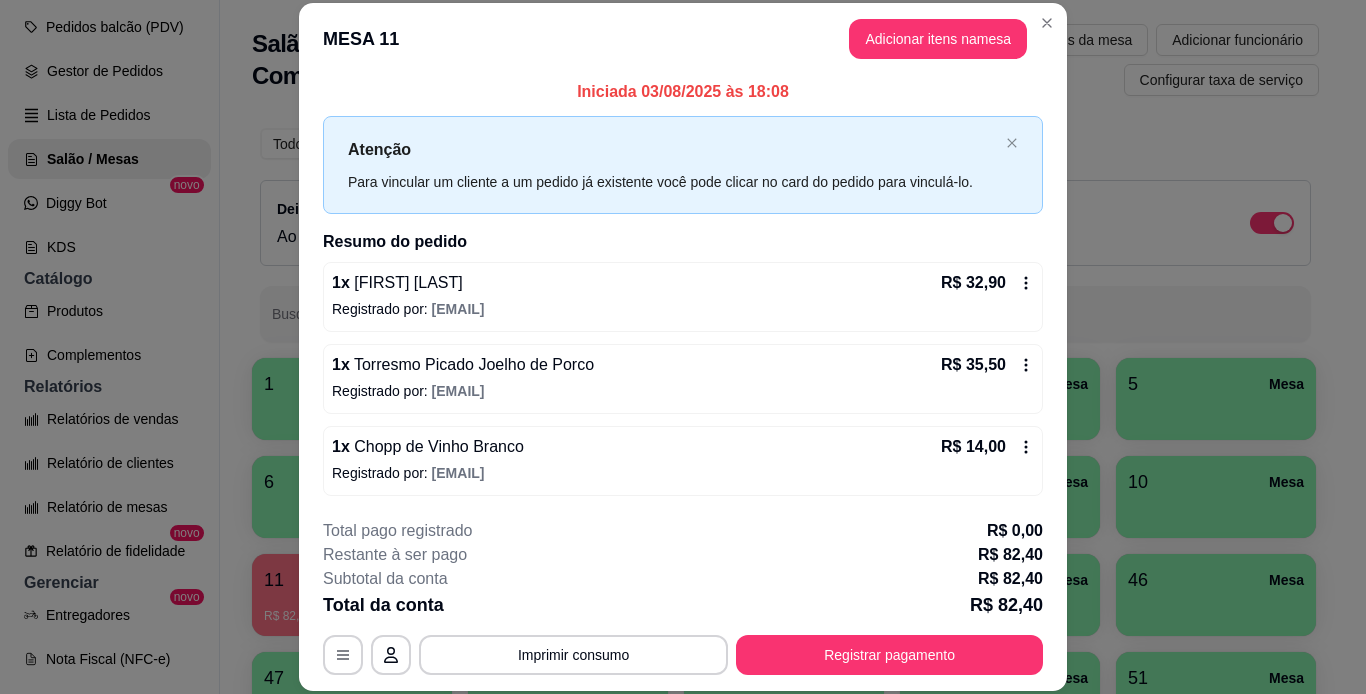 scroll, scrollTop: 4, scrollLeft: 0, axis: vertical 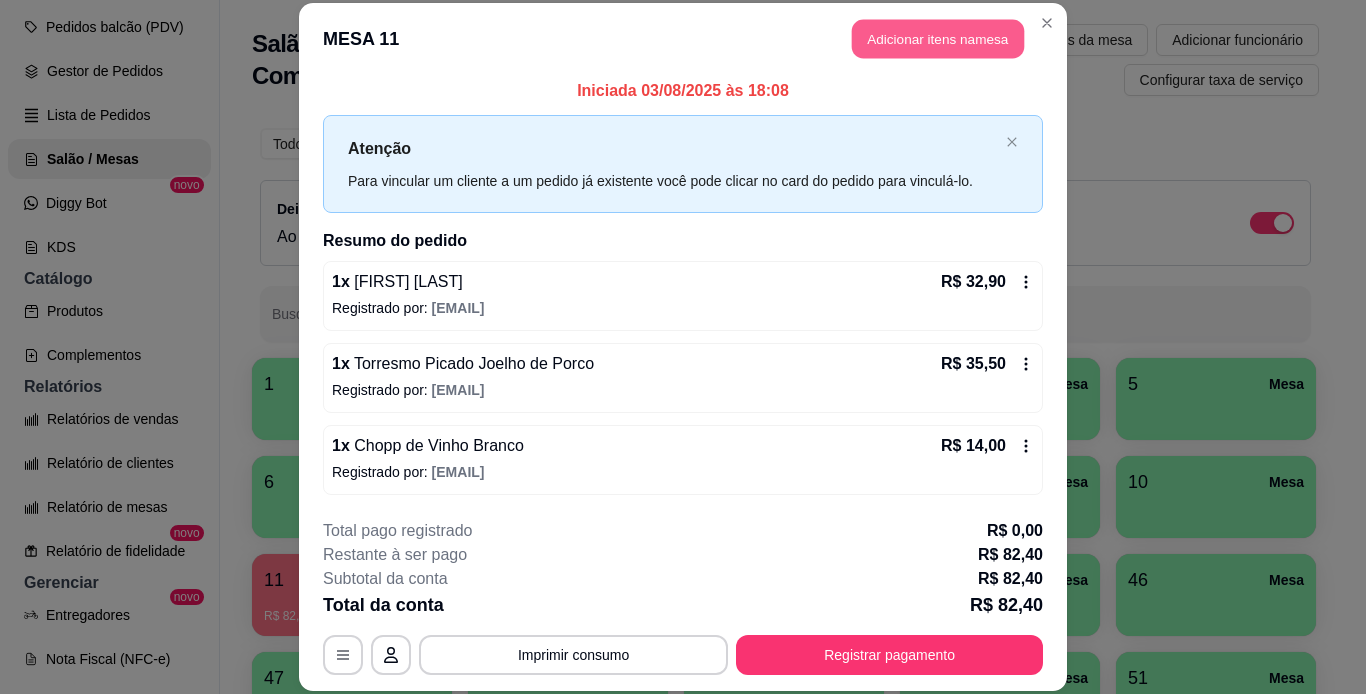 click on "Adicionar itens na  mesa" at bounding box center (938, 39) 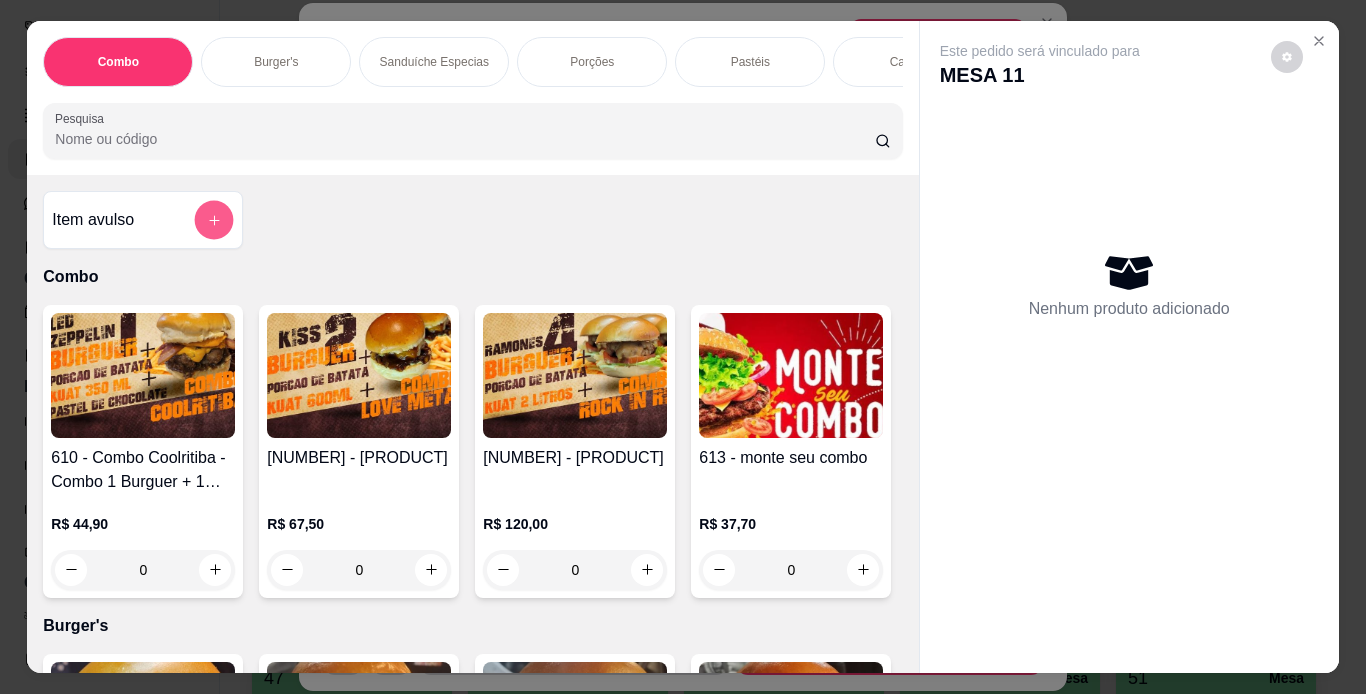 click 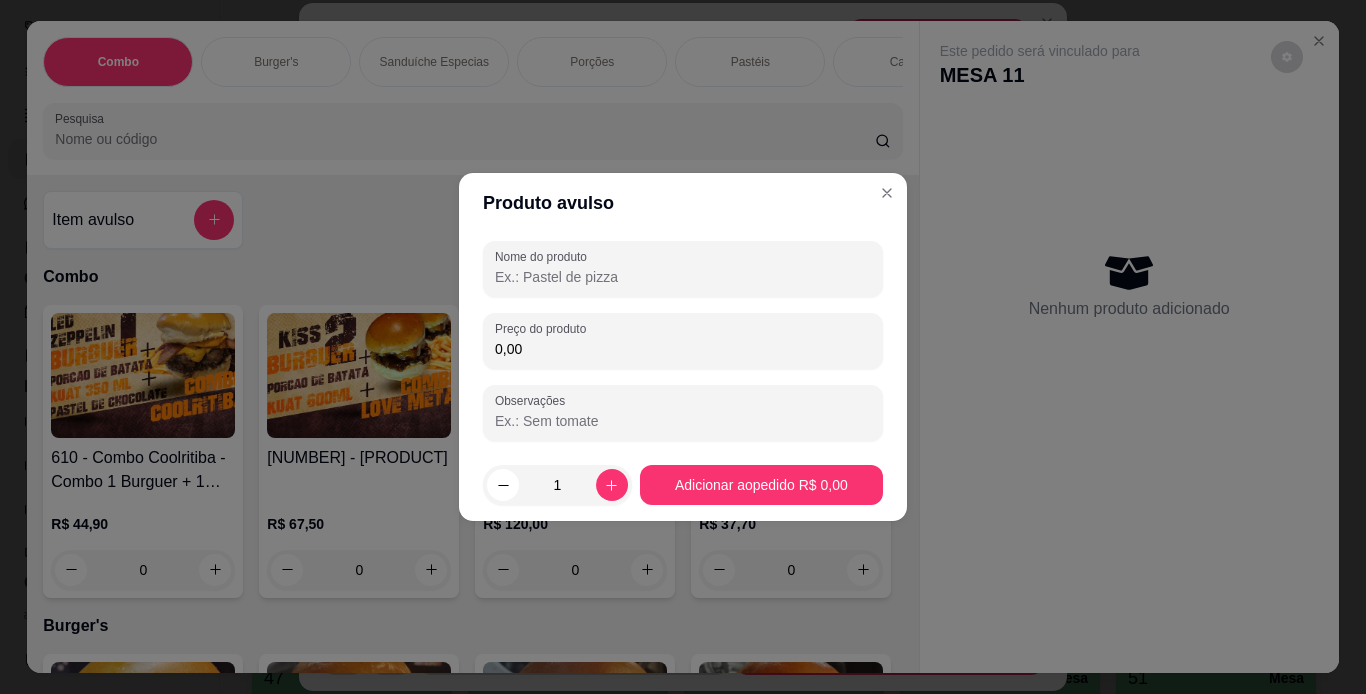 click on "Nome do produto" at bounding box center (683, 277) 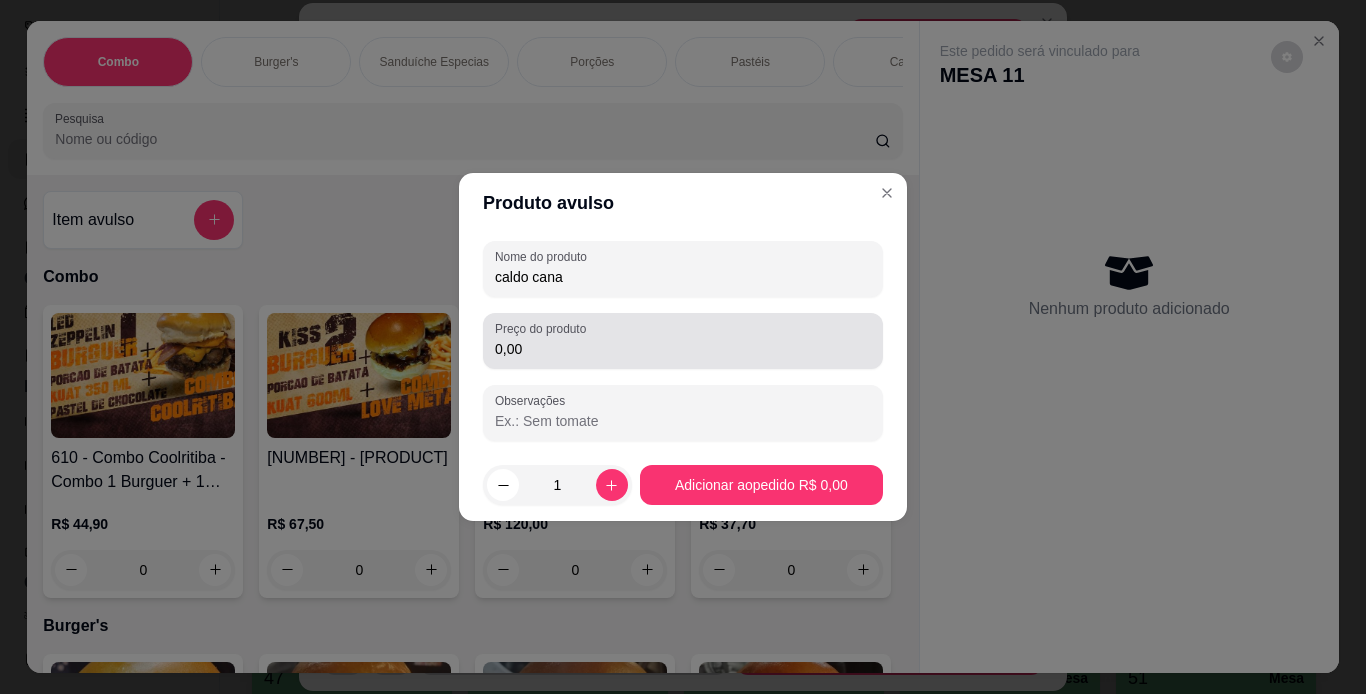 type on "caldo cana" 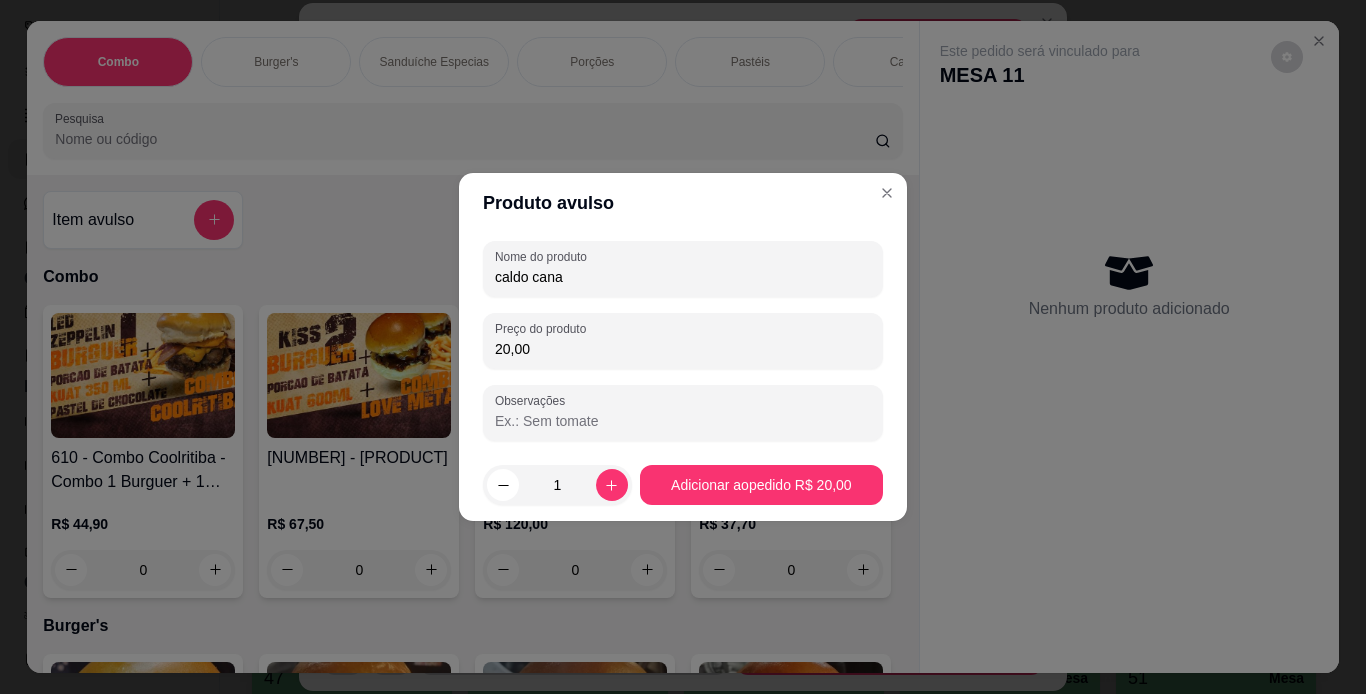type on "20,00" 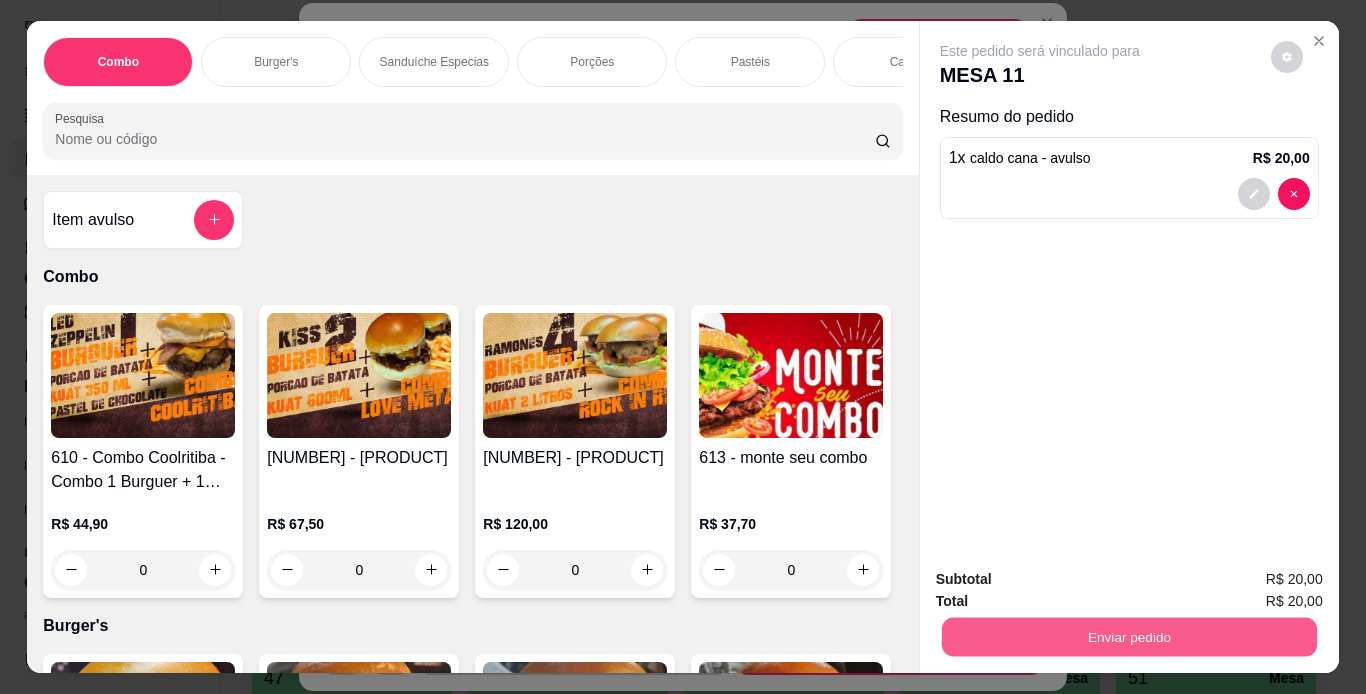click on "Enviar pedido" at bounding box center (1128, 637) 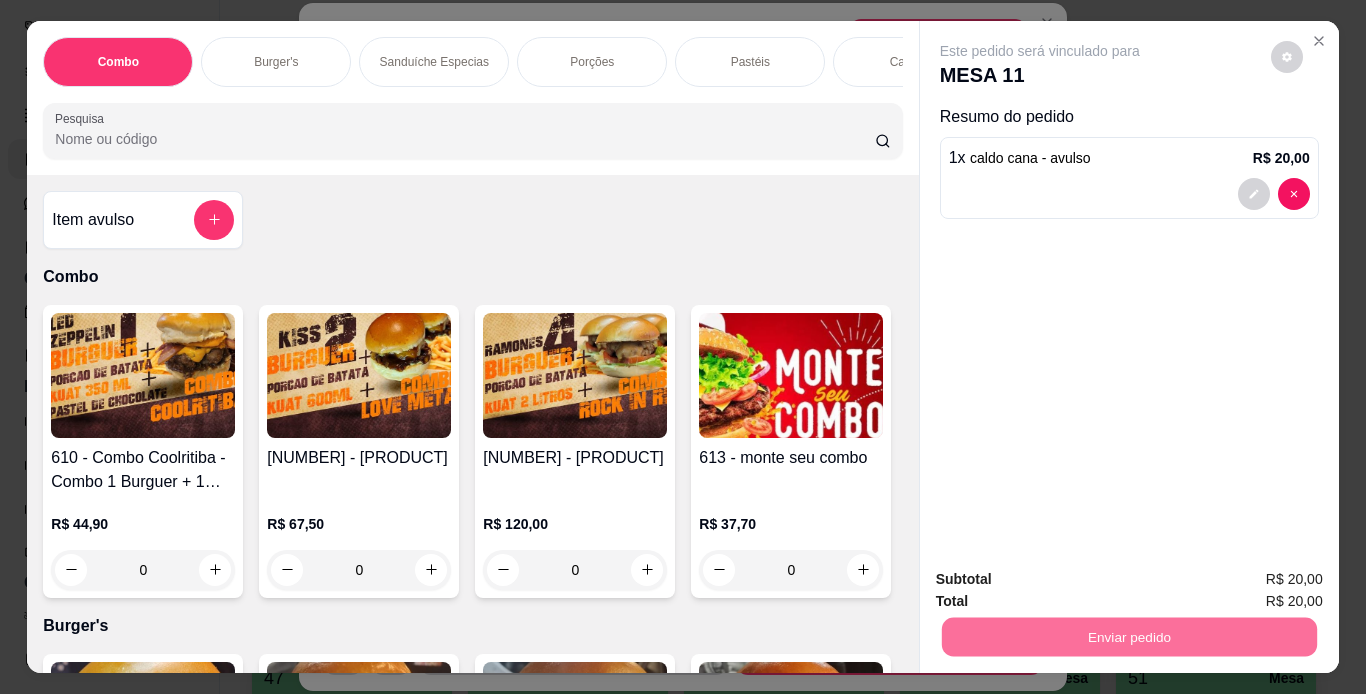click on "Não registrar e enviar pedido" at bounding box center [1063, 580] 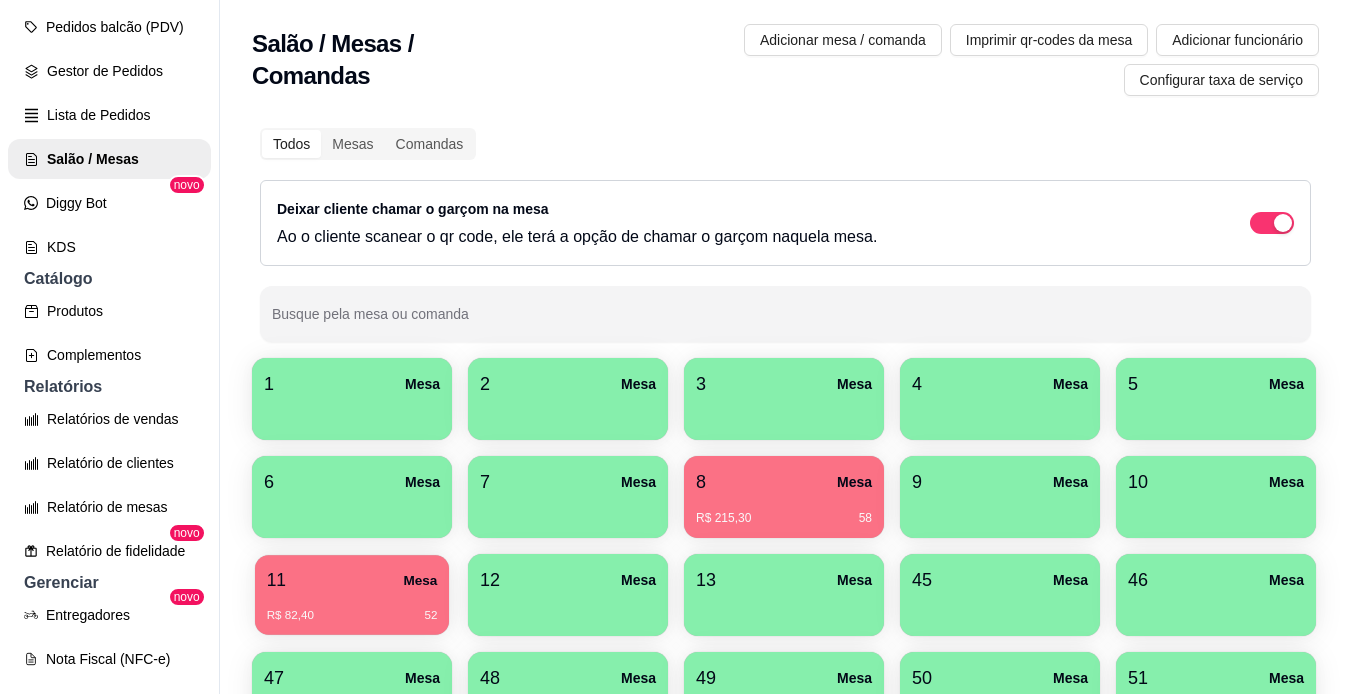 click on "11 Mesa" at bounding box center (352, 580) 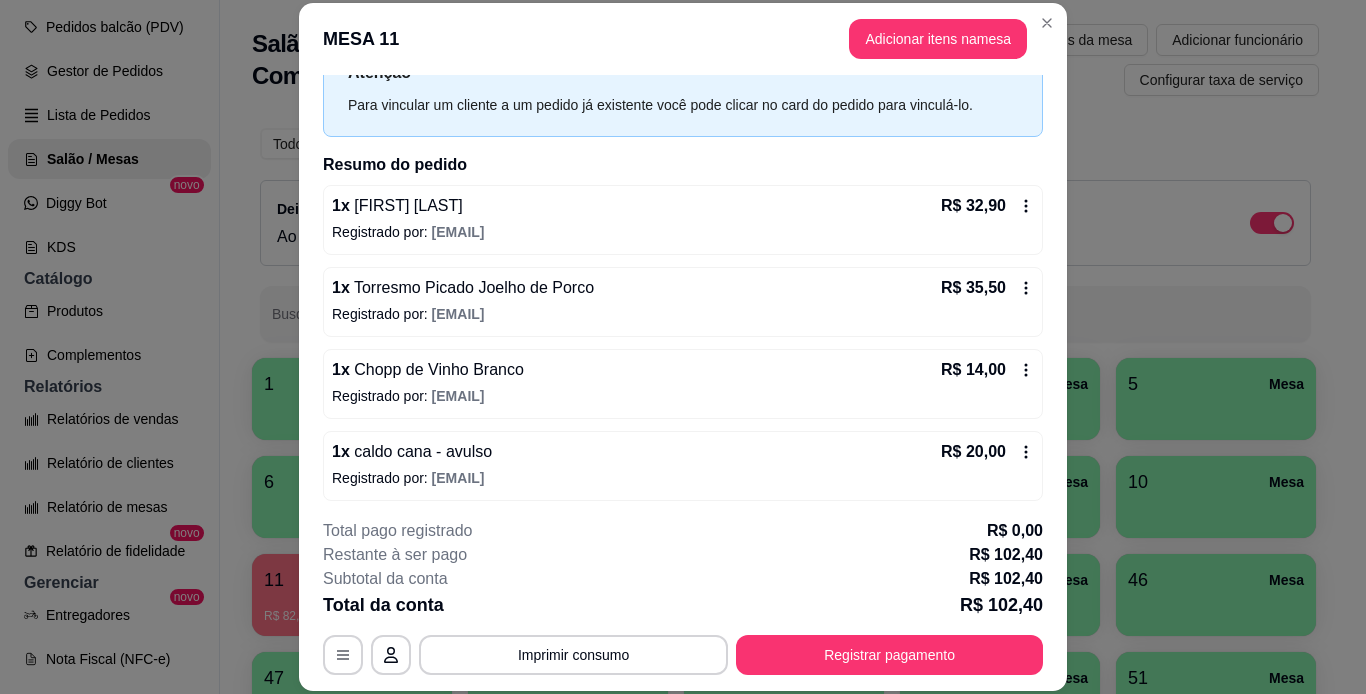 scroll, scrollTop: 86, scrollLeft: 0, axis: vertical 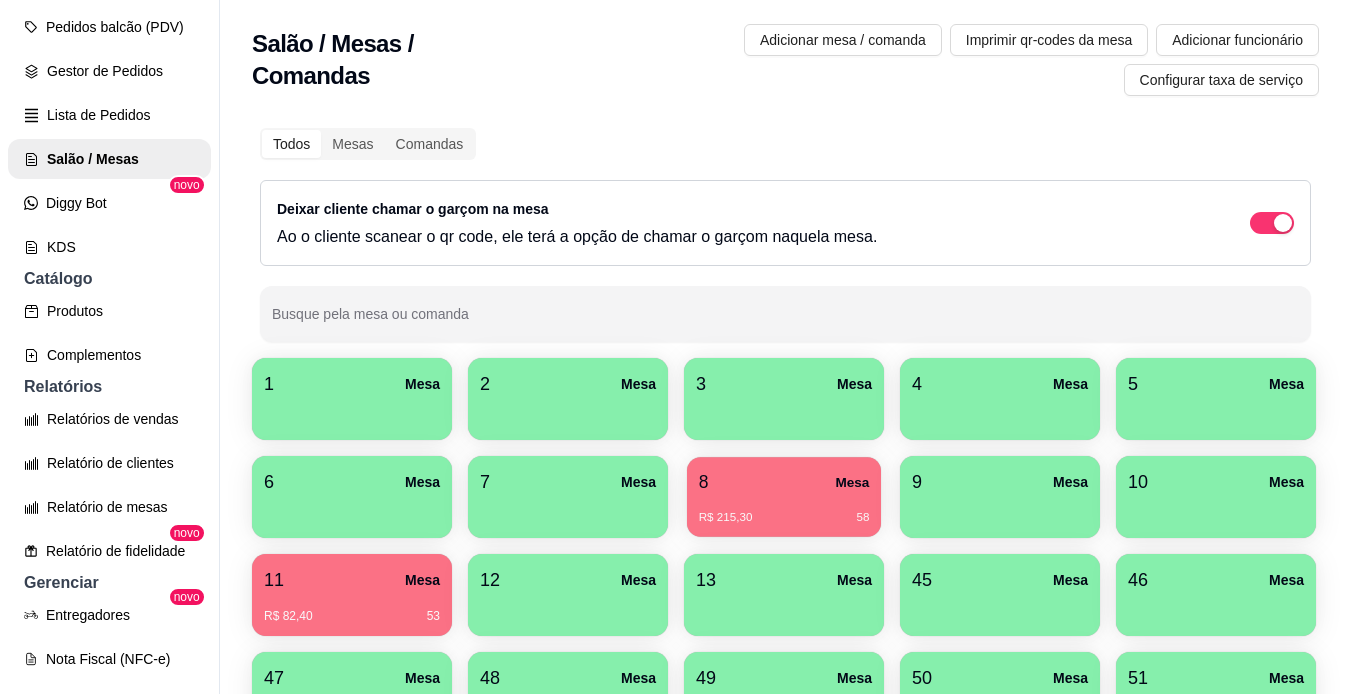 click on "8 Mesa" at bounding box center [784, 482] 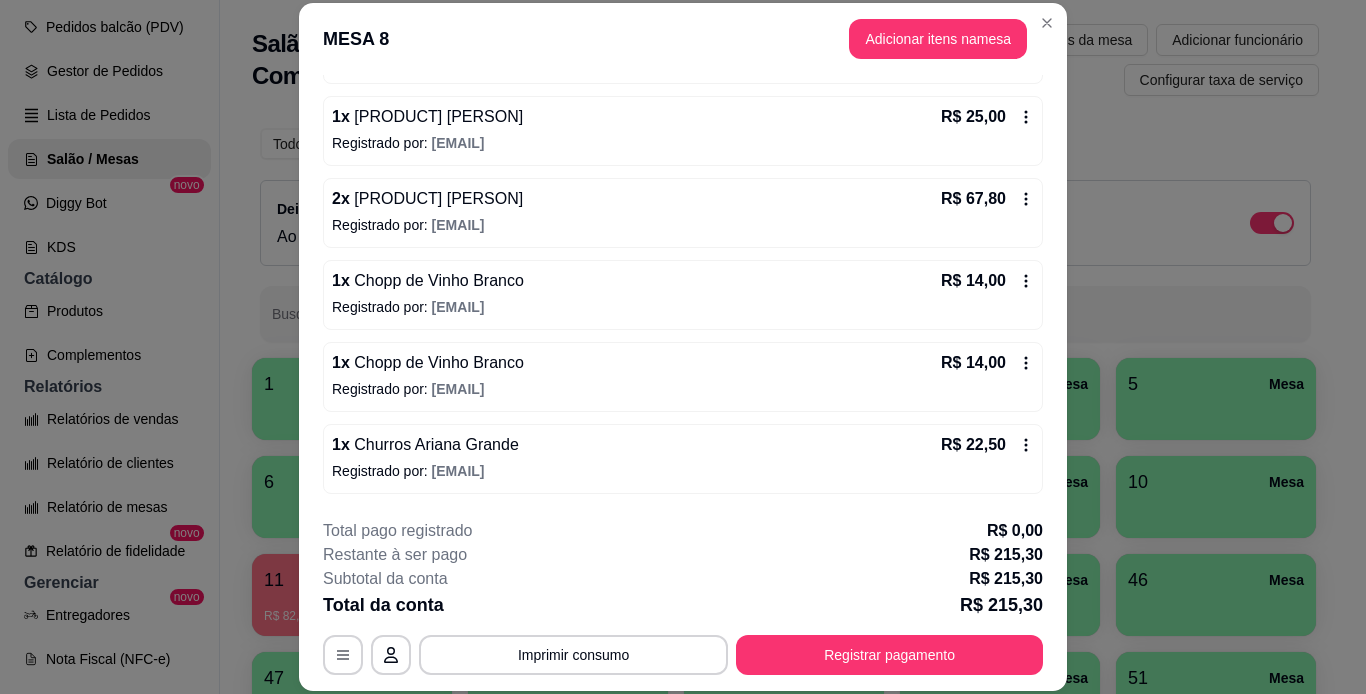 scroll, scrollTop: 280, scrollLeft: 0, axis: vertical 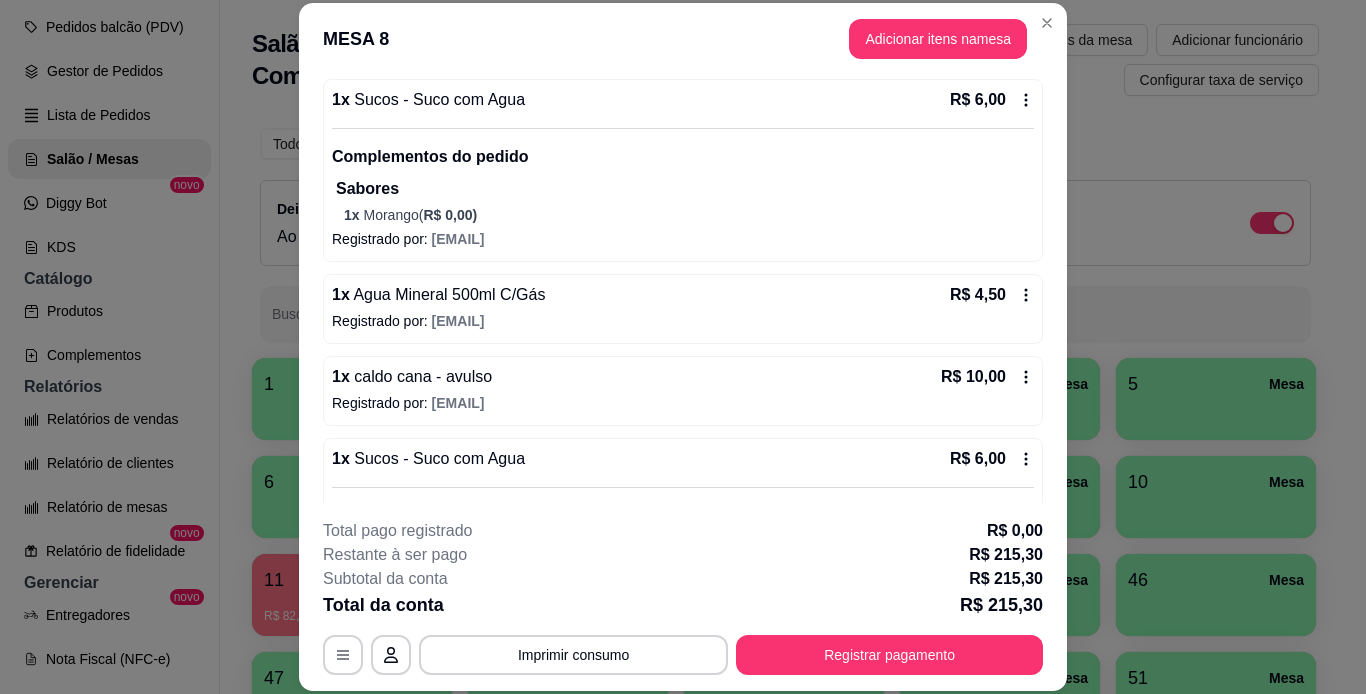 click on "Iniciada   [DATE] às [TIME] Atenção Para vincular um cliente a um pedido já existente você pode clicar no card do pedido para vinculá-lo. Resumo do pedido 1 x   Caldo cana  - avulso R$ 10,00 Registrado por:   [EMAIL] 1 x   Pão Bolinho Meat Loaf R$ 25,00 Registrado por:   [EMAIL] 2 x   Thin Lizzy Burger  R$ 67,80 Registrado por:   [EMAIL] 1 x   Chopp de Vinho Branco R$ 14,00 Registrado por:   [EMAIL] 1 x   Chopp de Vinho Branco R$ 14,00 Registrado por:   [EMAIL] 1 x    Churros Ariana Grande R$ 22,50 Registrado por:   [EMAIL] 1 x   Torresmo Picado Joelho de Porco R$ 35,50 Registrado por:   [EMAIL] 1 x   Sucos  - Suco com Agua  R$ 6,00 Complementos do pedido Sabores  1 x   Morango   ( R$ 0,00 ) Registrado por:   [EMAIL] 1 x   Agua Mineral 500ml C/Gás  R$ 4,50 Registrado por:   [EMAIL] 1 x   caldo cana - avulso R$ 10,00 Registrado por:   [EMAIL] 1 x" at bounding box center [683, 288] 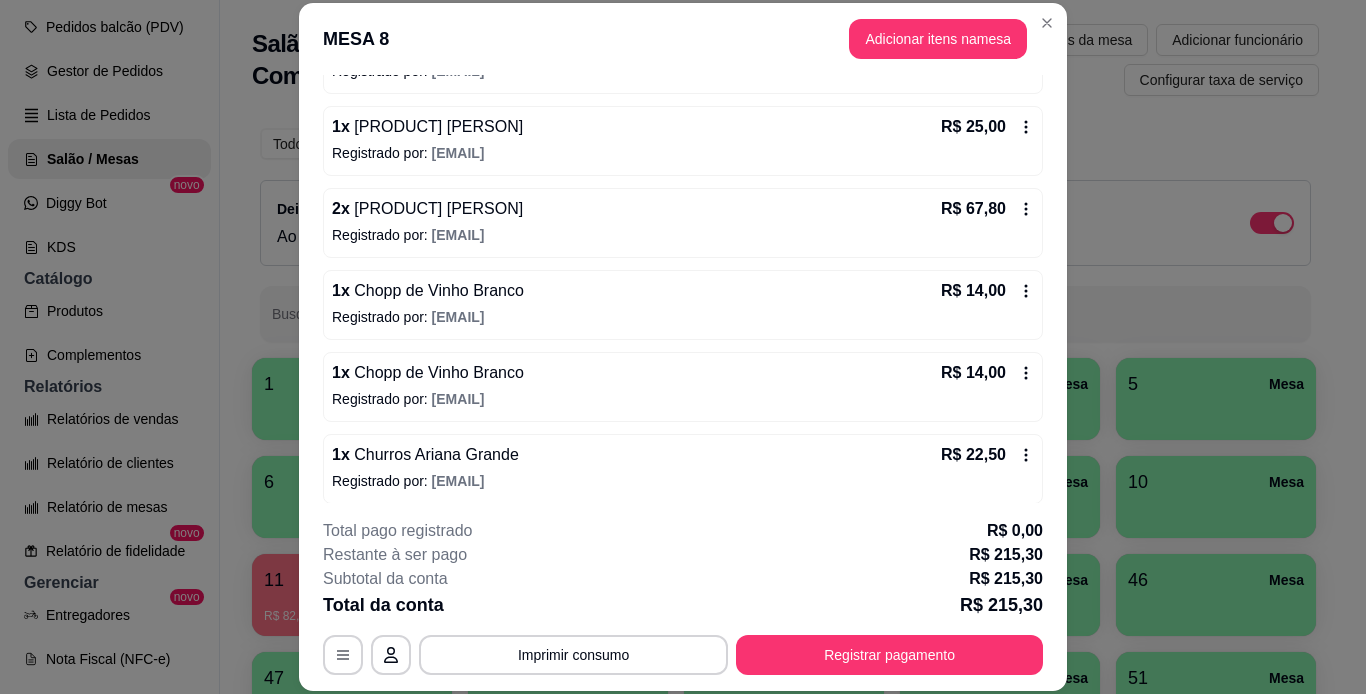 scroll, scrollTop: 240, scrollLeft: 0, axis: vertical 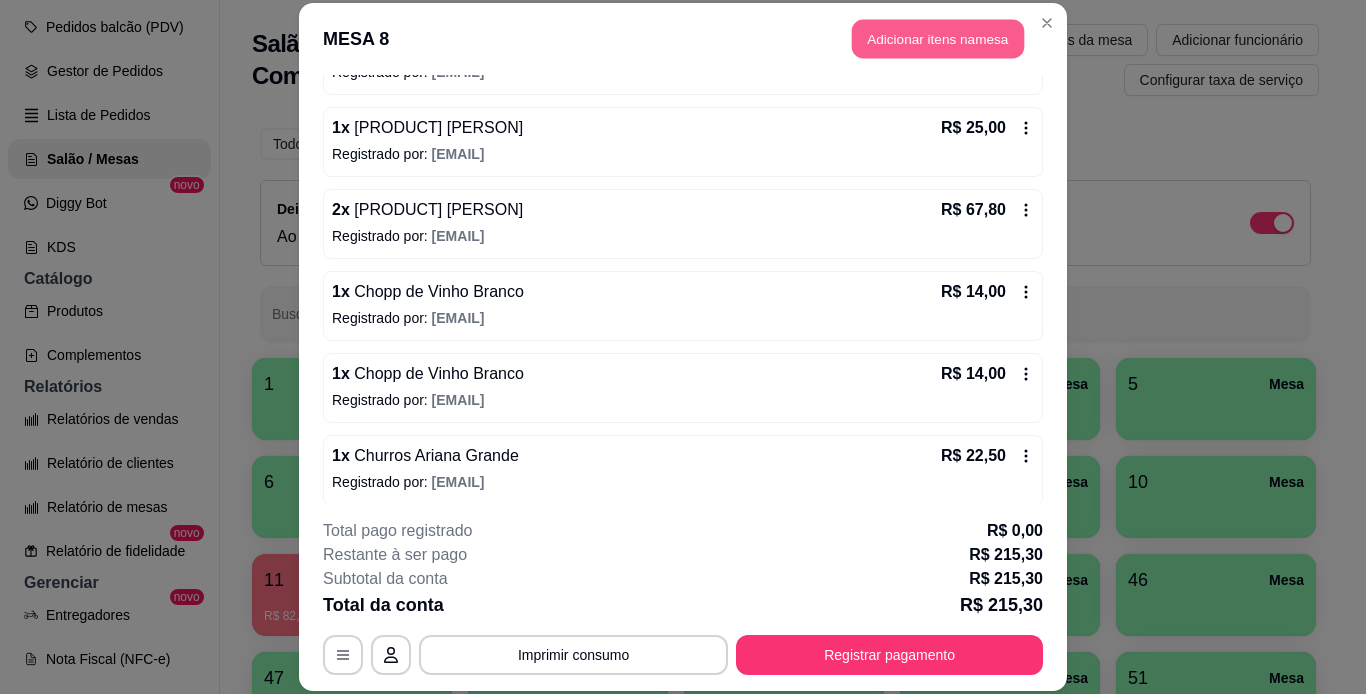 click on "Adicionar itens na  mesa" at bounding box center (938, 39) 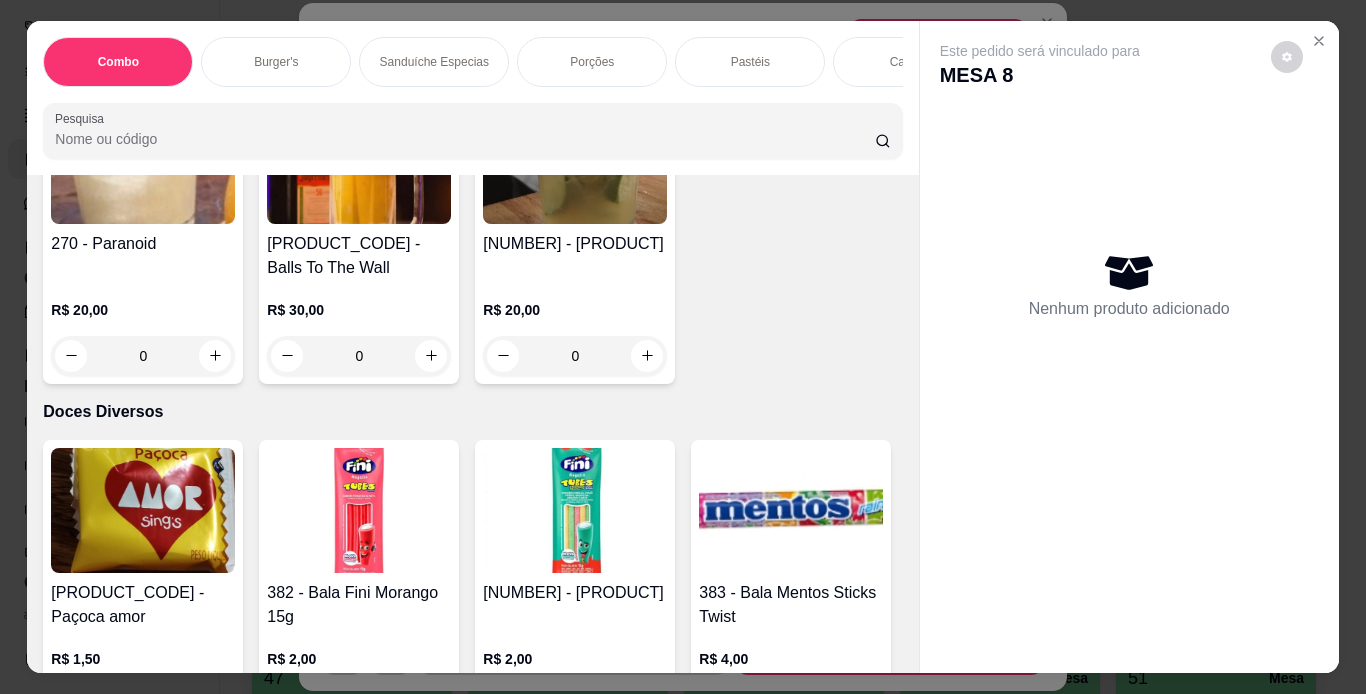 scroll, scrollTop: 12282, scrollLeft: 0, axis: vertical 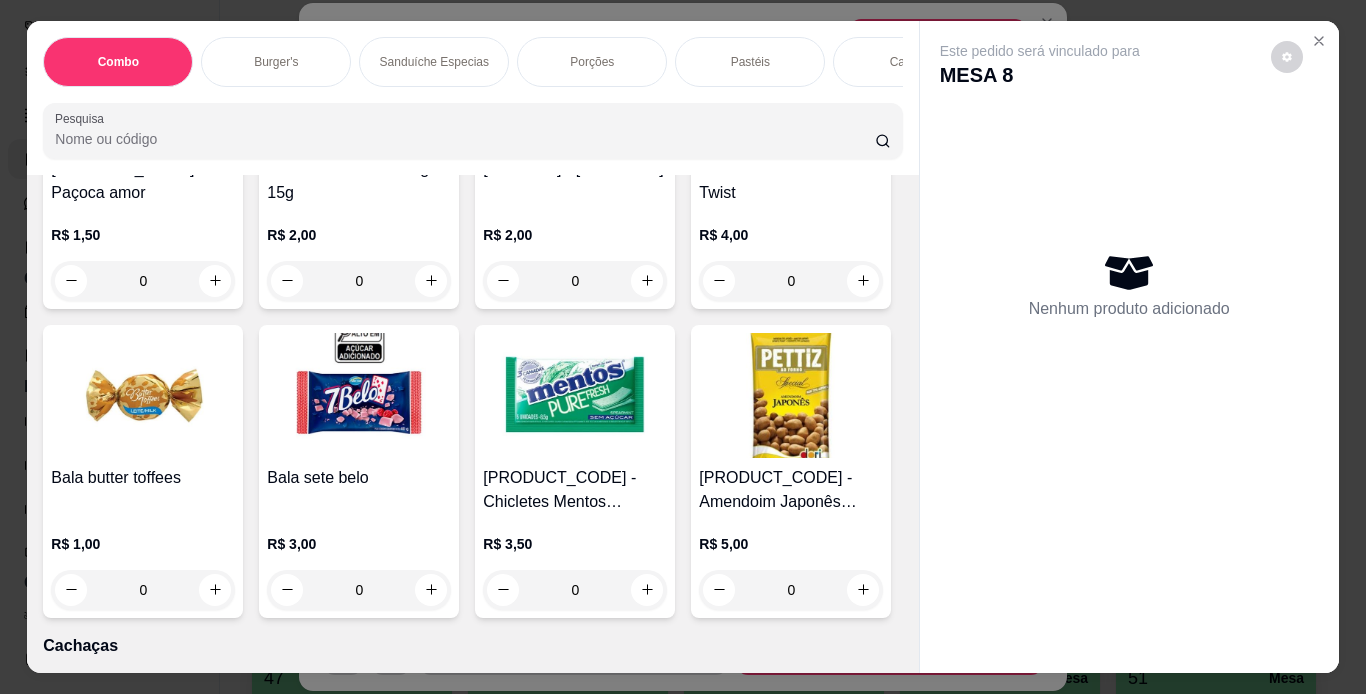 click at bounding box center [431, -1384] 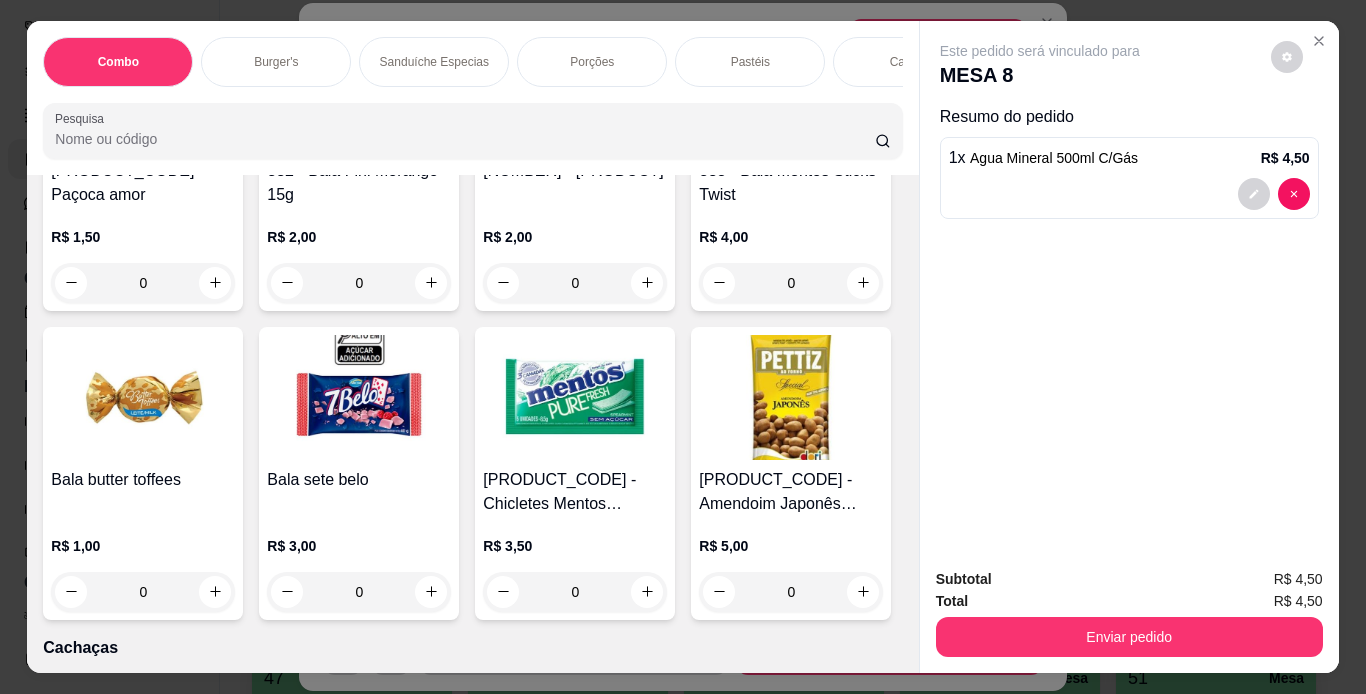 type on "1" 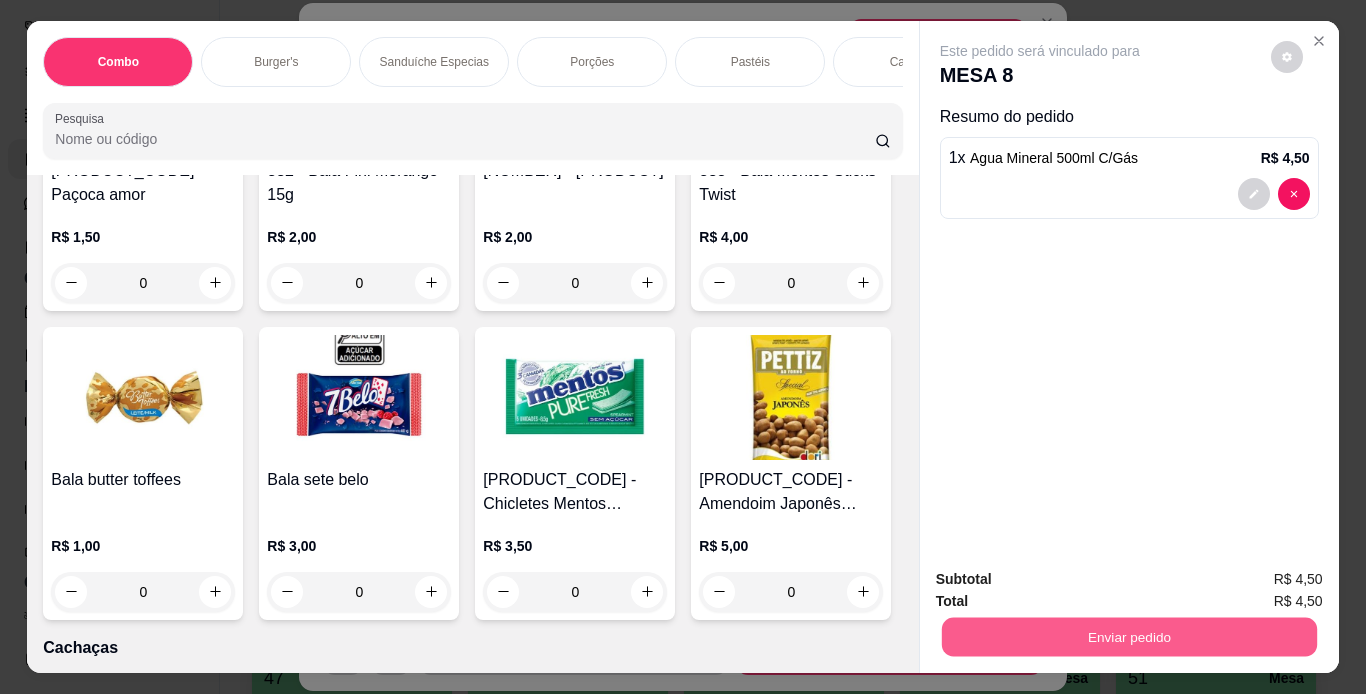 click on "Enviar pedido" at bounding box center [1128, 637] 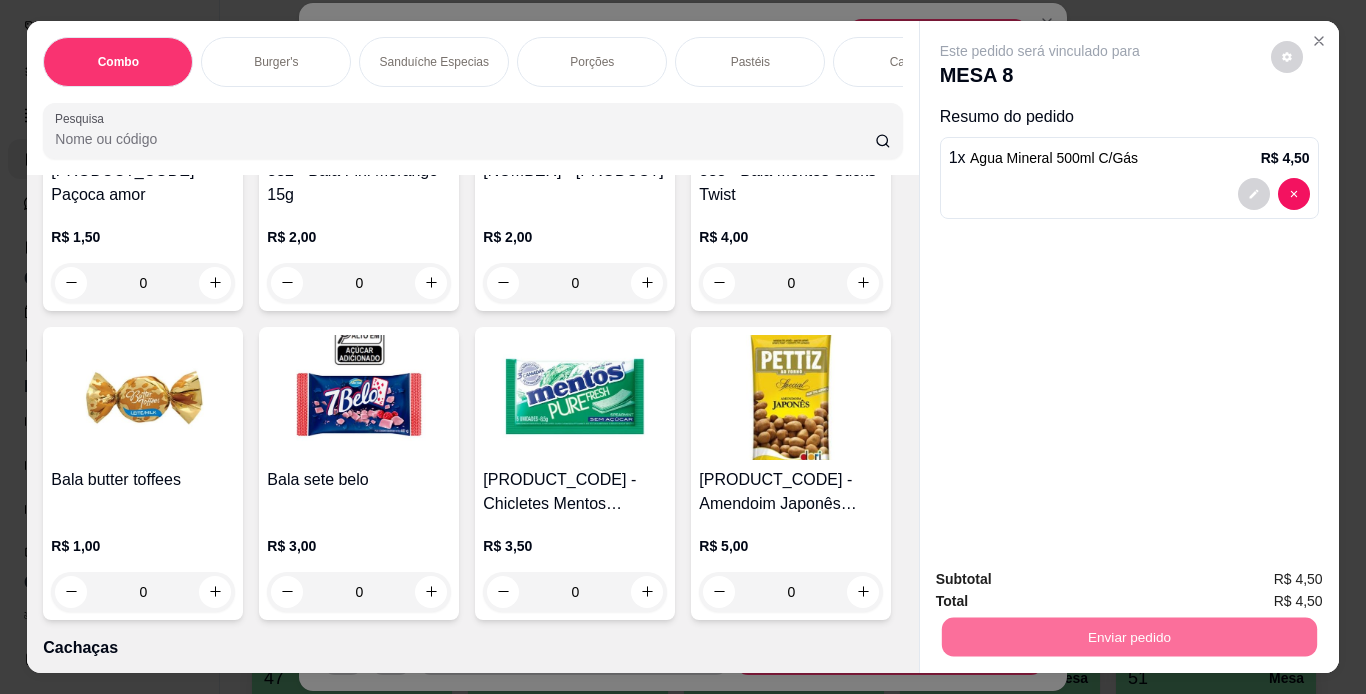 click on "Não registrar e enviar pedido" at bounding box center (1063, 581) 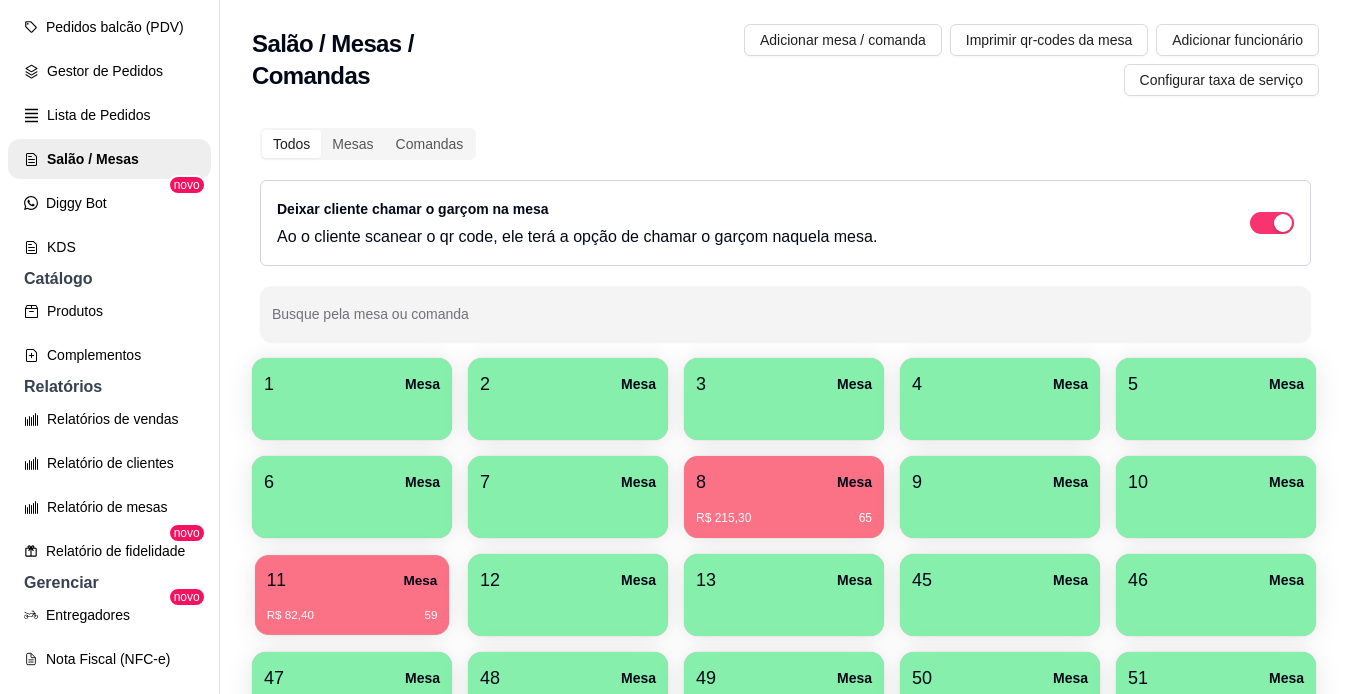 click on "11 Mesa" at bounding box center [352, 580] 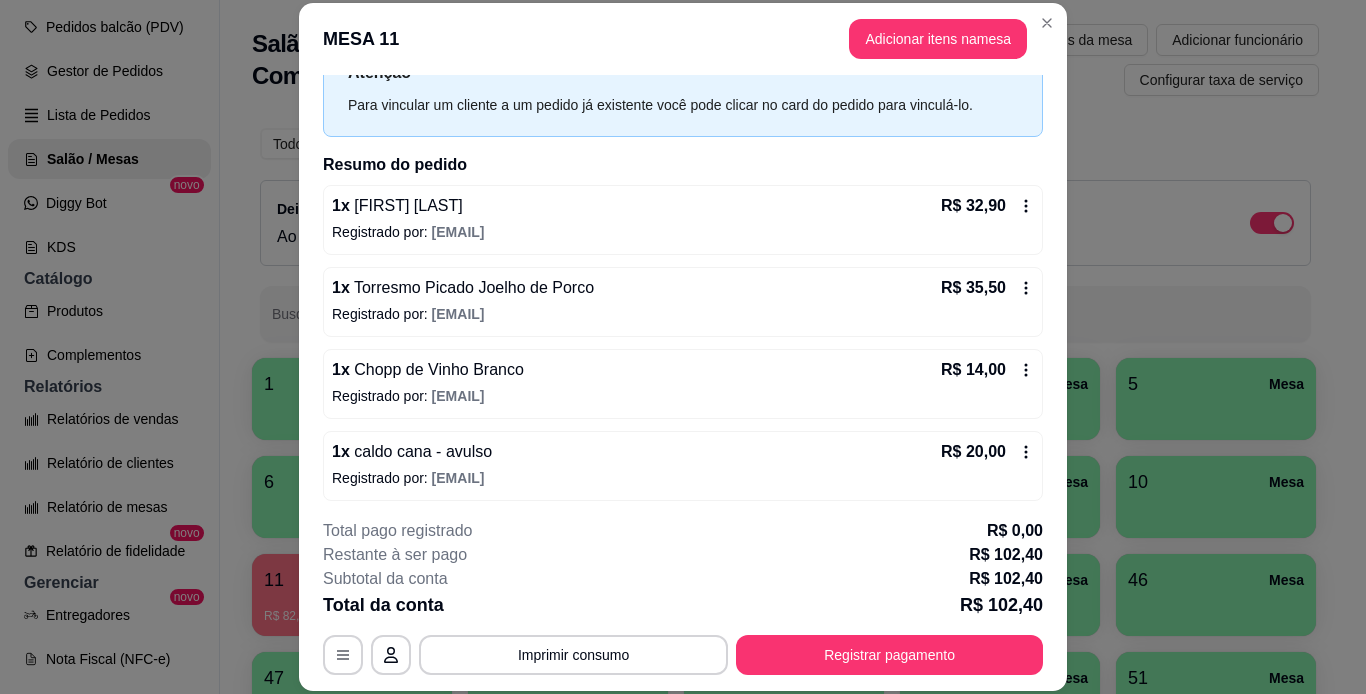 scroll, scrollTop: 86, scrollLeft: 0, axis: vertical 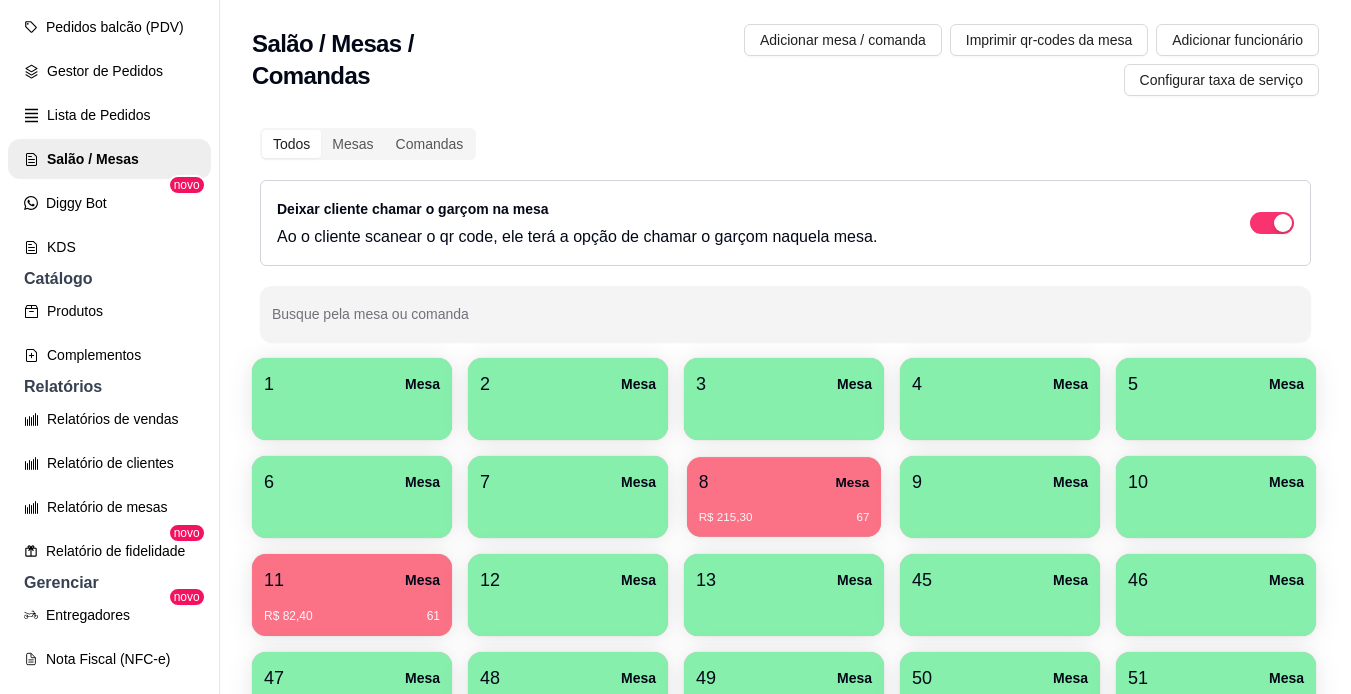 click on "R$ 215,30 67" at bounding box center (784, 518) 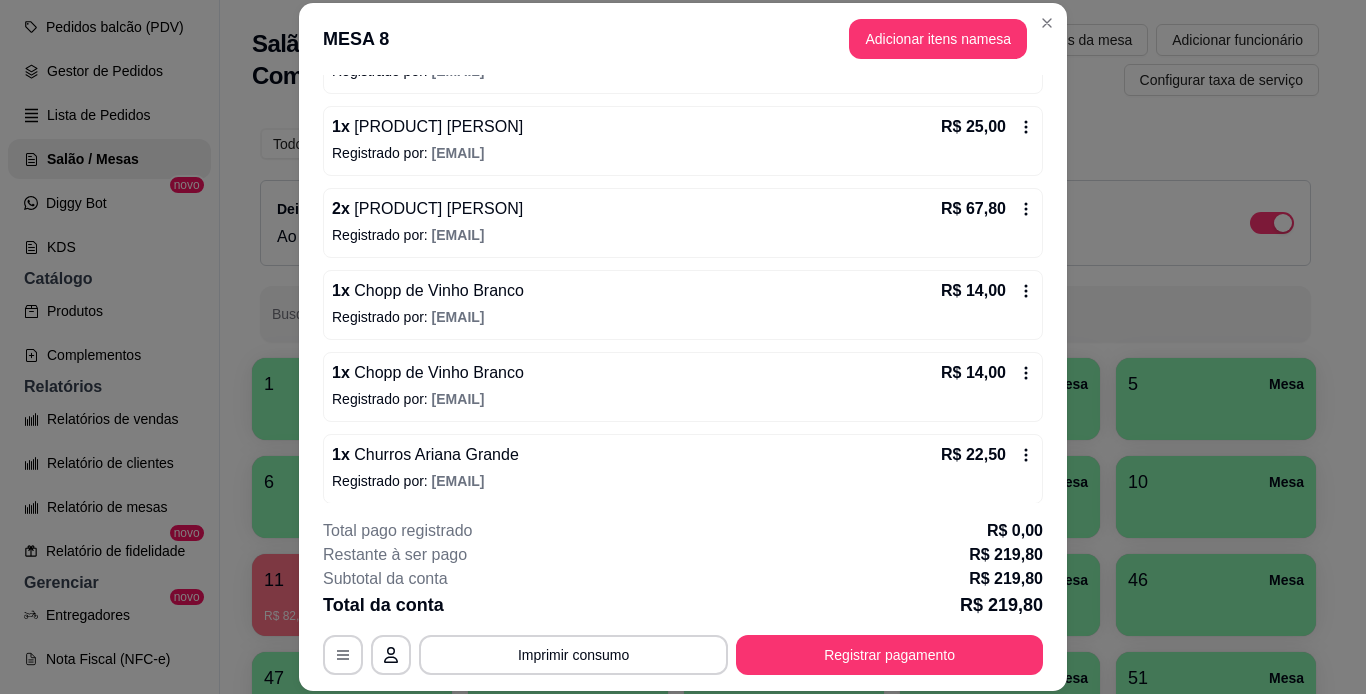 scroll, scrollTop: 280, scrollLeft: 0, axis: vertical 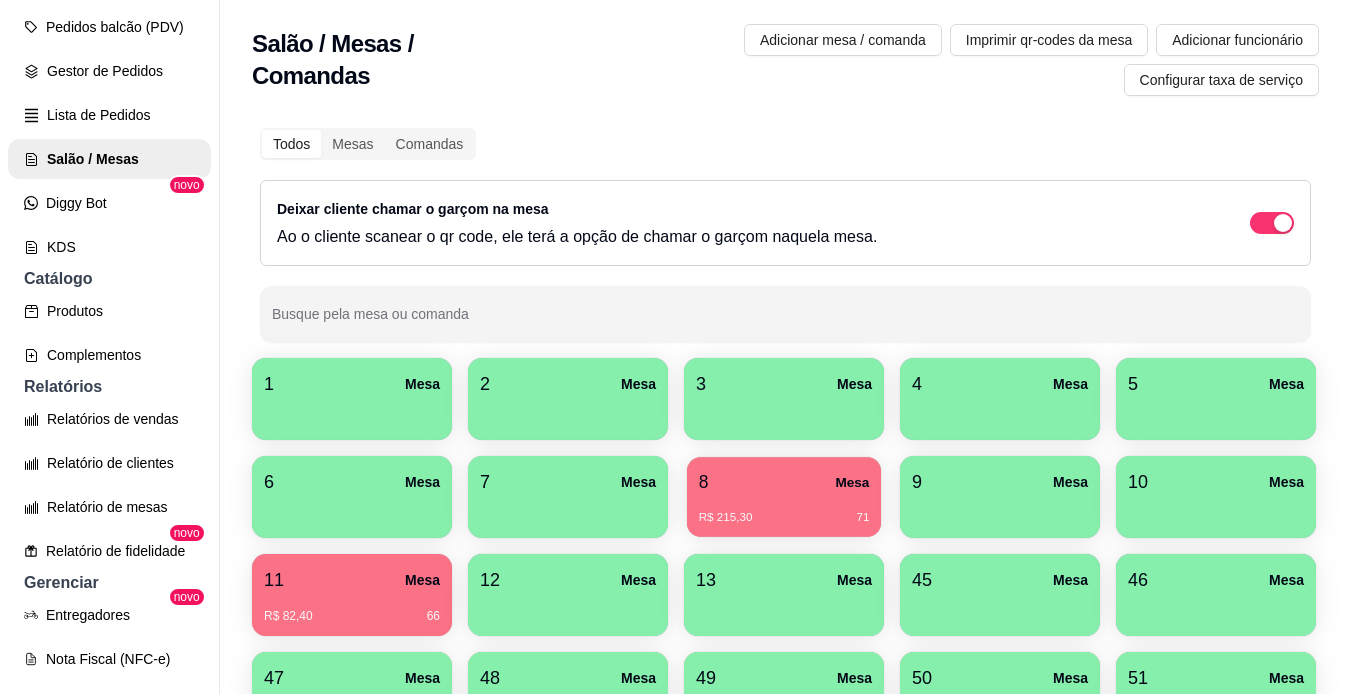 click on "R$ 215,30 71" at bounding box center [784, 518] 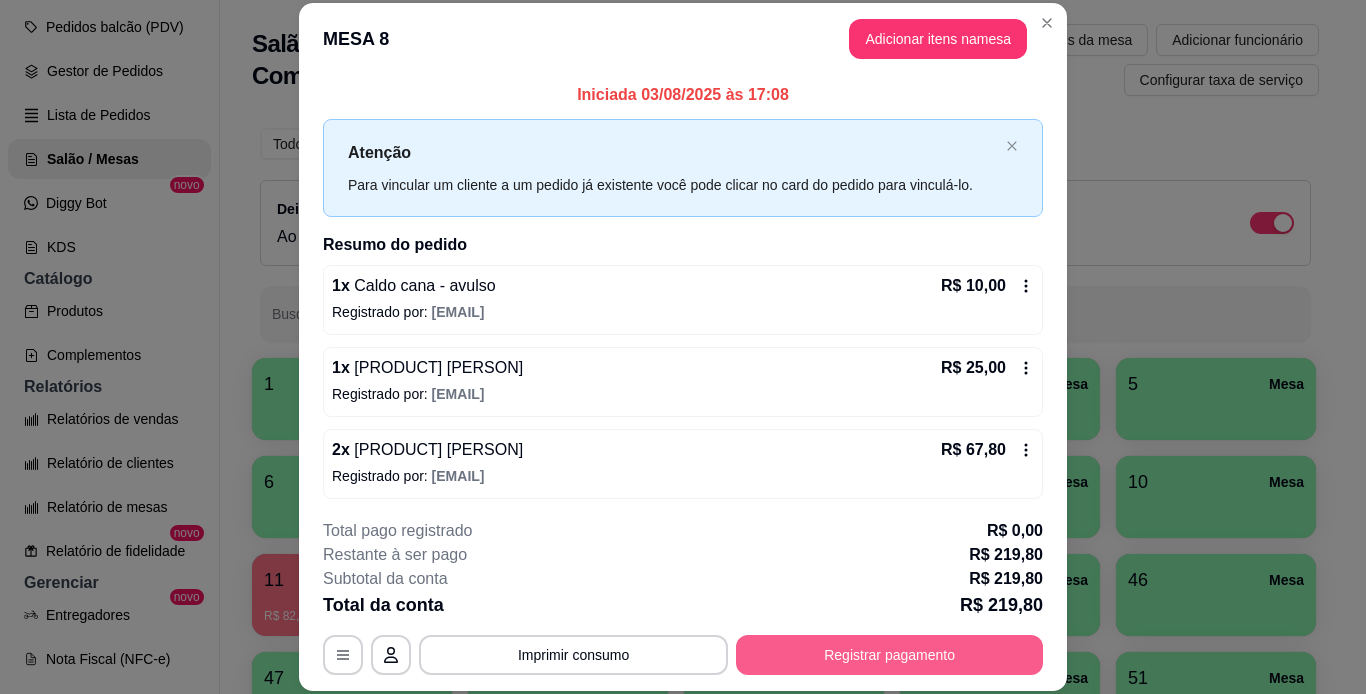 click on "Registrar pagamento" at bounding box center [889, 655] 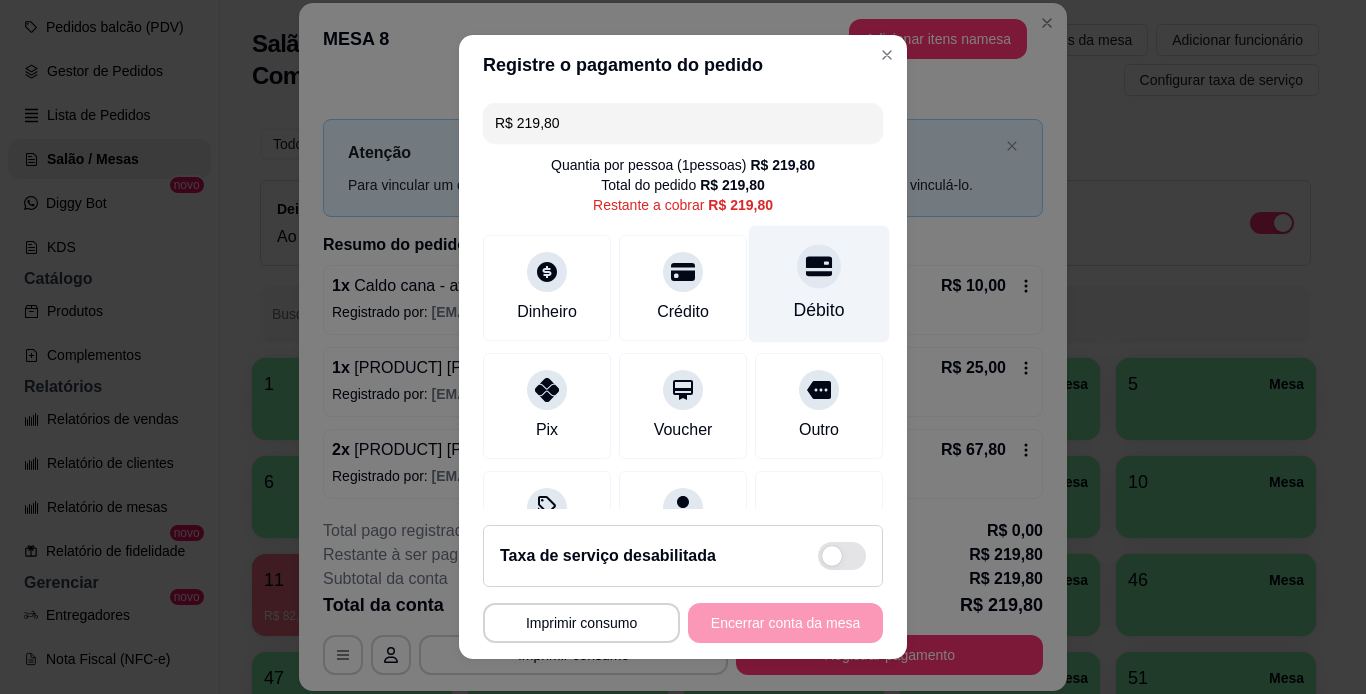 click on "Débito" at bounding box center [819, 283] 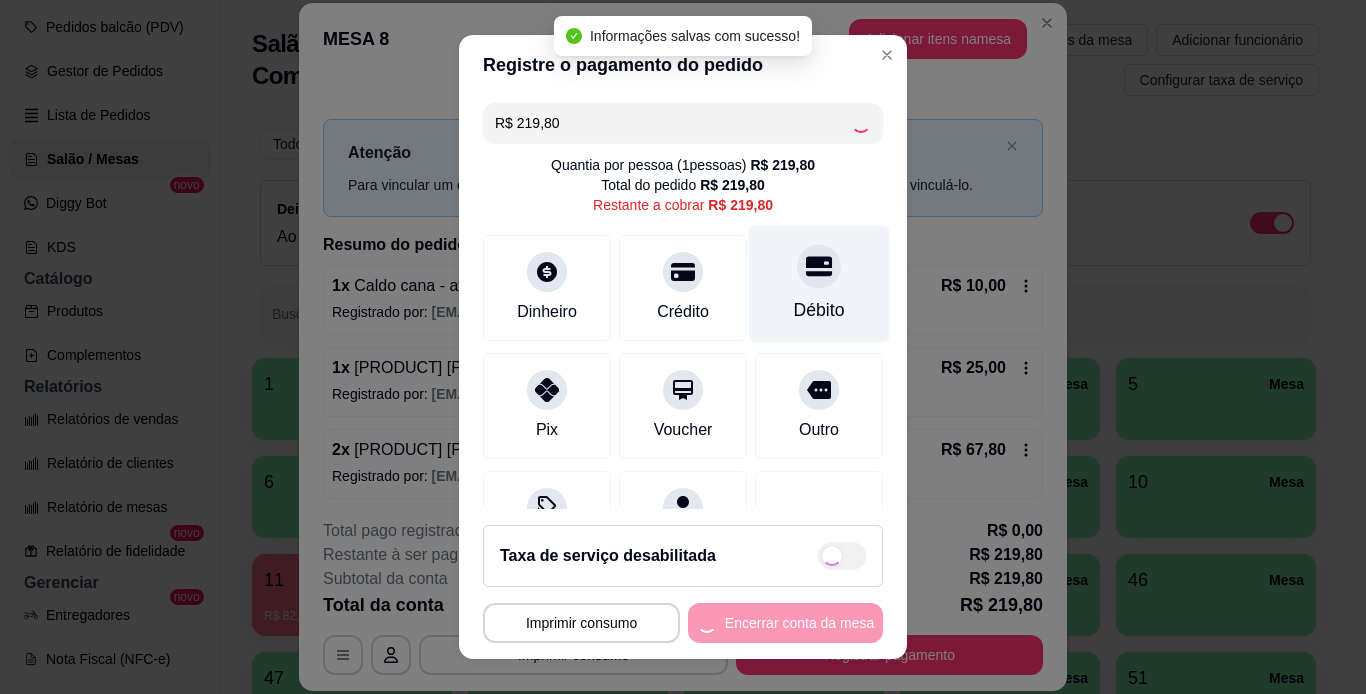 type on "R$ 0,00" 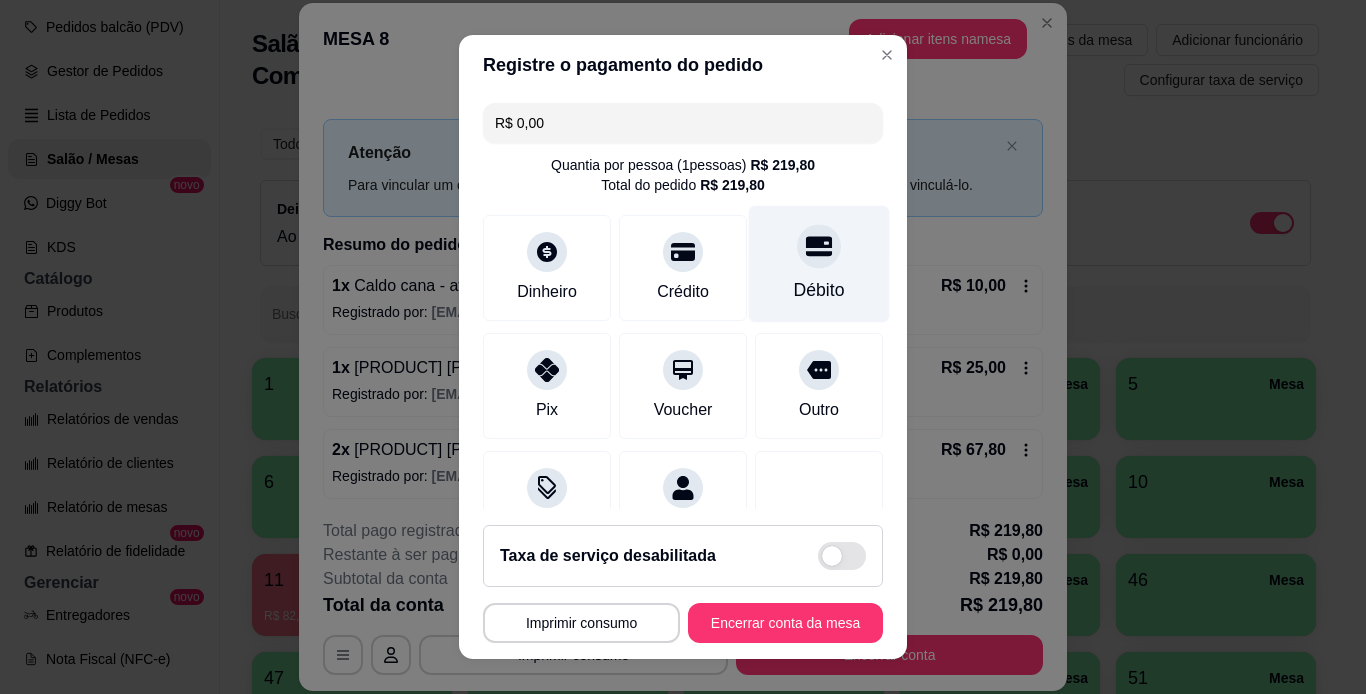 click on "Débito" at bounding box center (819, 263) 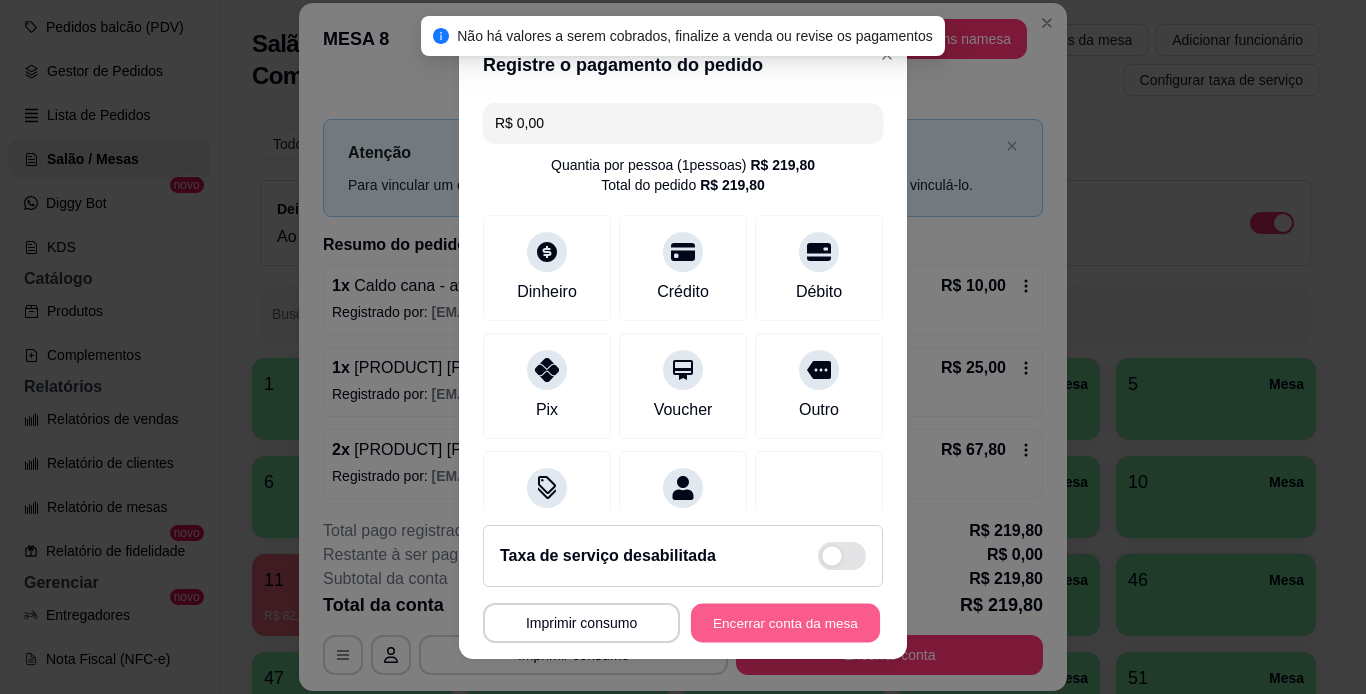 click on "Encerrar conta da mesa" at bounding box center (785, 623) 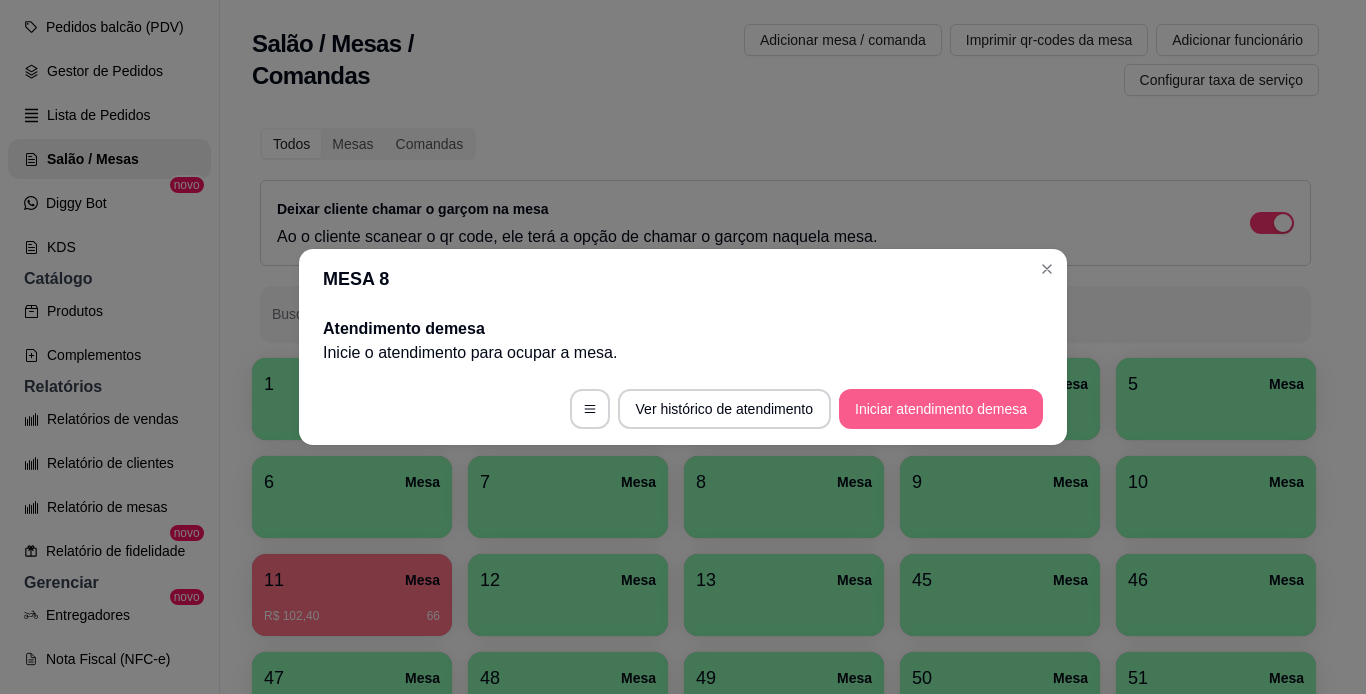 click on "Iniciar atendimento de  mesa" at bounding box center [941, 409] 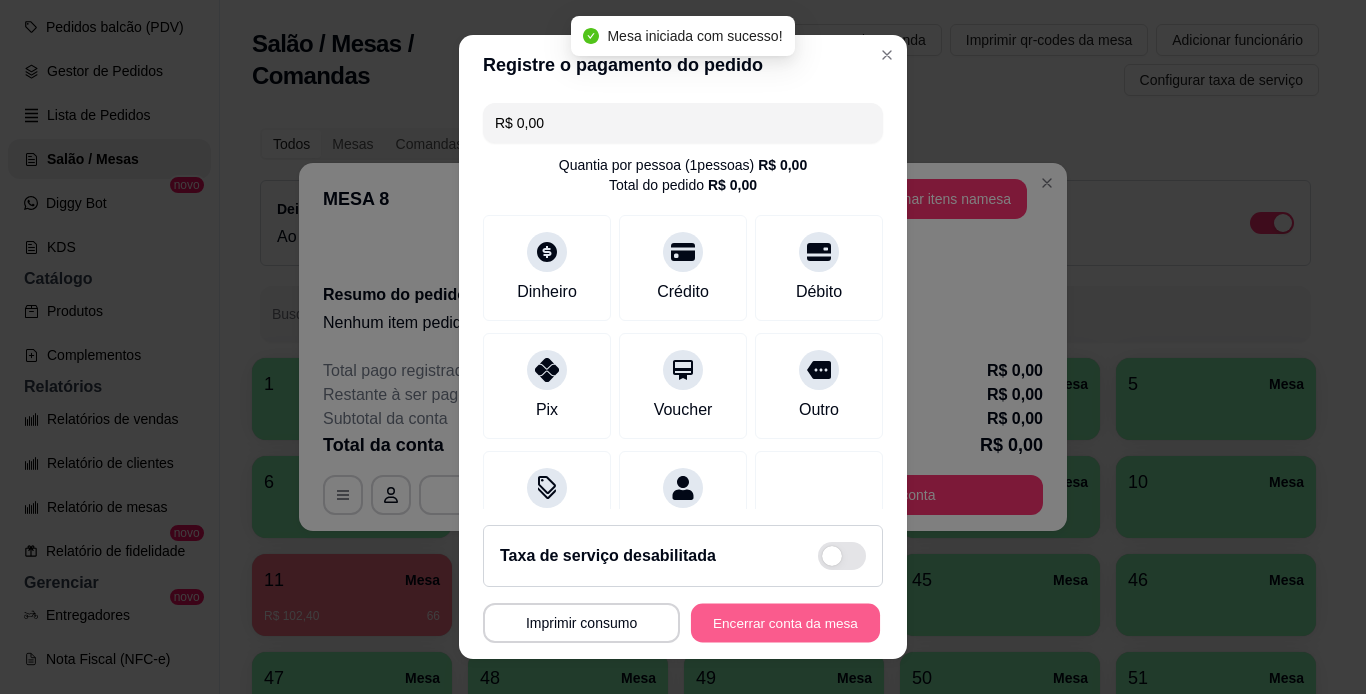 click on "Encerrar conta da mesa" at bounding box center [785, 623] 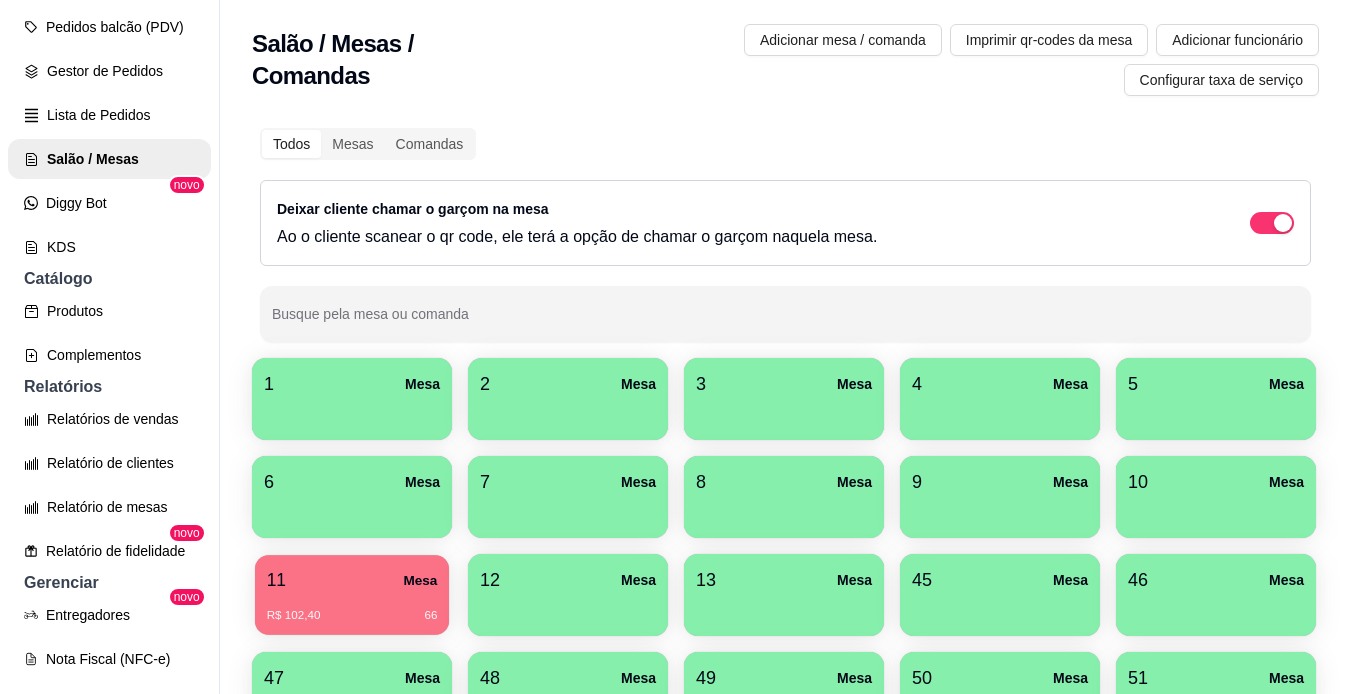 click on "[PRODUCT_CODE] Mesa R$ 102,40 66" at bounding box center [352, 595] 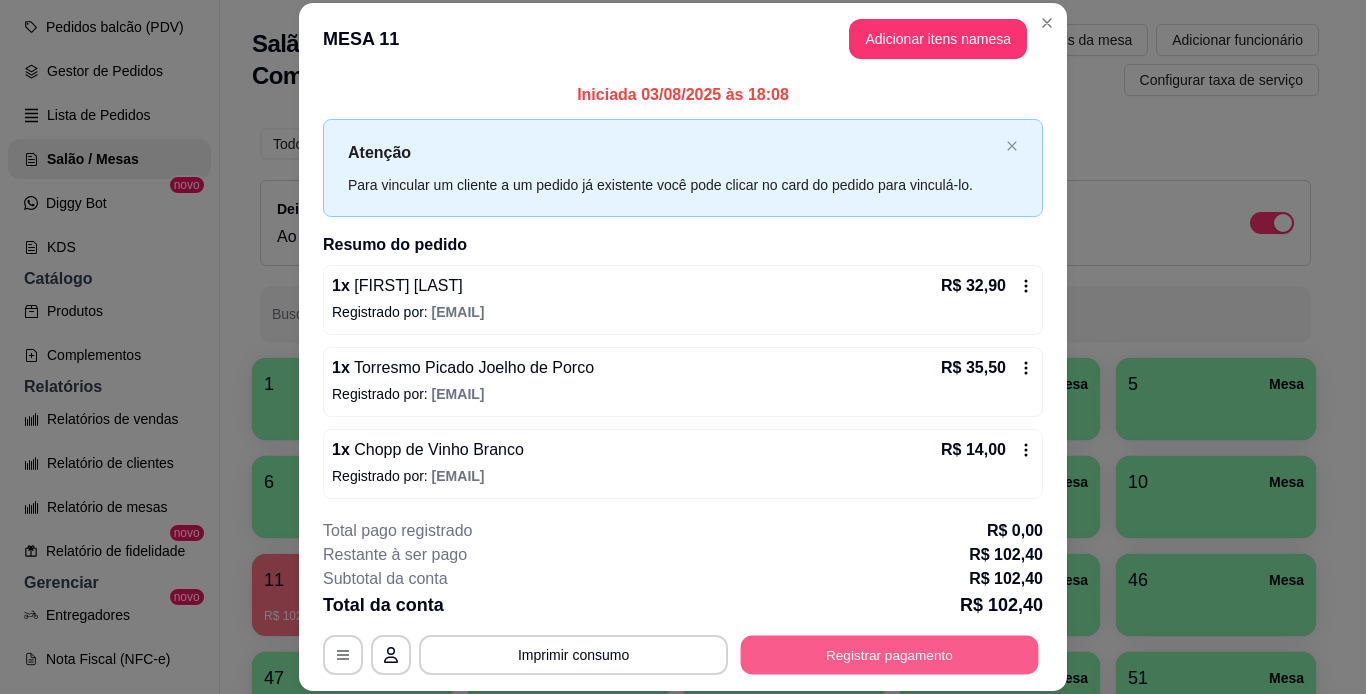 click on "Registrar pagamento" at bounding box center [890, 654] 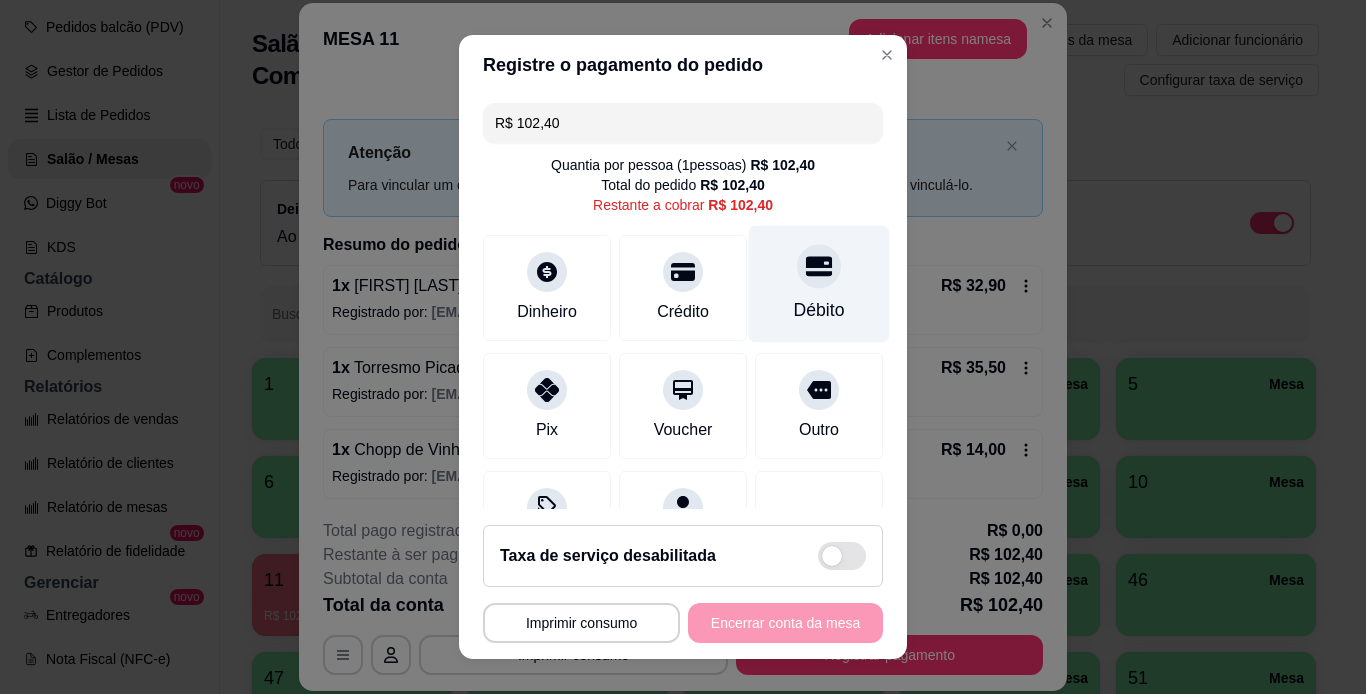 click on "Débito" at bounding box center [819, 310] 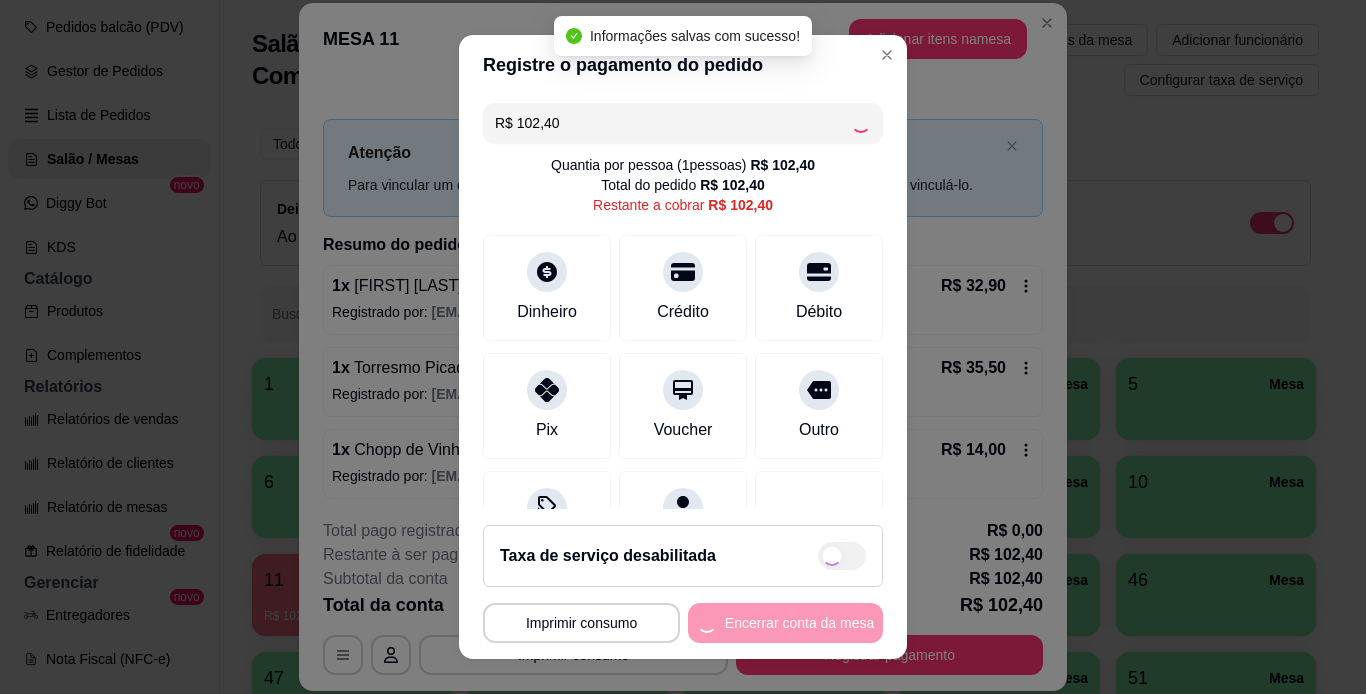 type on "R$ 0,00" 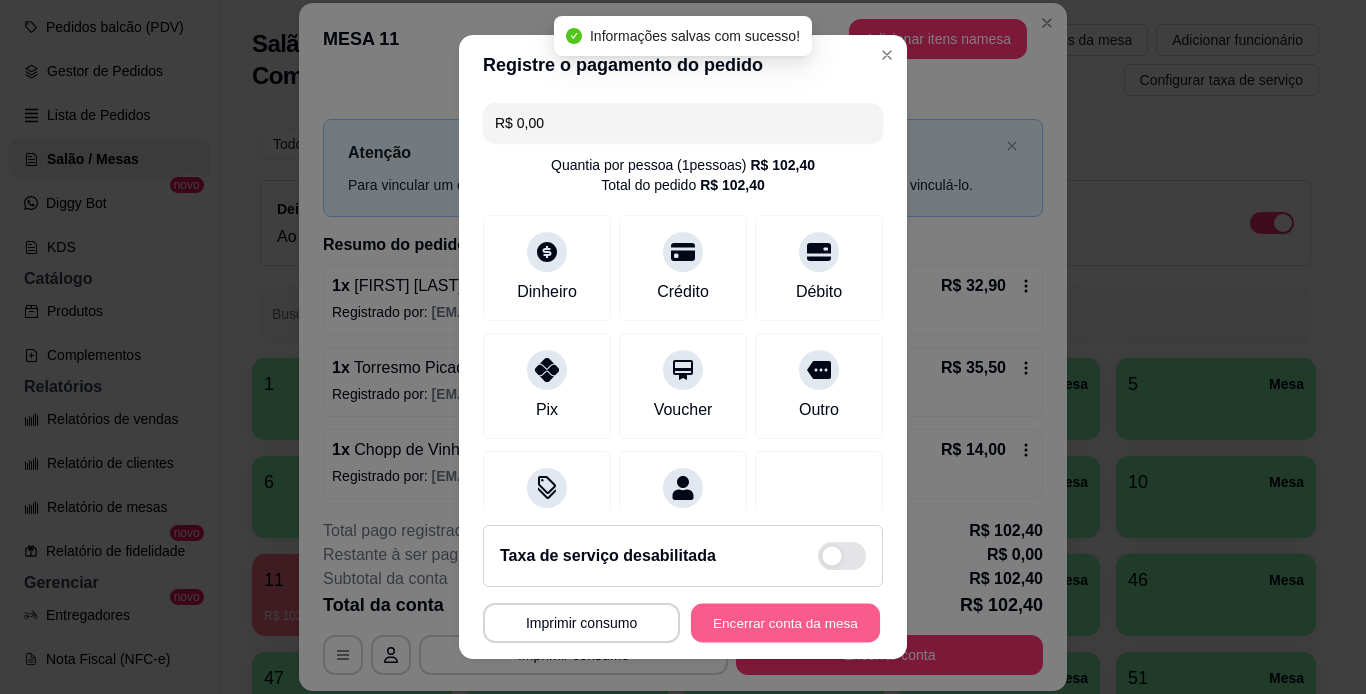 click on "Encerrar conta da mesa" at bounding box center (785, 623) 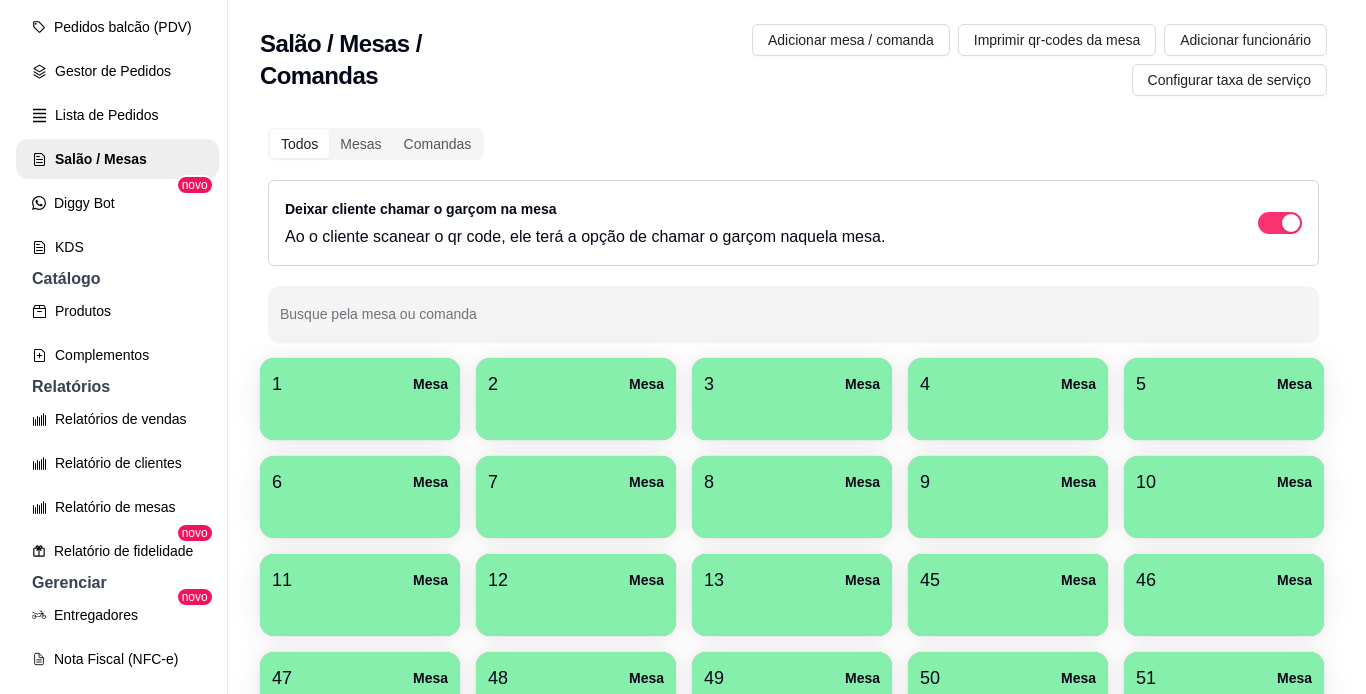 scroll, scrollTop: 429, scrollLeft: 0, axis: vertical 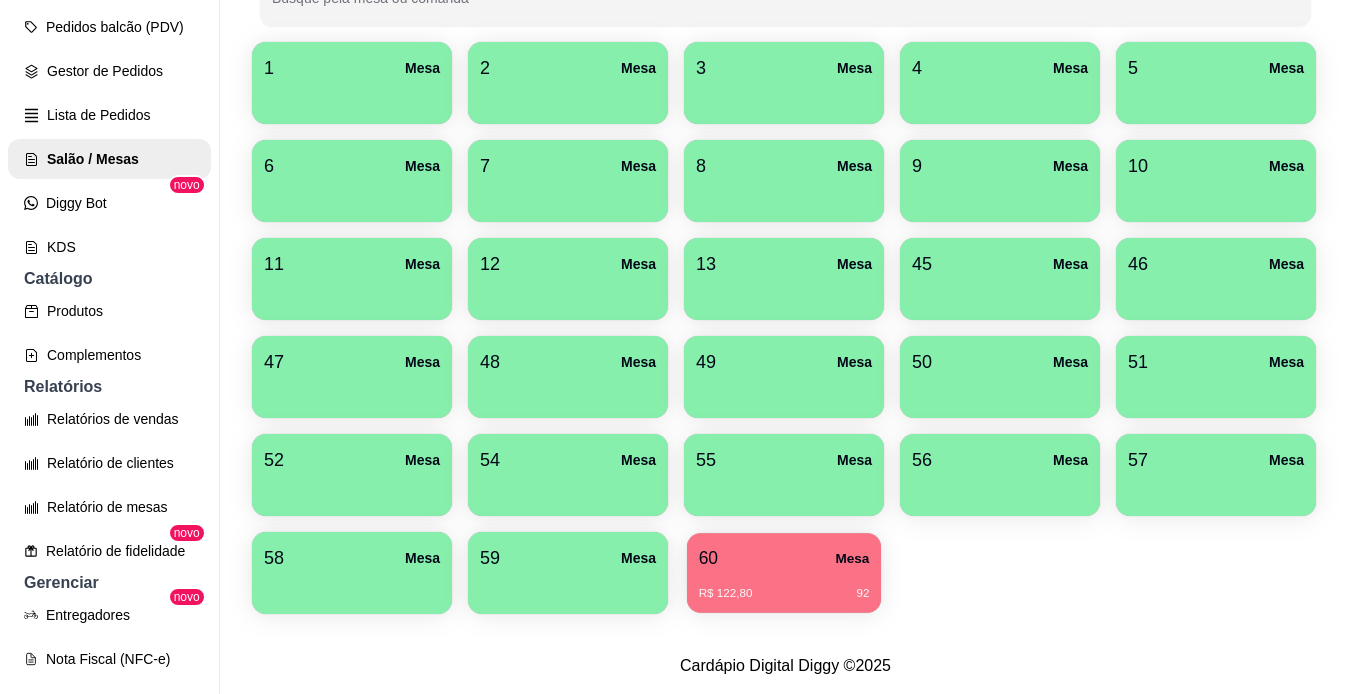 click on "R$ 122,80 92" at bounding box center [784, 586] 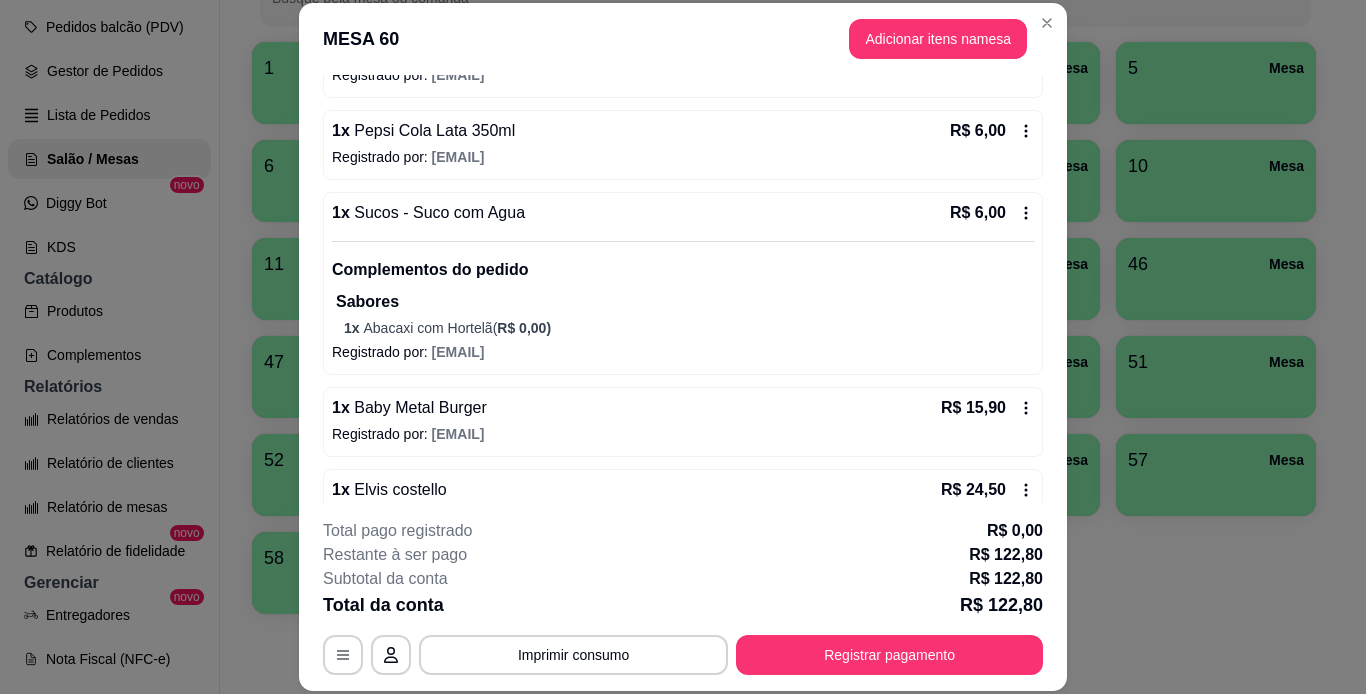scroll, scrollTop: 501, scrollLeft: 0, axis: vertical 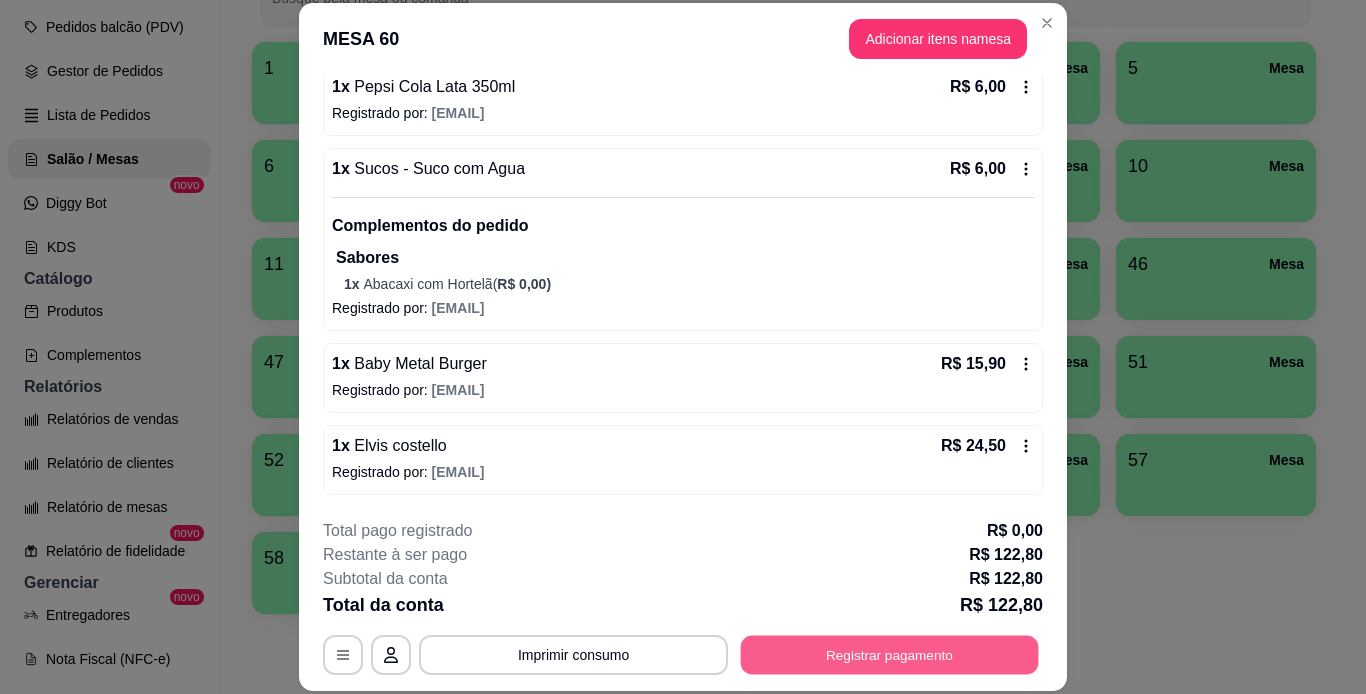 click on "Registrar pagamento" at bounding box center [890, 654] 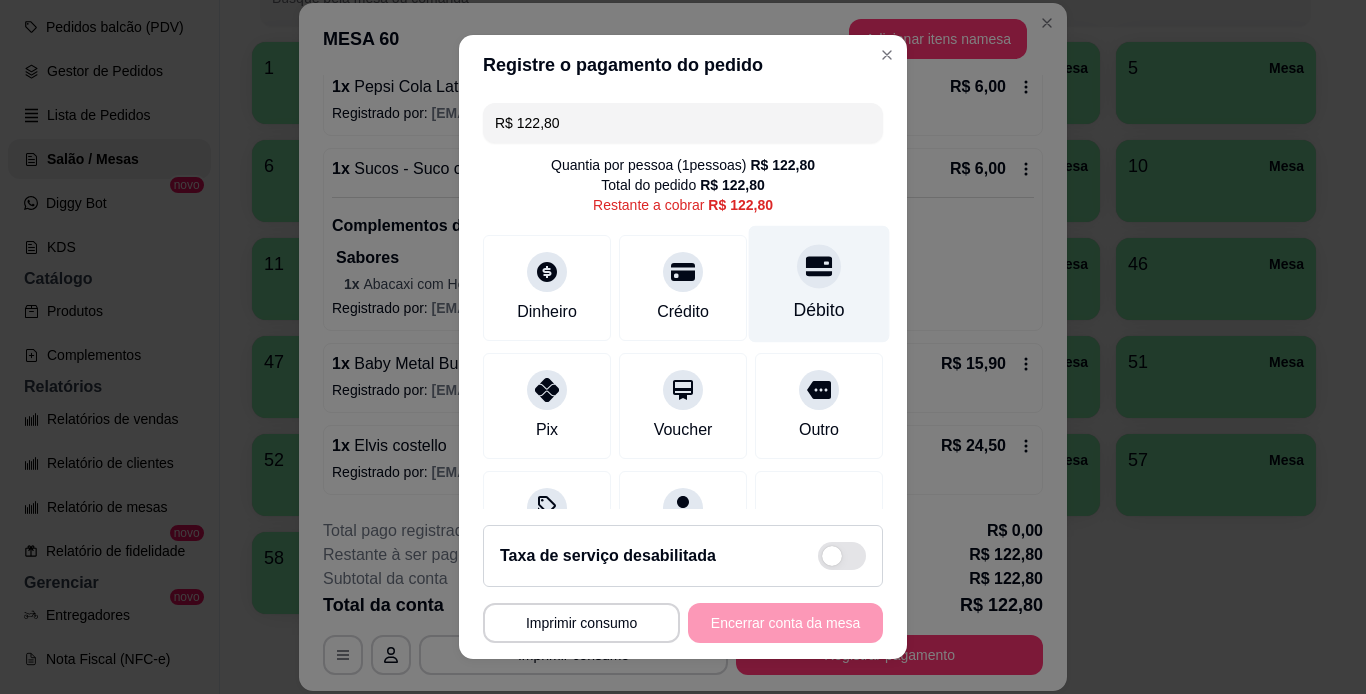 click at bounding box center (819, 266) 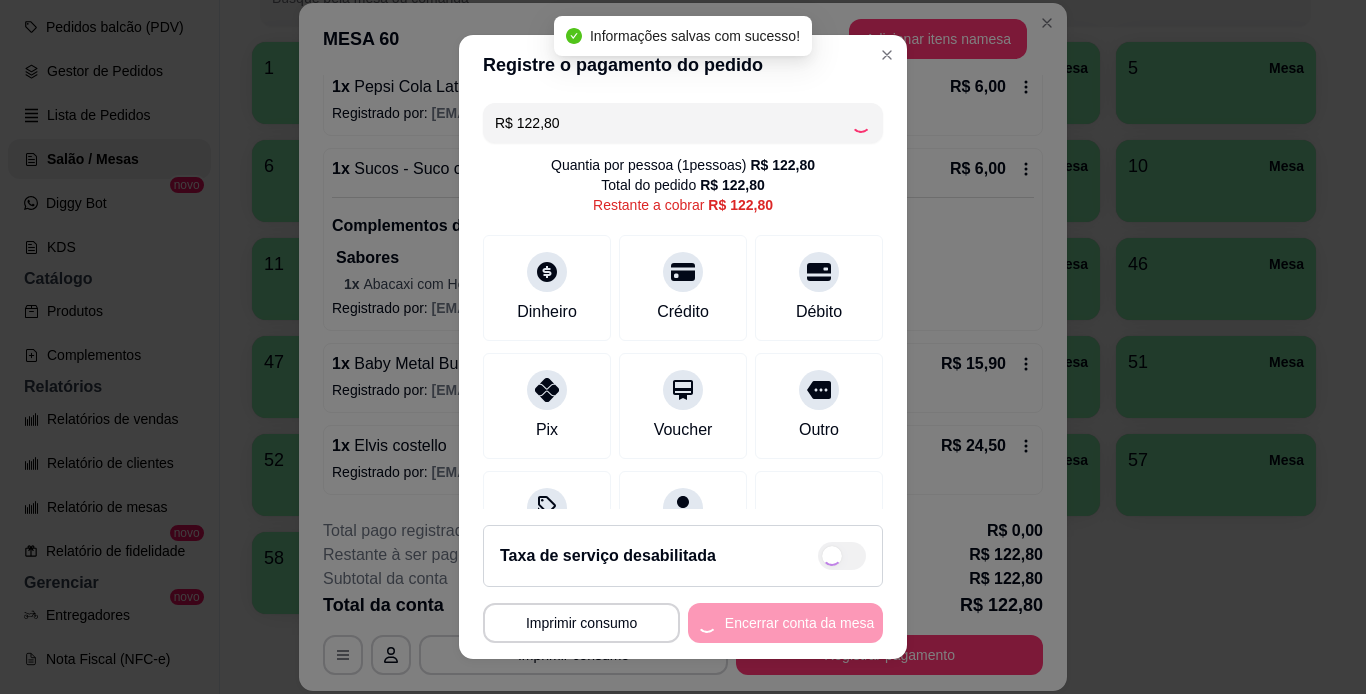 type on "R$ 0,00" 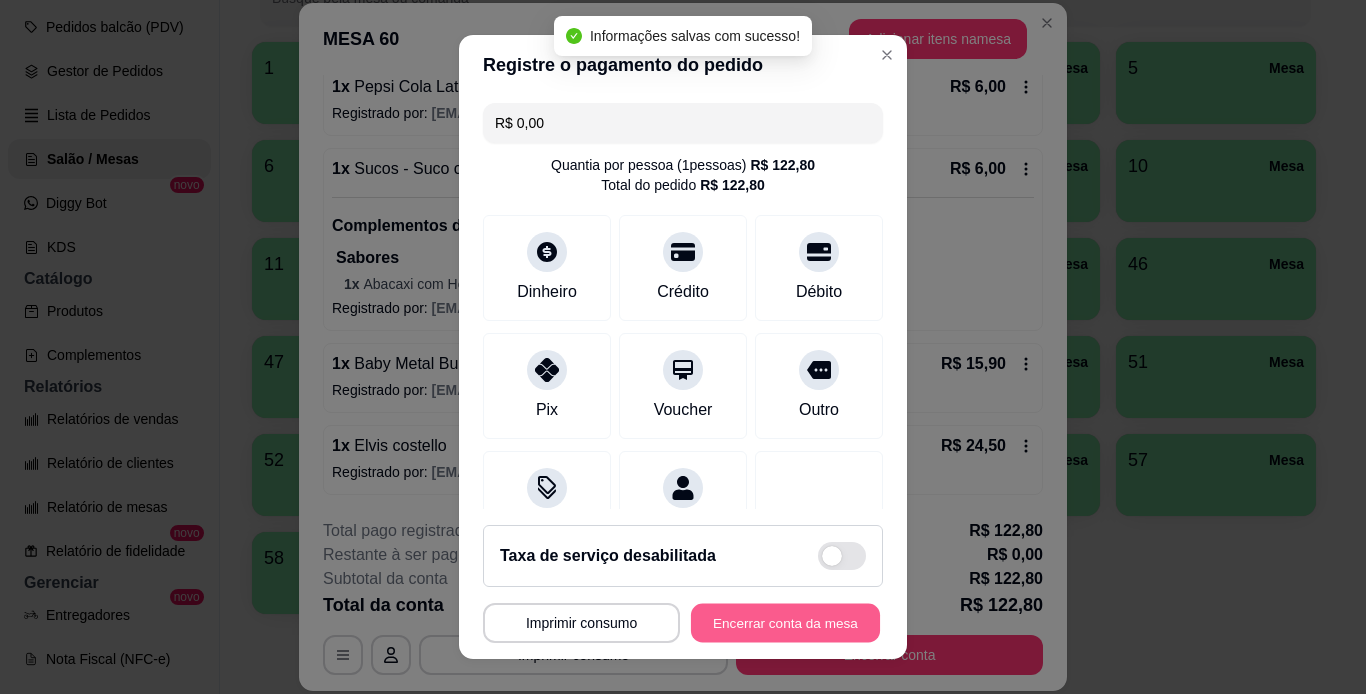 click on "Encerrar conta da mesa" at bounding box center (785, 623) 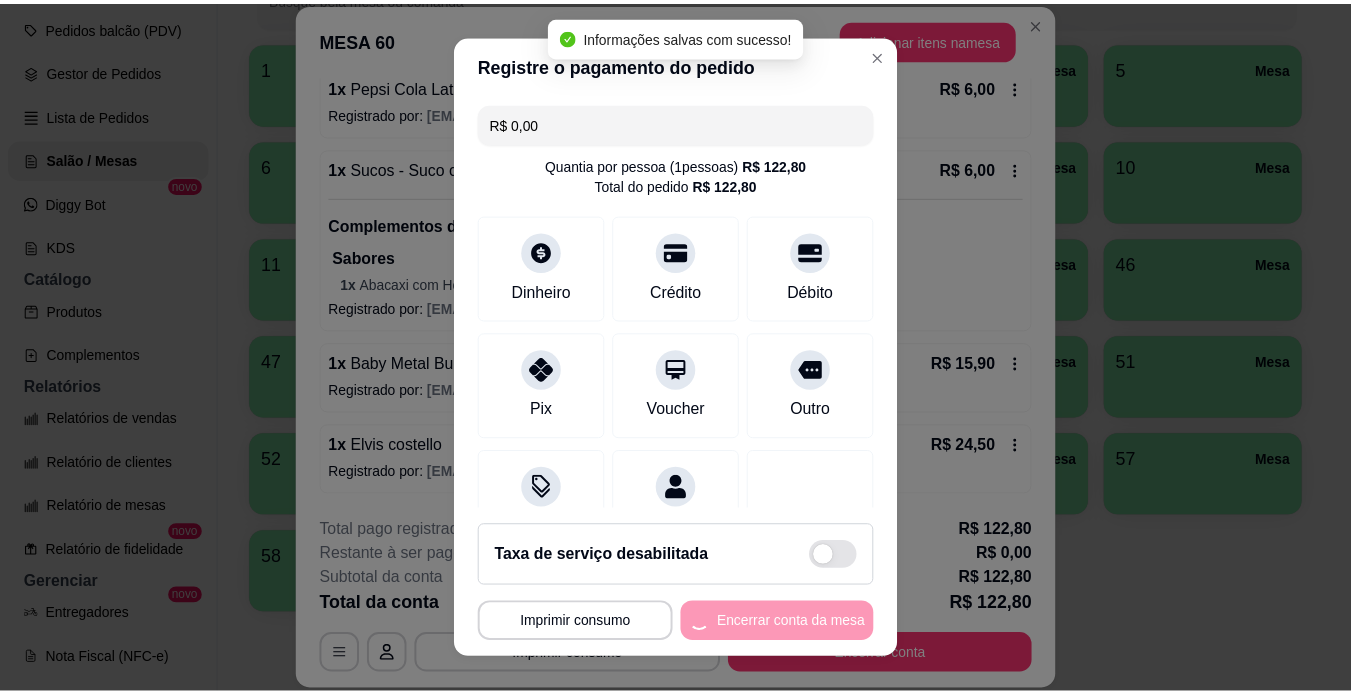 scroll, scrollTop: 0, scrollLeft: 0, axis: both 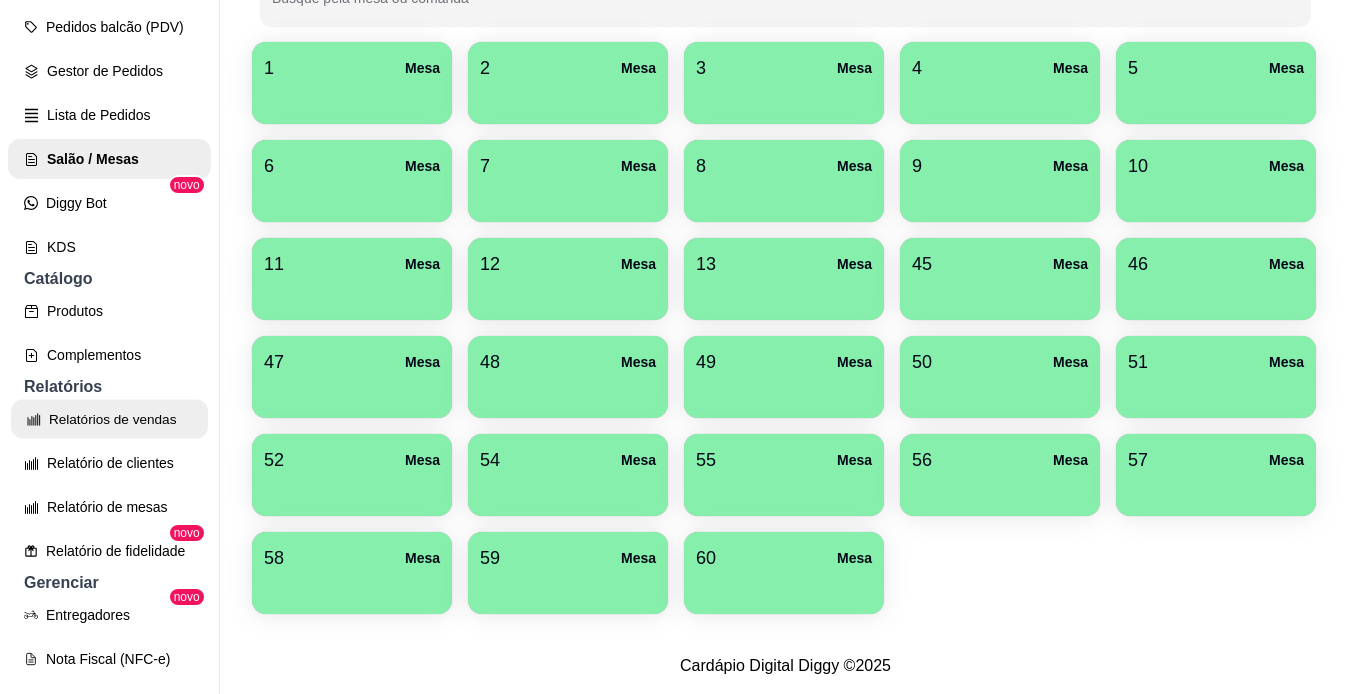 click on "Relatórios de vendas" at bounding box center (109, 419) 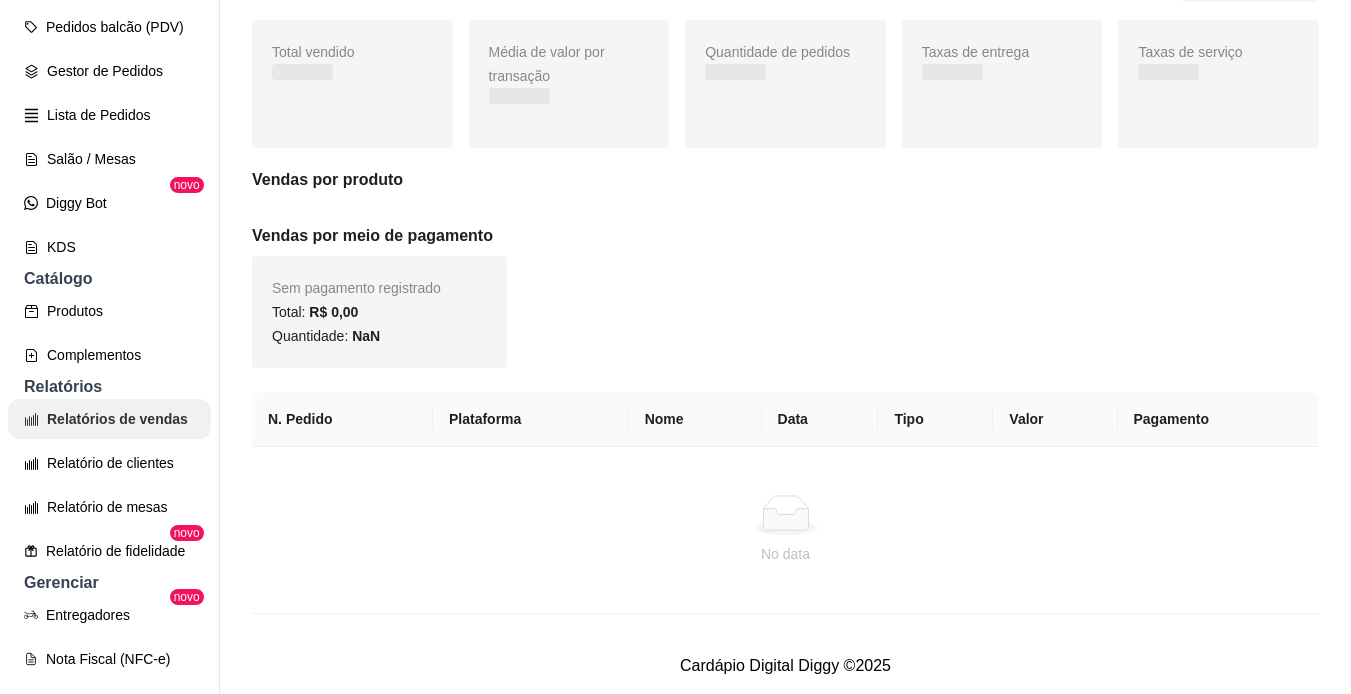 scroll, scrollTop: 0, scrollLeft: 0, axis: both 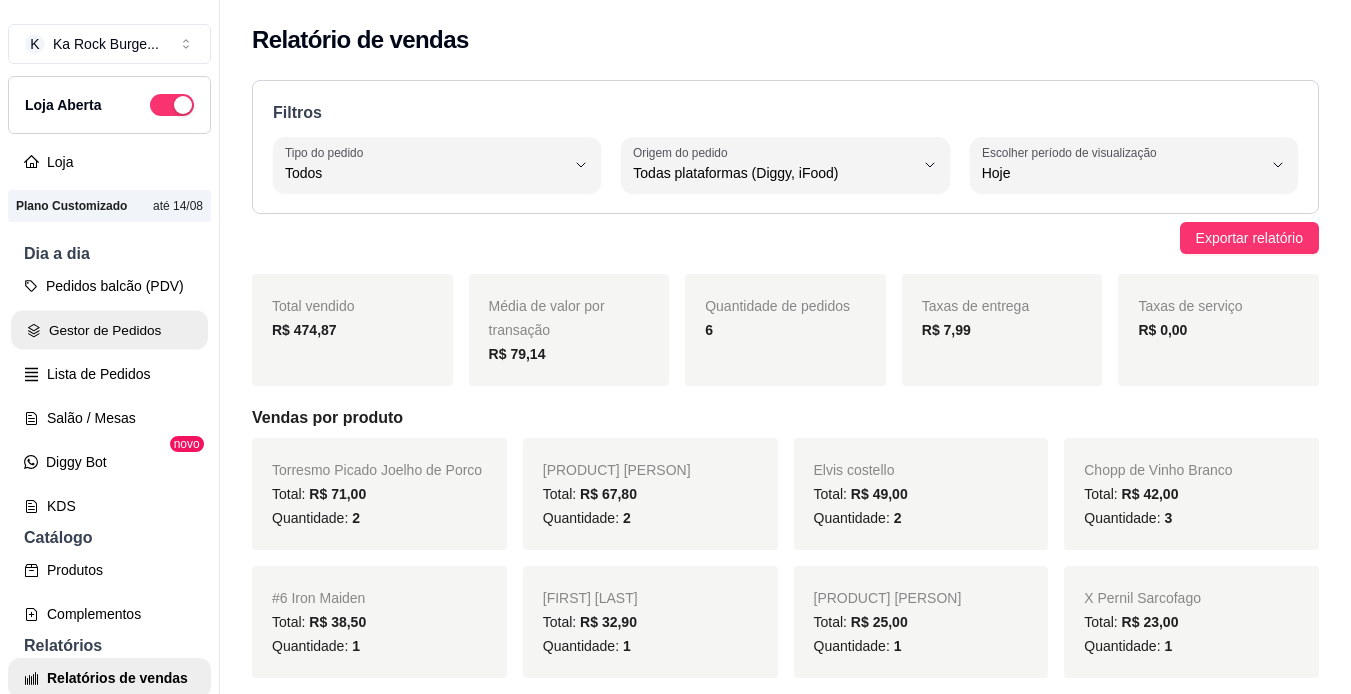 click on "Gestor de Pedidos" at bounding box center (109, 330) 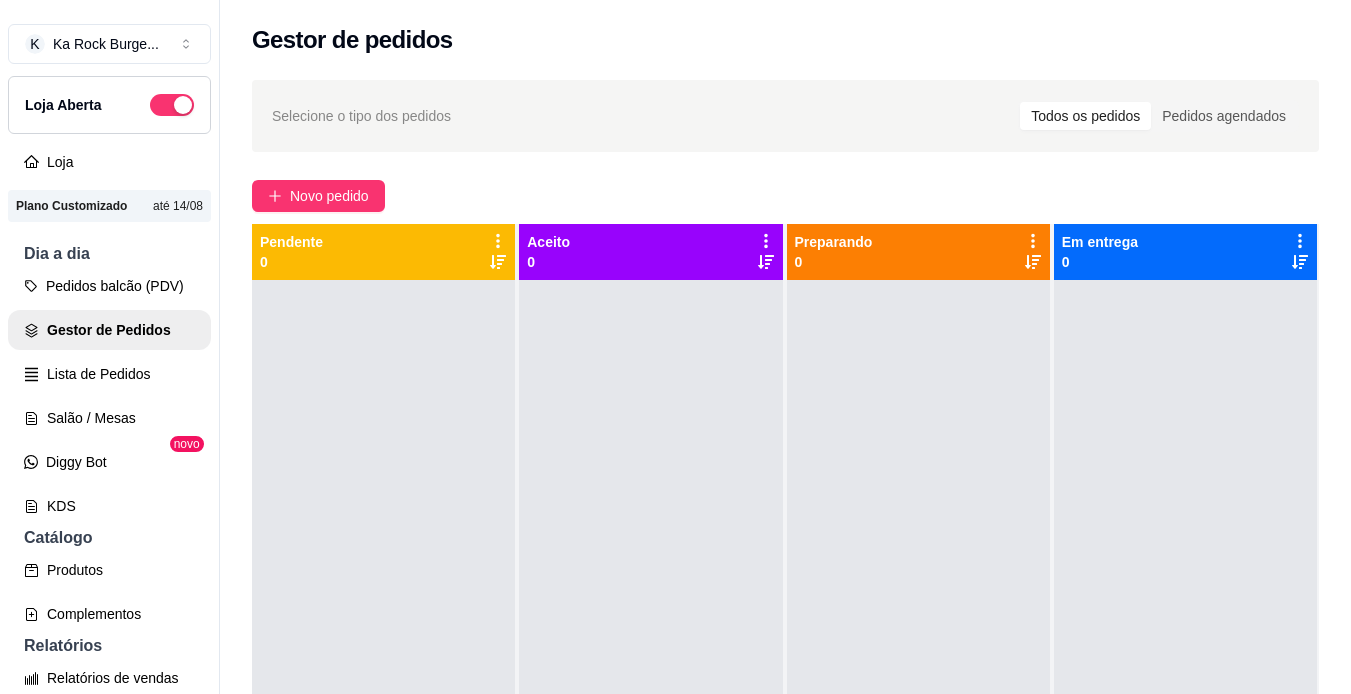 scroll, scrollTop: 607, scrollLeft: 0, axis: vertical 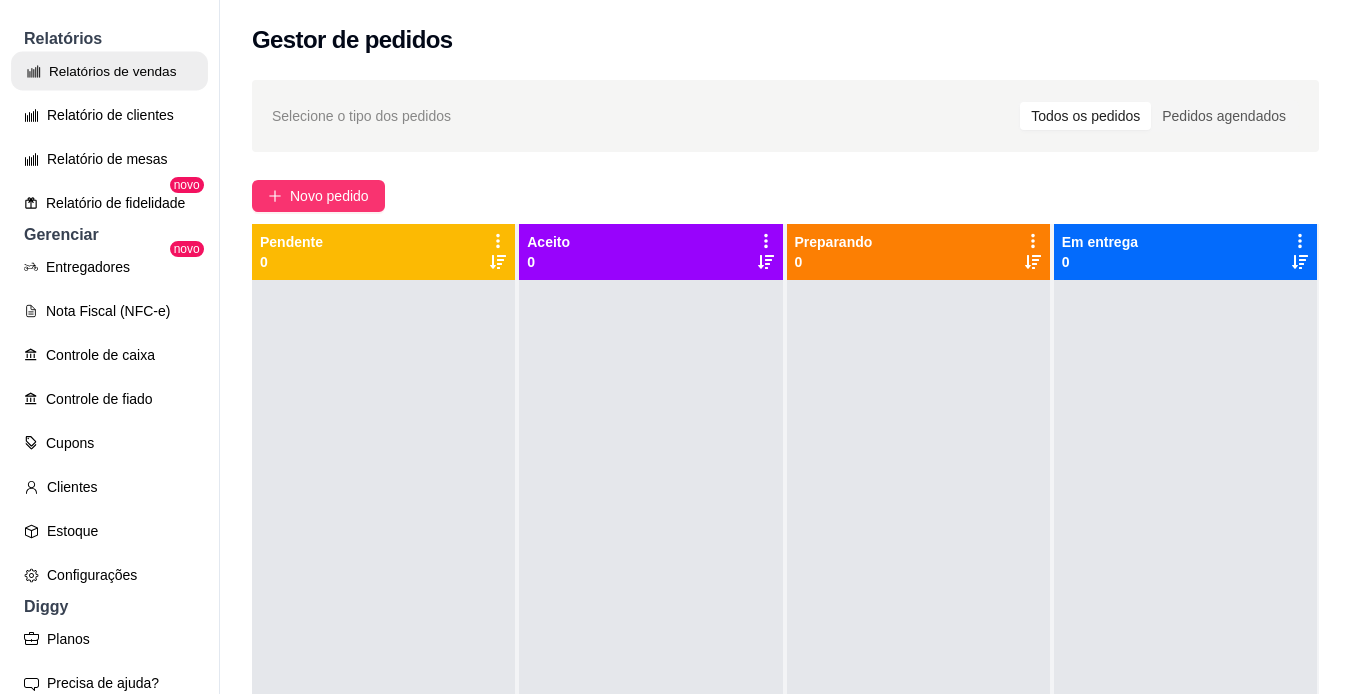 click on "Relatórios de vendas" at bounding box center (109, 71) 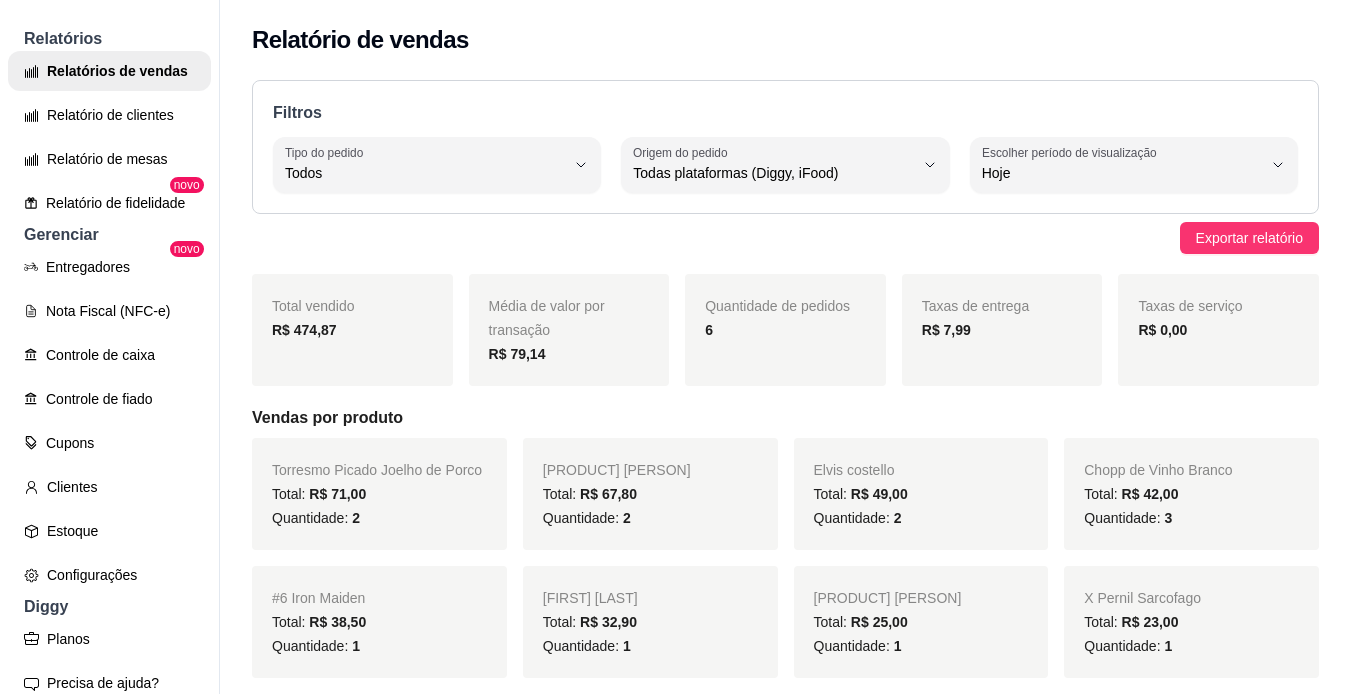 scroll, scrollTop: 0, scrollLeft: 0, axis: both 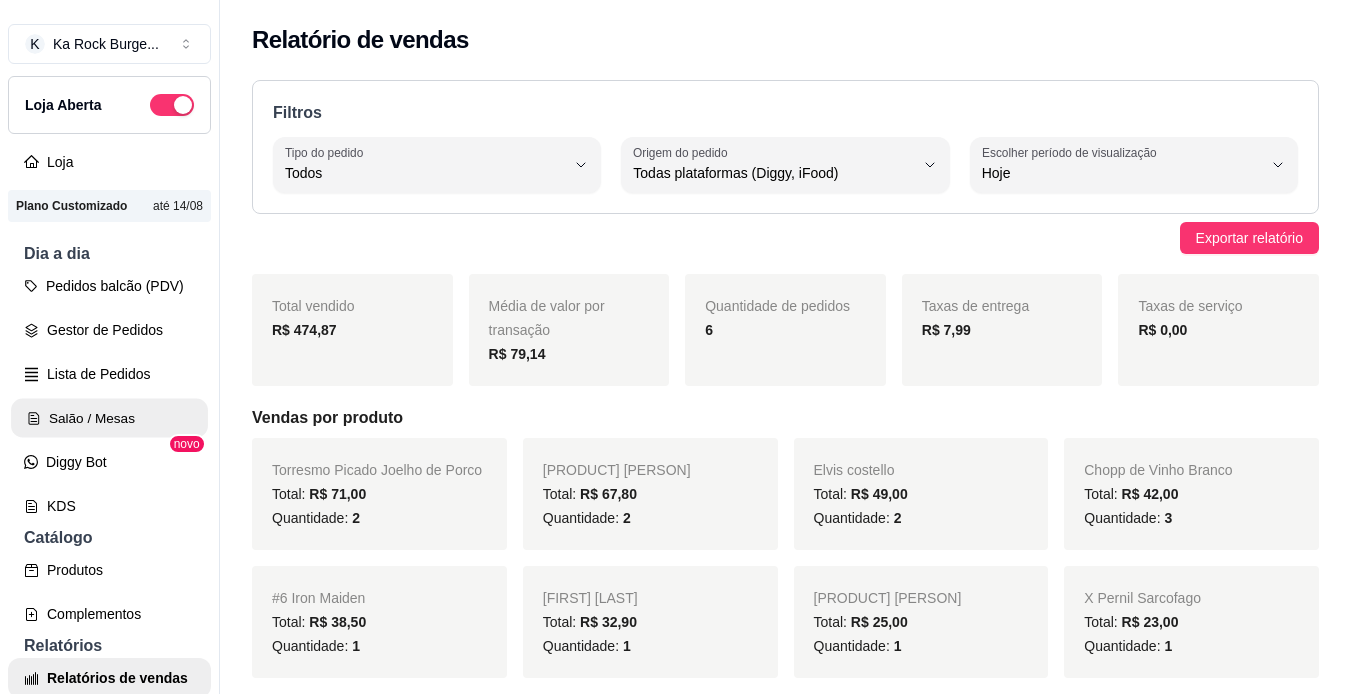 click on "Salão / Mesas" at bounding box center (109, 418) 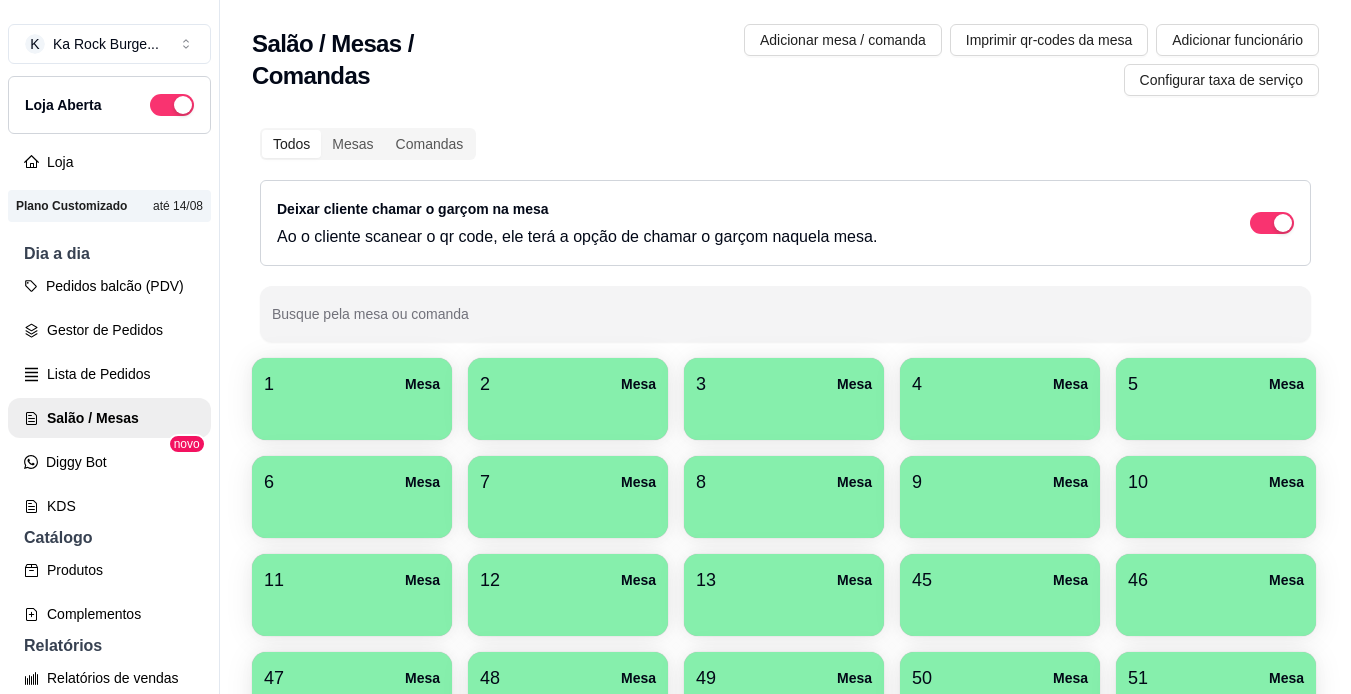 scroll, scrollTop: 607, scrollLeft: 0, axis: vertical 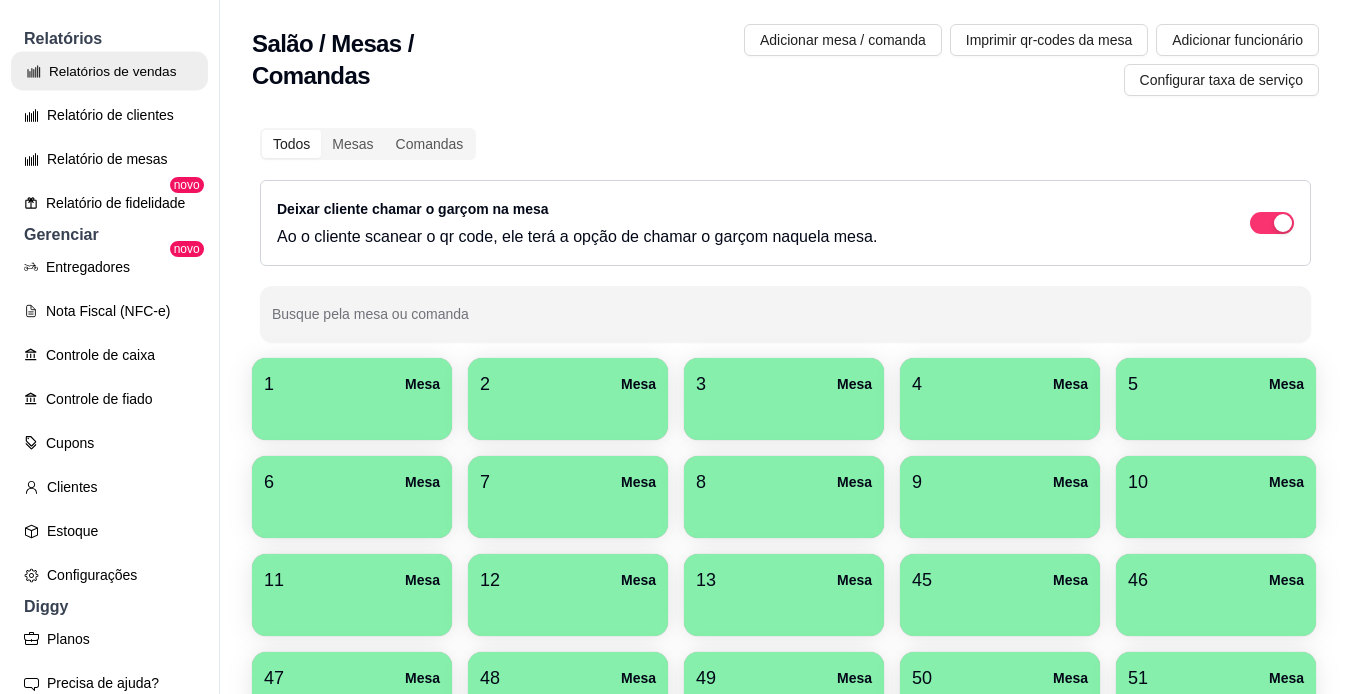 click on "Relatórios de vendas" at bounding box center (109, 71) 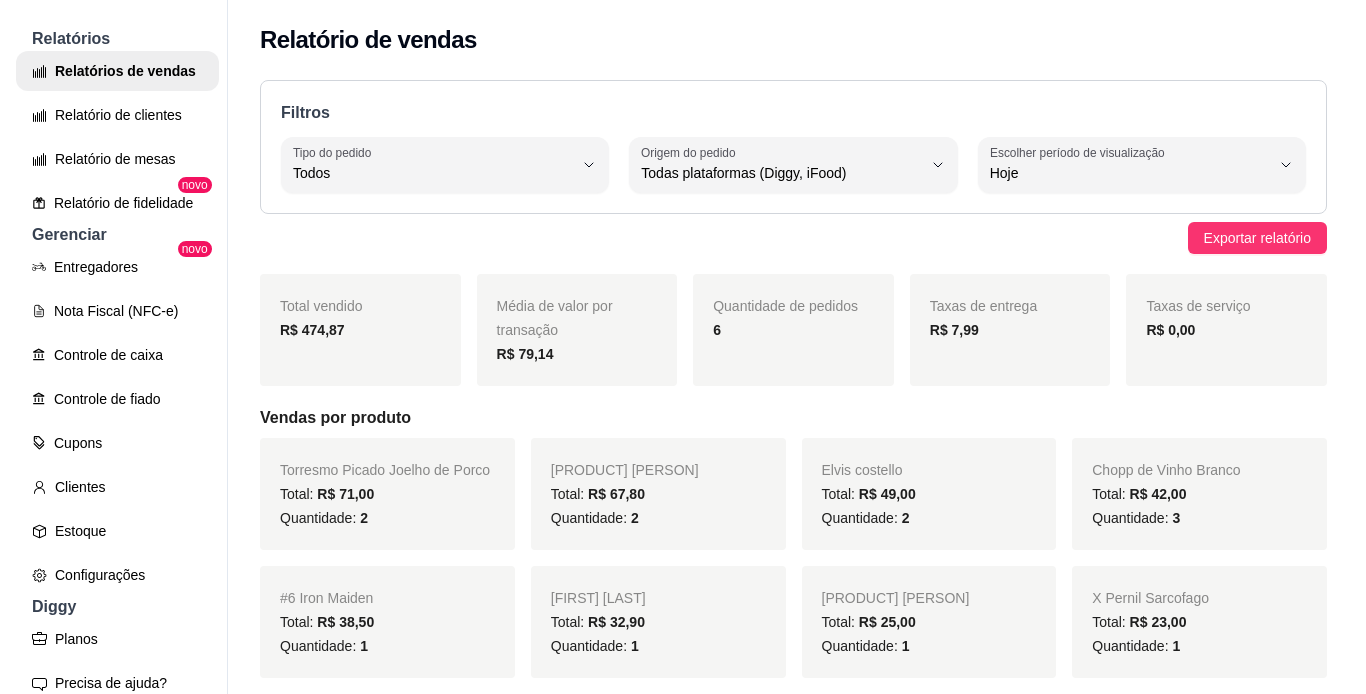 scroll, scrollTop: 0, scrollLeft: 0, axis: both 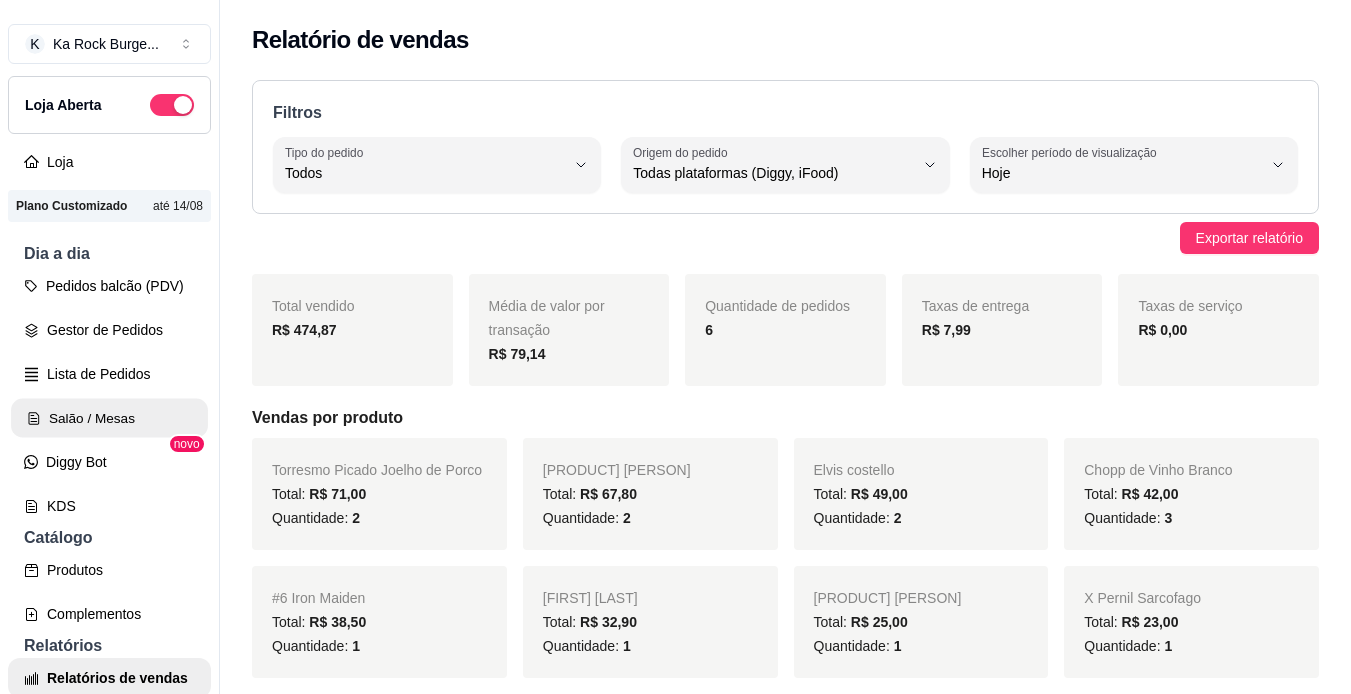click on "Salão / Mesas" at bounding box center (109, 418) 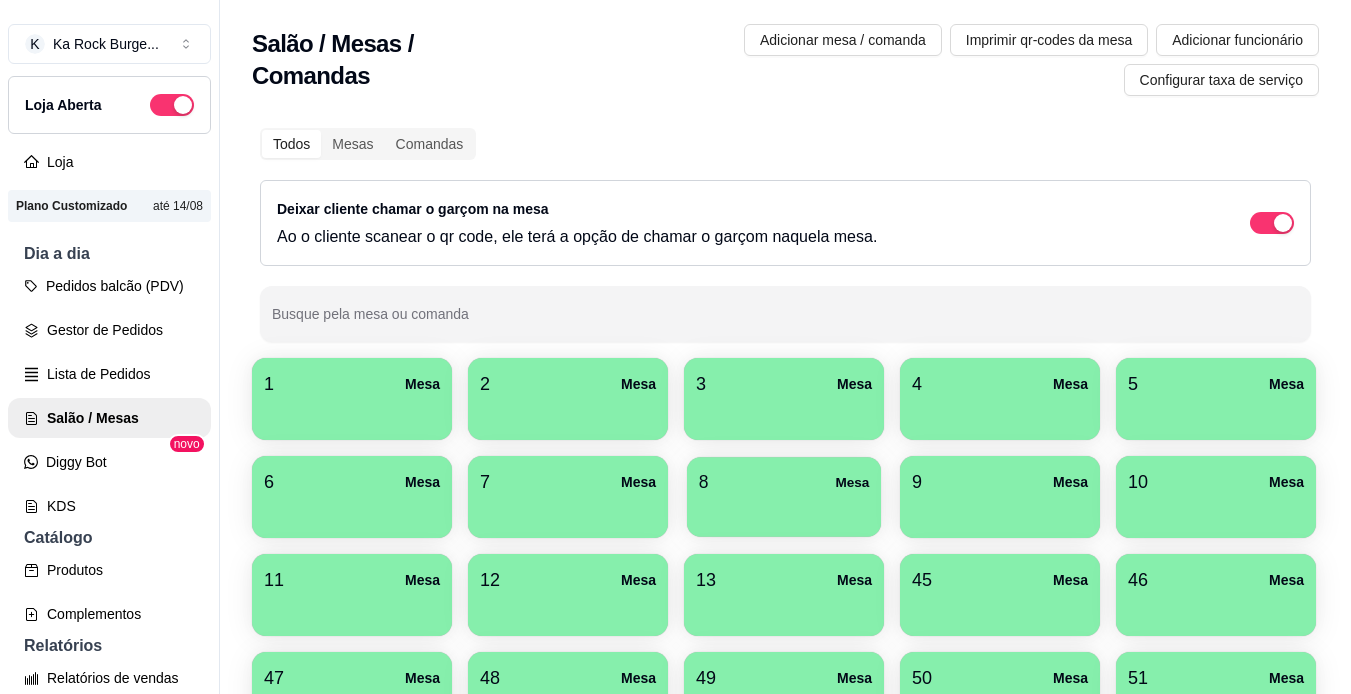 click on "8 Mesa" at bounding box center [784, 482] 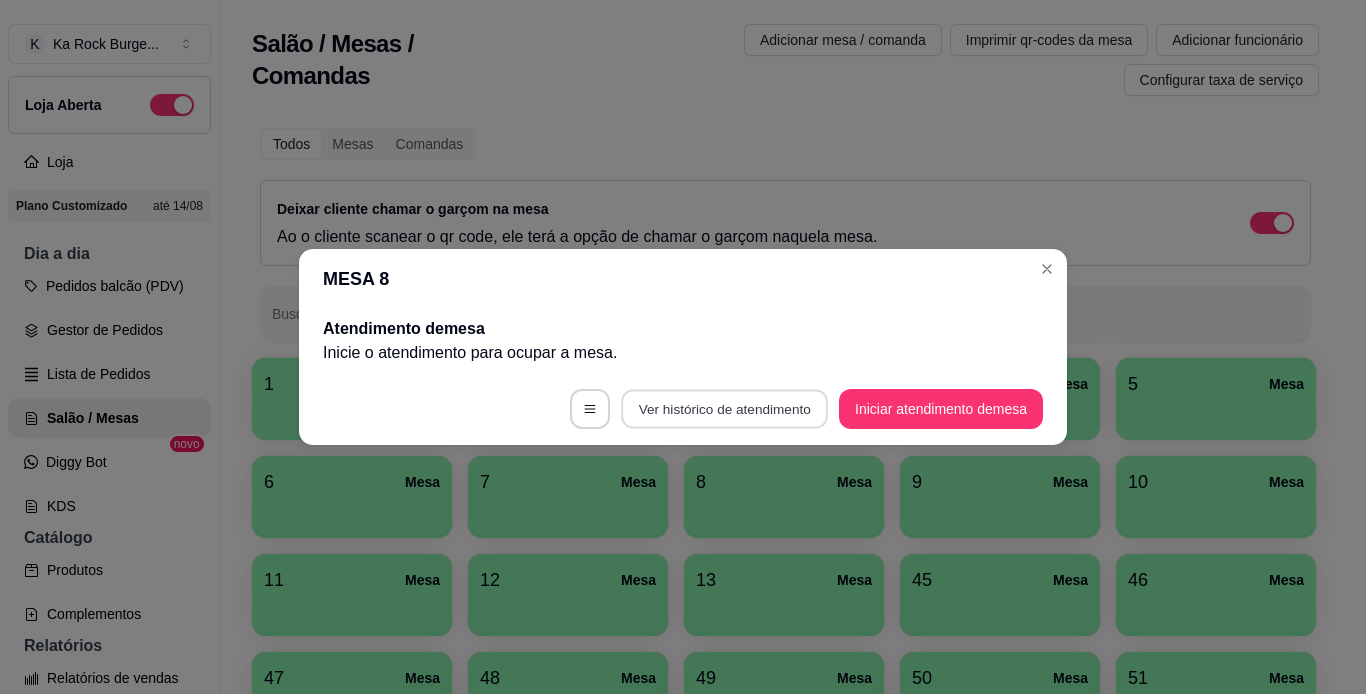 click on "Ver histórico de atendimento" at bounding box center (724, 409) 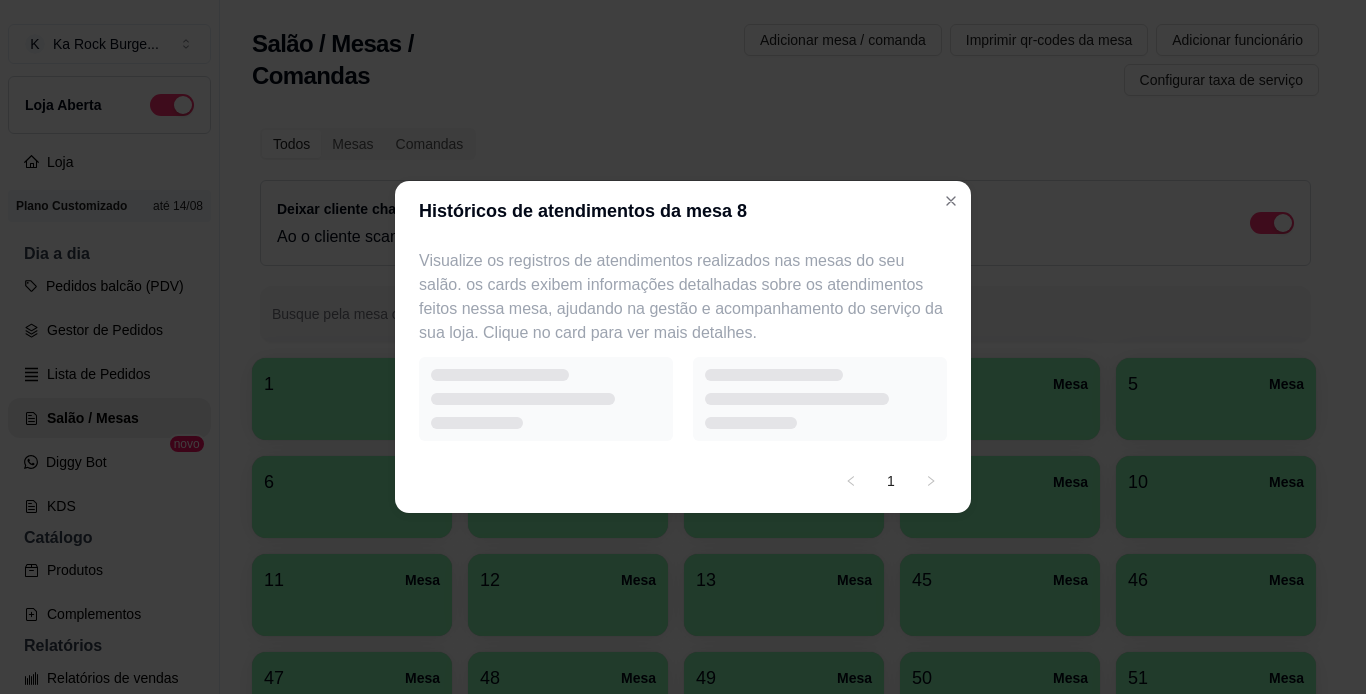 click at bounding box center [546, 399] 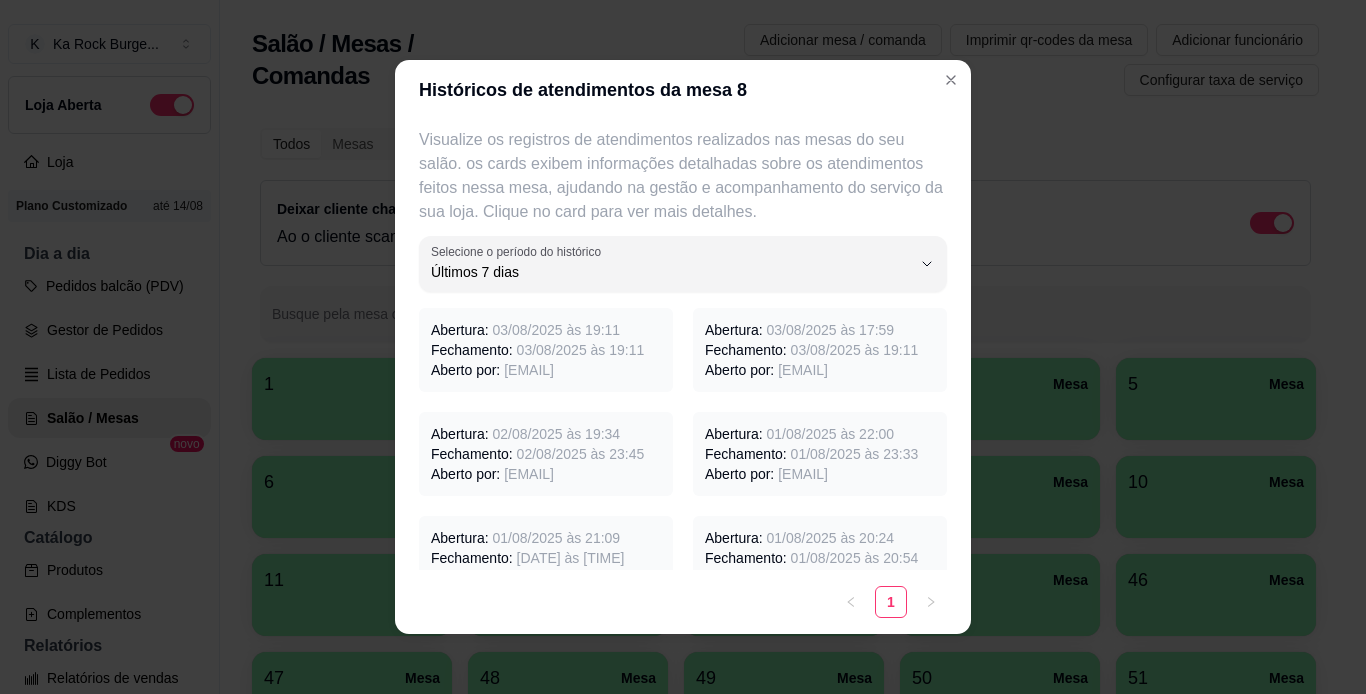 click on "Abertura: 03/08/2025 às 19:11 Fechamento: 03/08/2025 às 19:11 Aberto por: [EMAIL] Abertura: 03/08/2025 às 17:59 Fechamento: 03/08/2025 às 19:11 Aberto por: [EMAIL] Abertura: 02/08/2025 às 19:34 Fechamento: 02/08/2025 às 23:45 Aberto por: [EMAIL] Abertura: 01/08/2025 às 22:00 Fechamento: 01/08/2025 às 23:33 Aberto por: [EMAIL] Abertura: 01/08/2025 às 21:09 Fechamento: 01/08/2025 às 21:55 Aberto por: [EMAIL] Abertura: 01/08/2025 às 20:24 Fechamento: 01/08/2025 às 20:54 Aberto por: [EMAIL] Abertura: 01/08/2025 às 19:43 Fechamento: 01/08/2025 às 20:21 Aberto por: [EMAIL] Abertura: 30/07/2025 às 18:25 Fechamento: 30/07/2025 às 20:29 Aberto por: [EMAIL] Abertura: 27/07/2025 às 19:35 Fechamento: 27/07/2025 às 21:21 Aberto por: [EMAIL]" at bounding box center [683, 558] 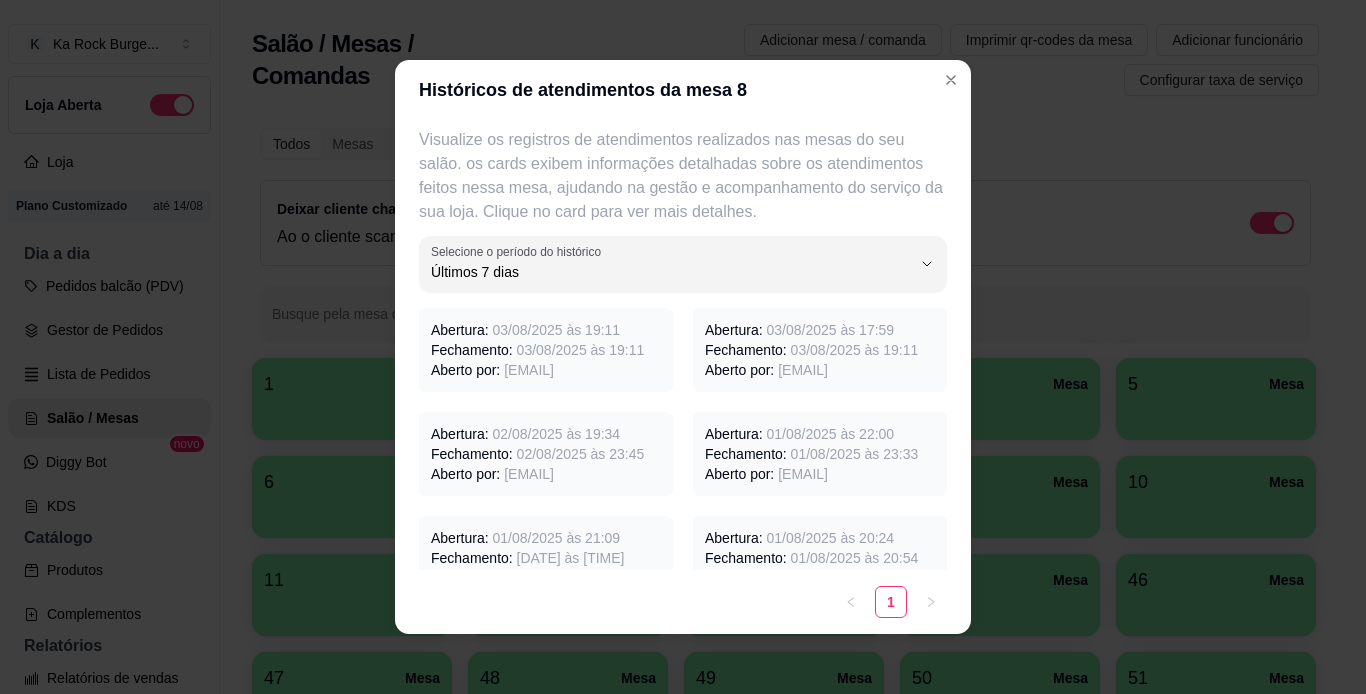 click on "Fechamento:   [DATE] às [TIME]" at bounding box center (820, 350) 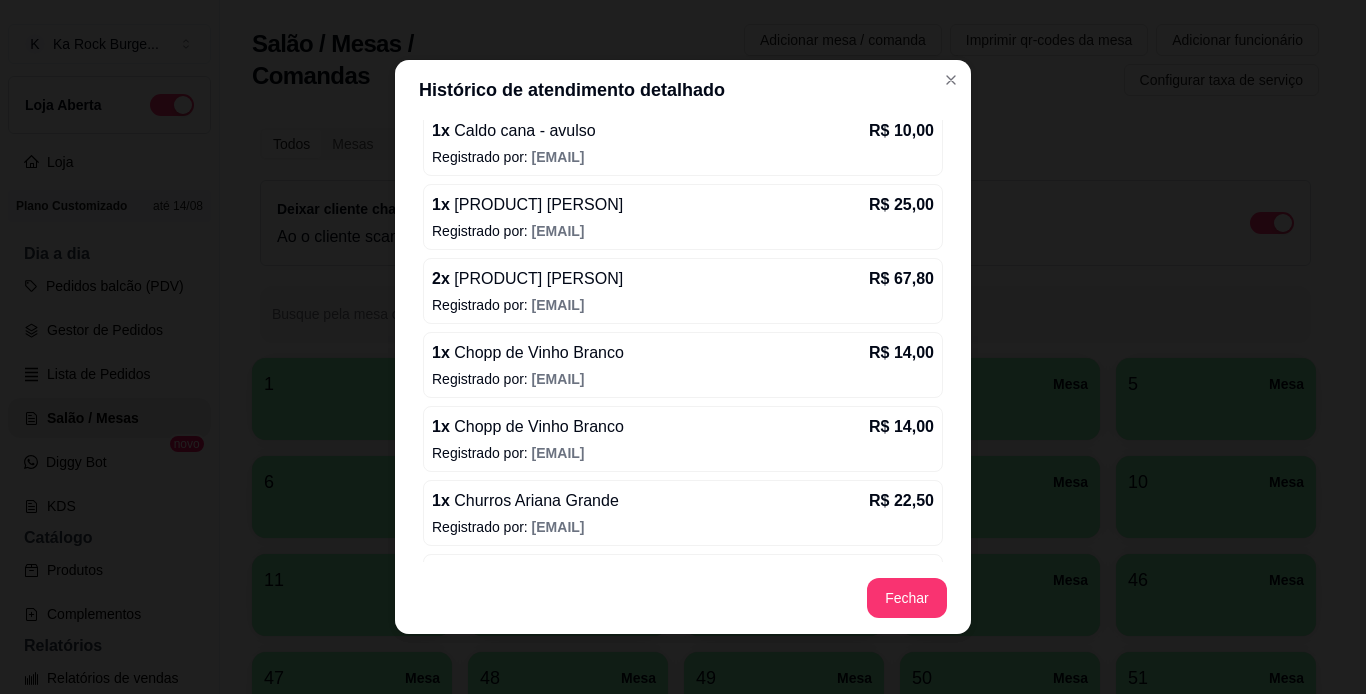 scroll, scrollTop: 200, scrollLeft: 0, axis: vertical 